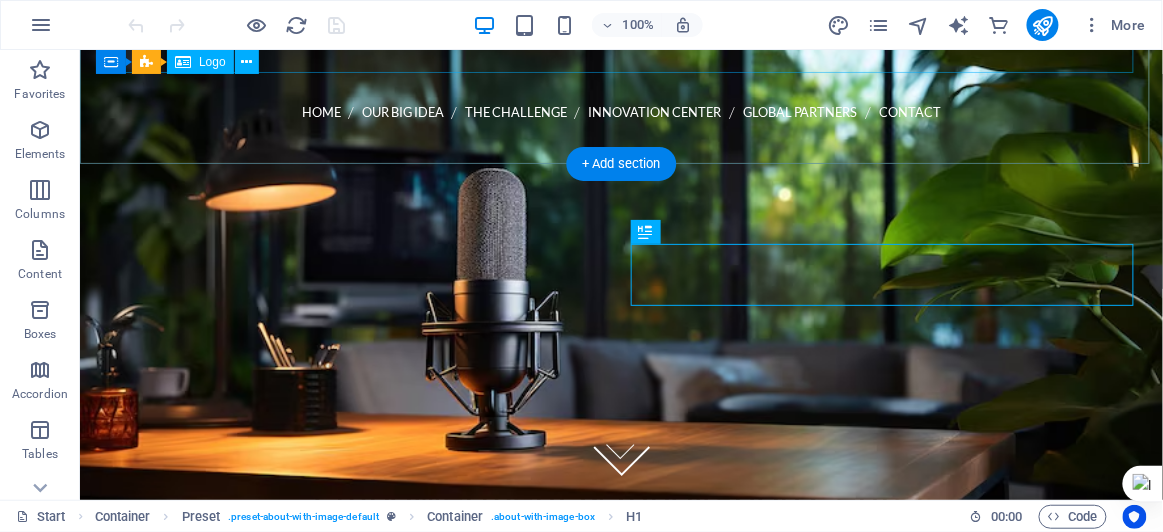 scroll, scrollTop: 336, scrollLeft: 0, axis: vertical 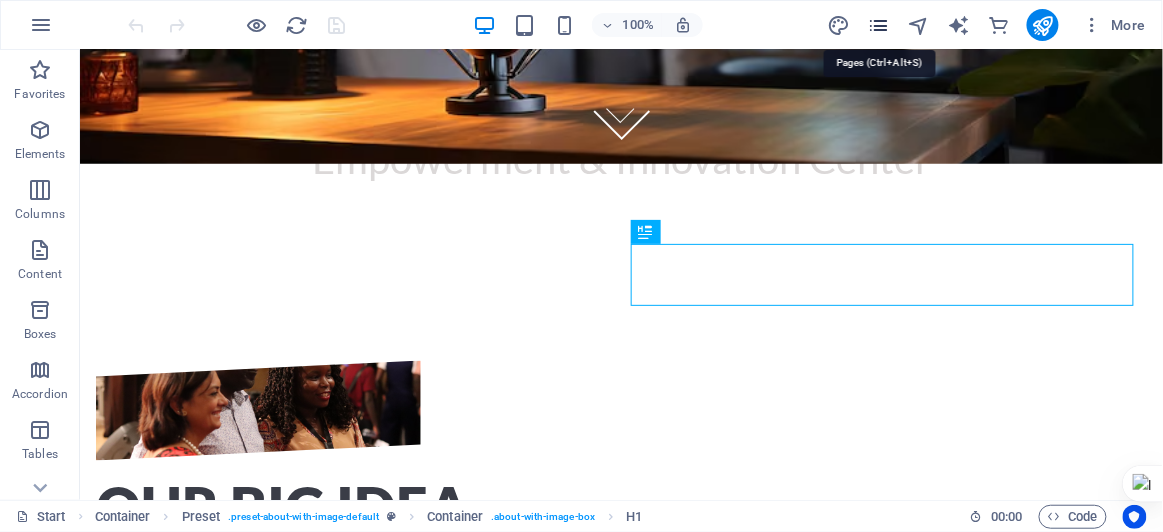 click at bounding box center (878, 25) 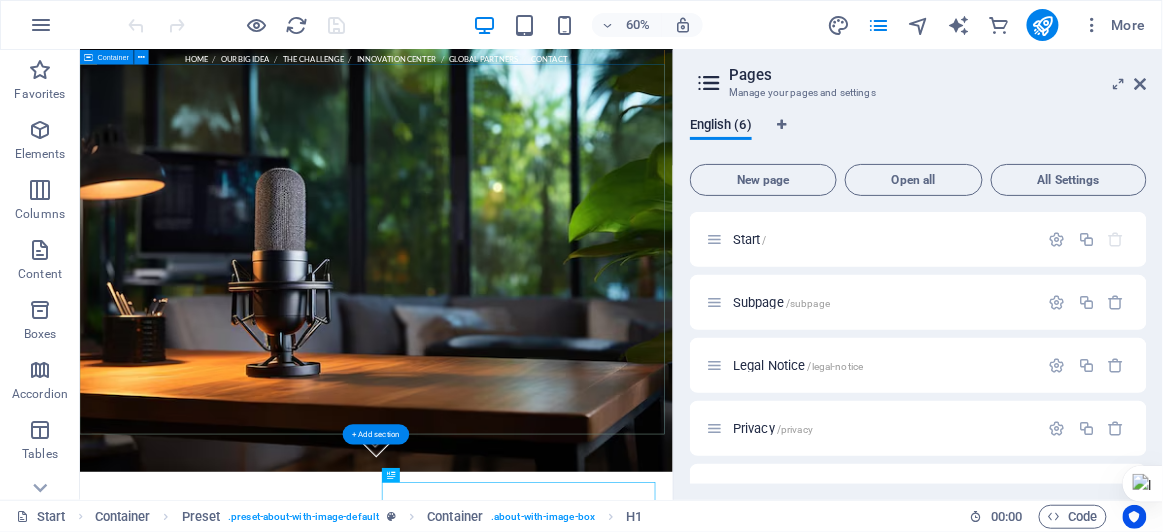 scroll, scrollTop: 0, scrollLeft: 0, axis: both 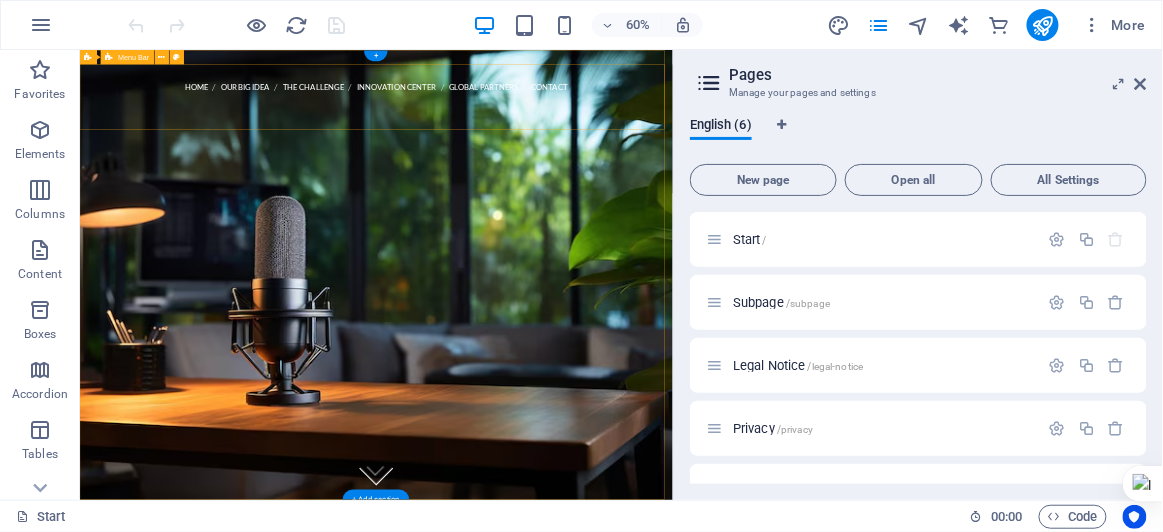 click on "Home Our Big Idea The Challenge Innovation Center Global Partners Contact Call us     [PHONE] Menu" at bounding box center [573, 180] 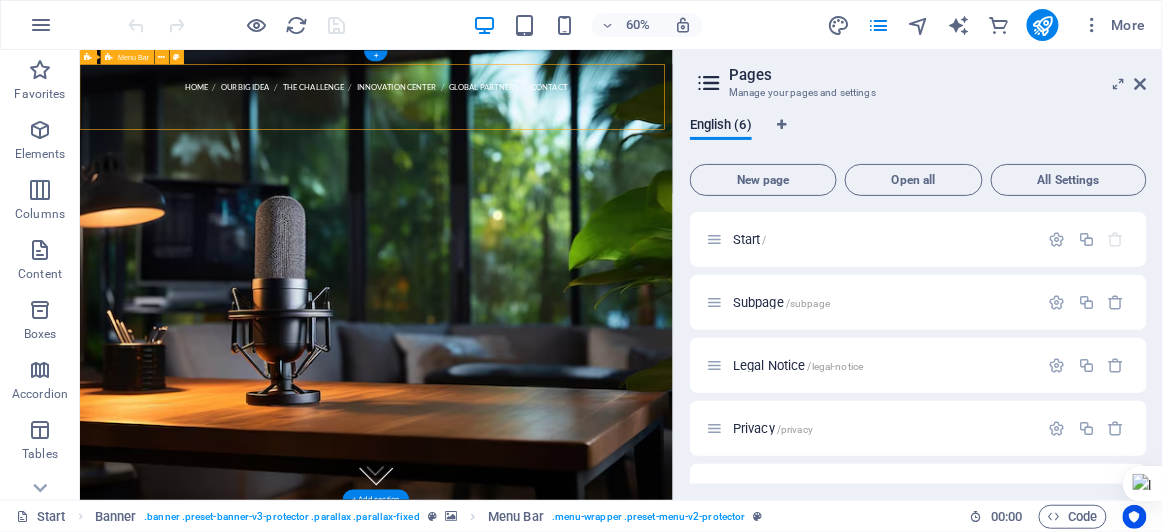 click on "Home Our Big Idea The Challenge Innovation Center Global Partners Contact Call us     [PHONE] Menu" at bounding box center [573, 180] 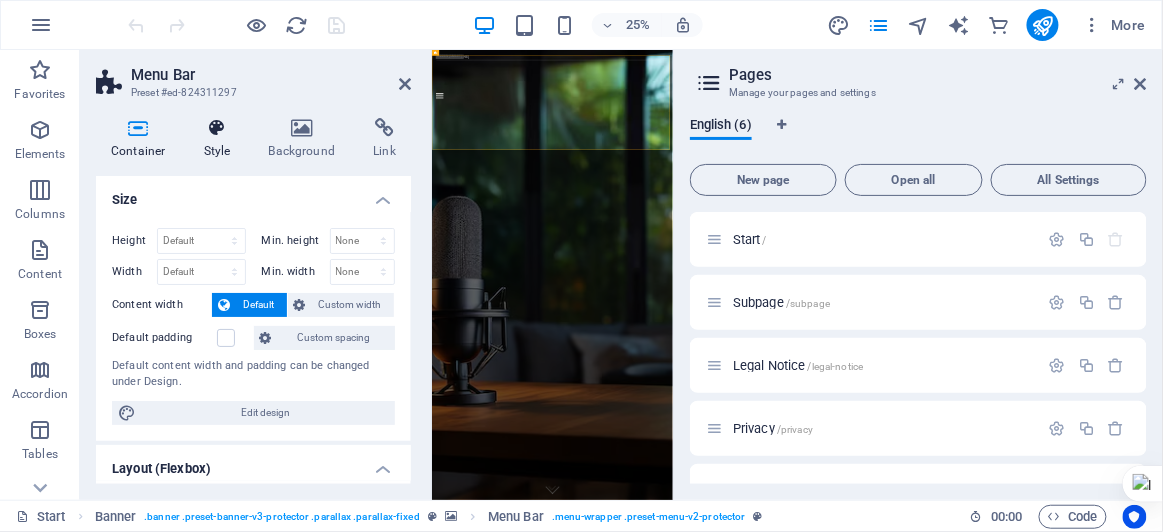 click on "Style" at bounding box center [221, 139] 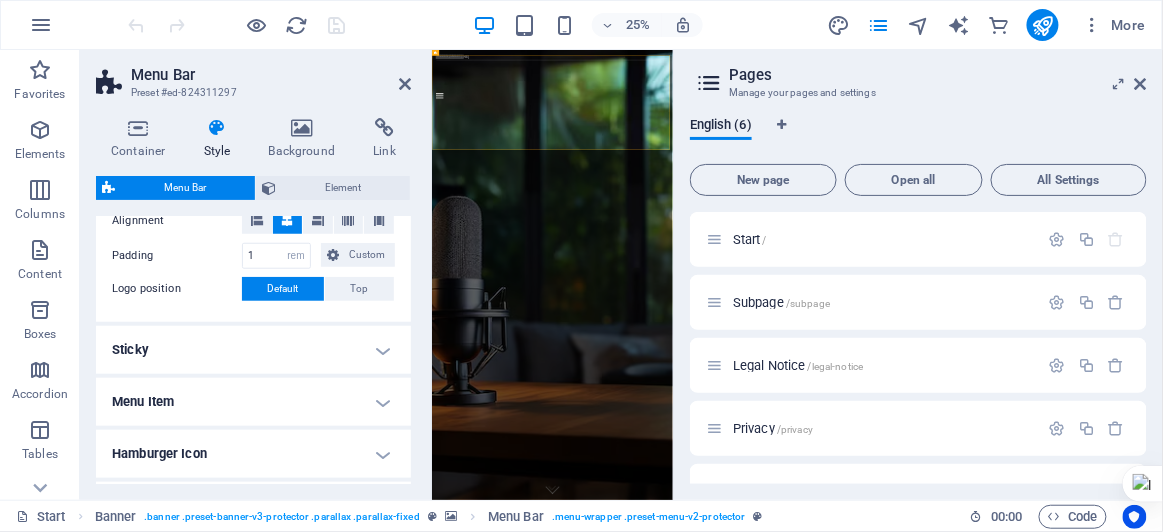 scroll, scrollTop: 438, scrollLeft: 0, axis: vertical 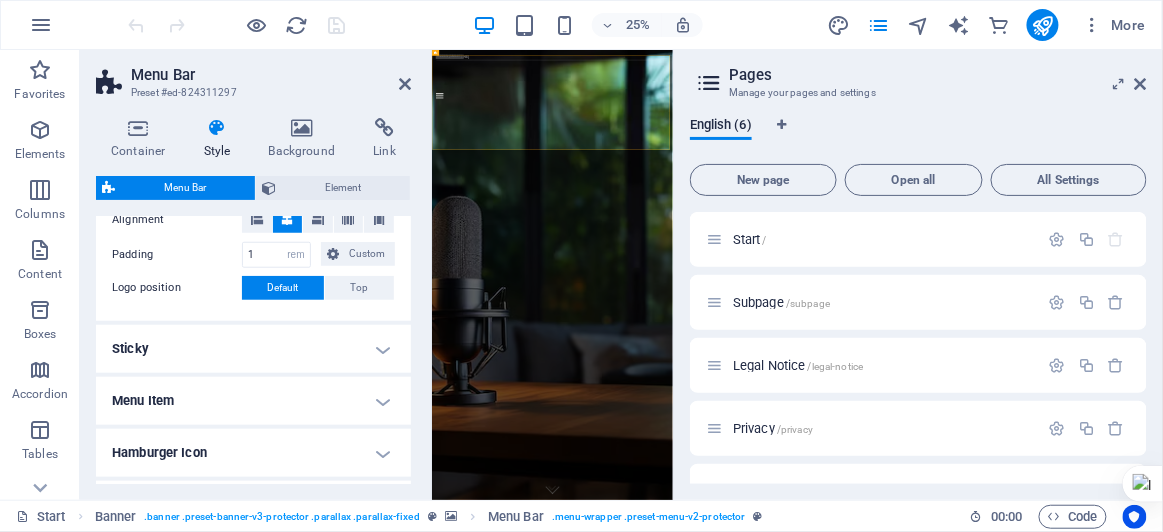click on "Sticky" at bounding box center (253, 349) 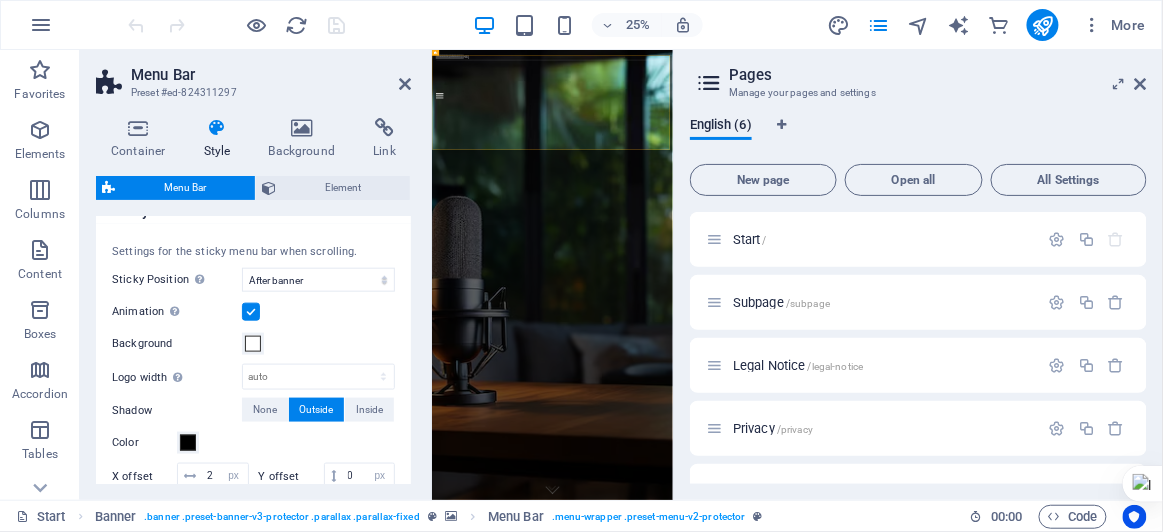 scroll, scrollTop: 595, scrollLeft: 0, axis: vertical 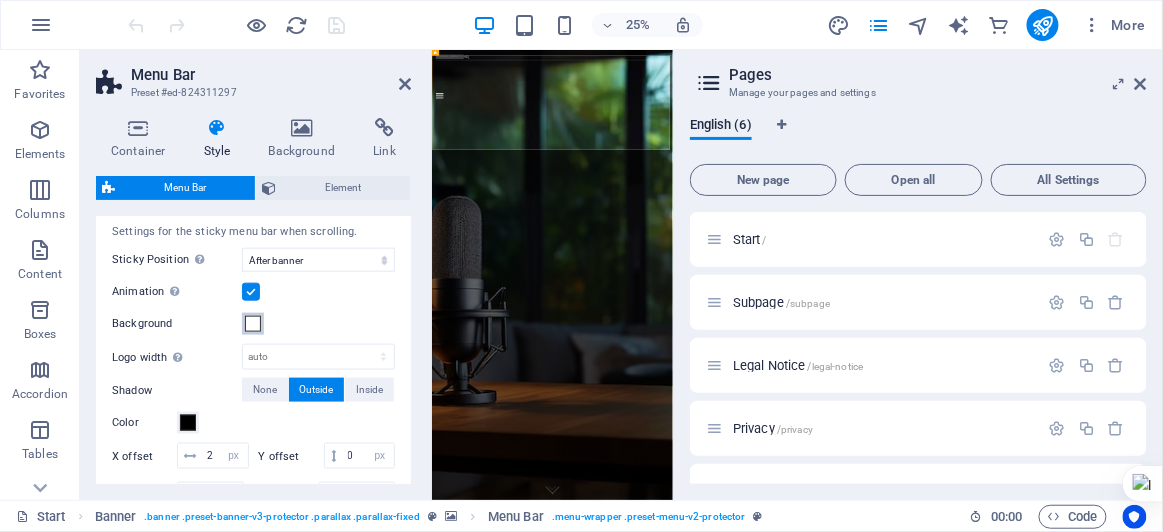 click at bounding box center (253, 324) 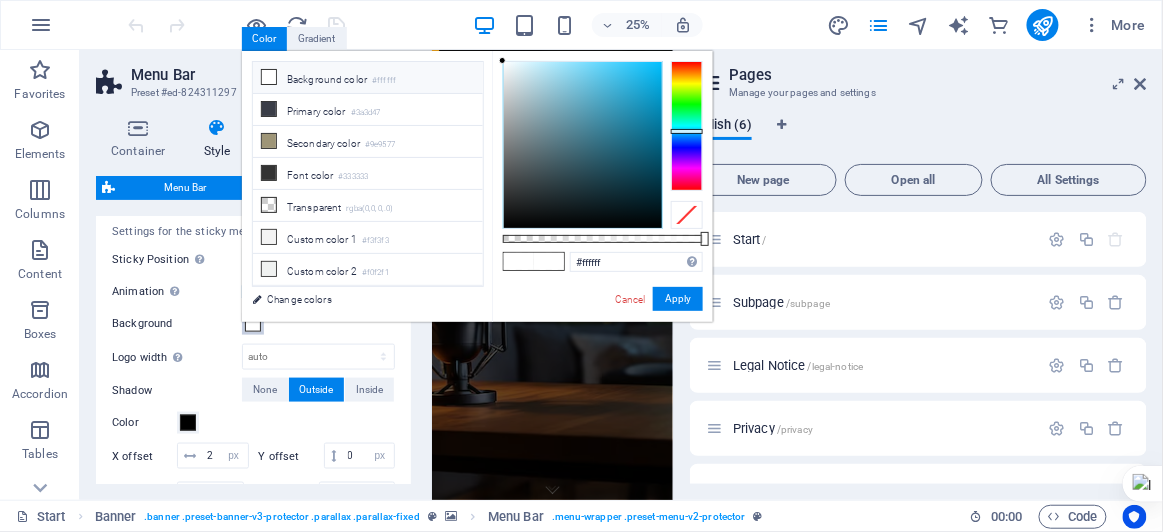 click at bounding box center (687, 126) 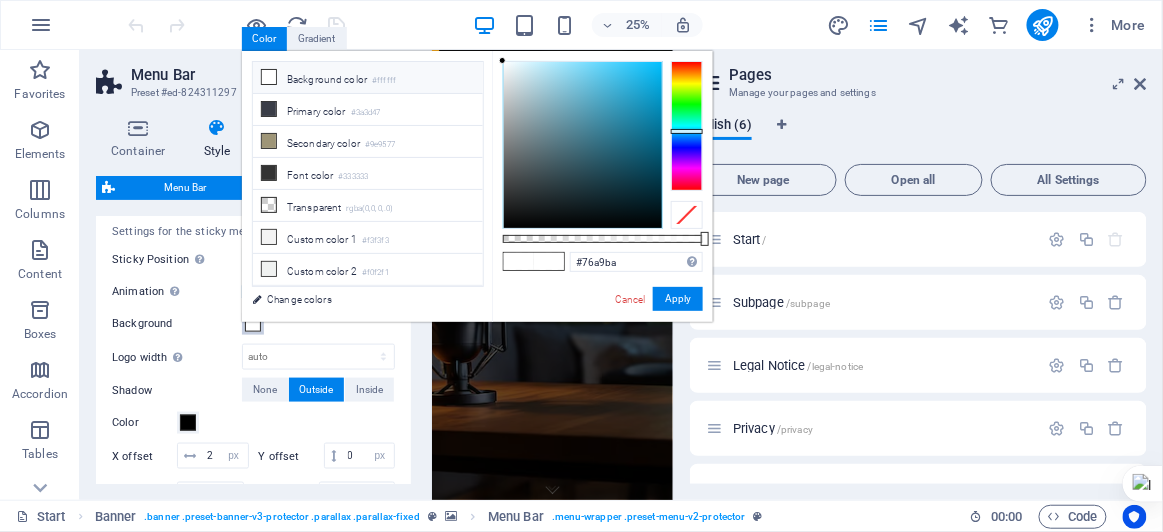 click at bounding box center [583, 145] 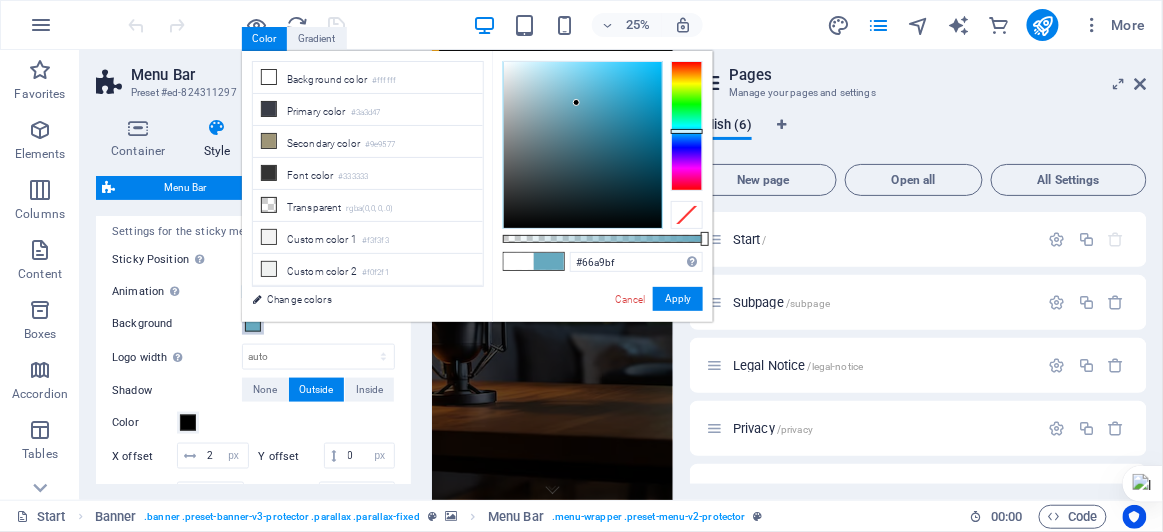 click at bounding box center [583, 145] 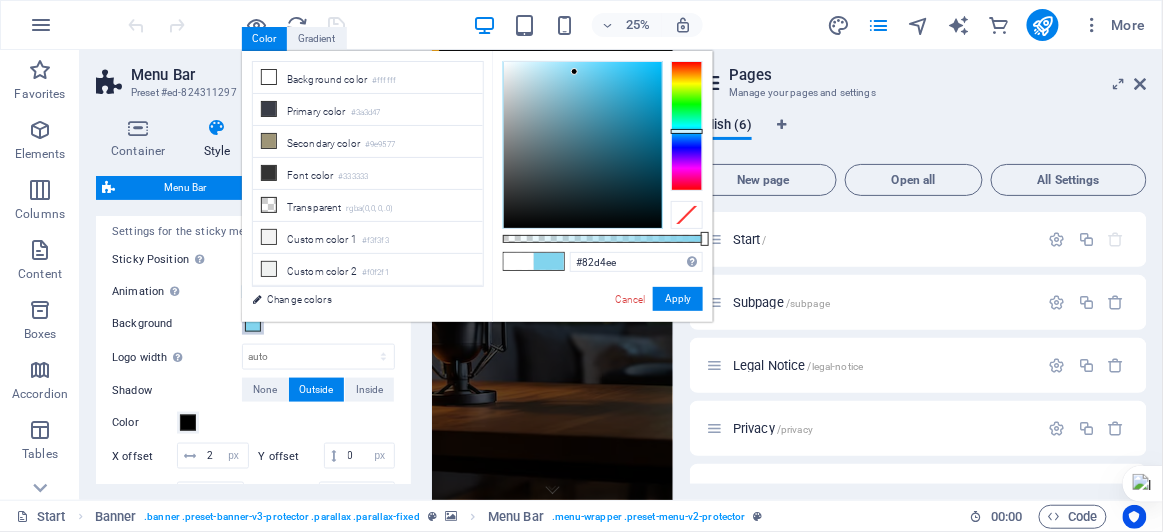 click at bounding box center [583, 145] 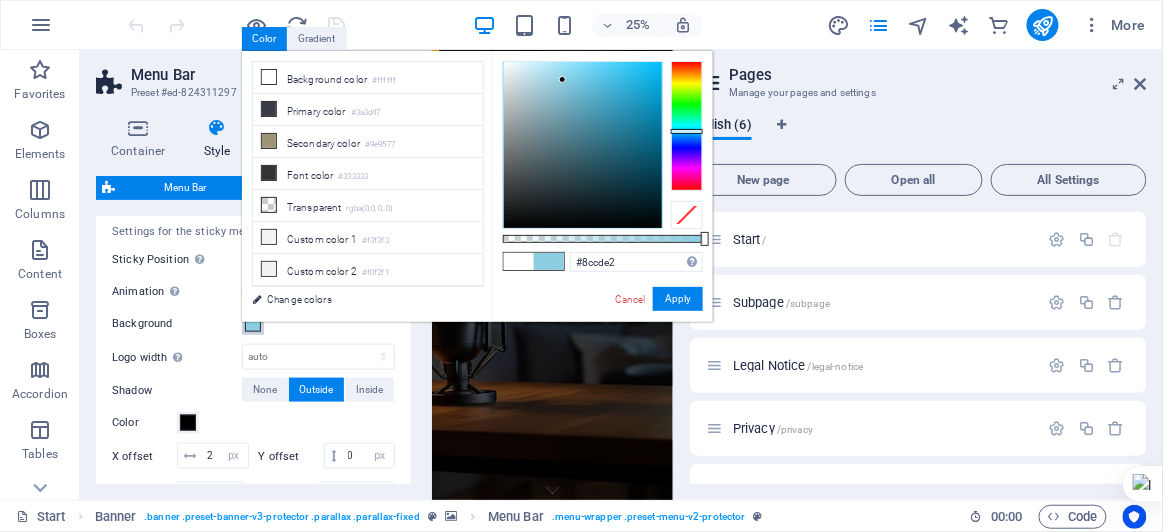 click at bounding box center (583, 145) 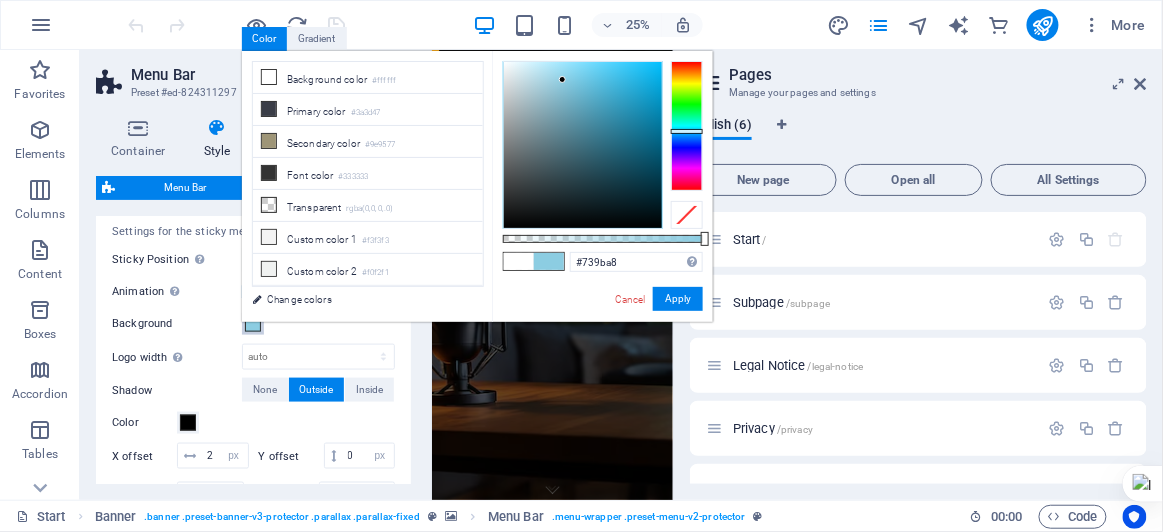 click at bounding box center [583, 145] 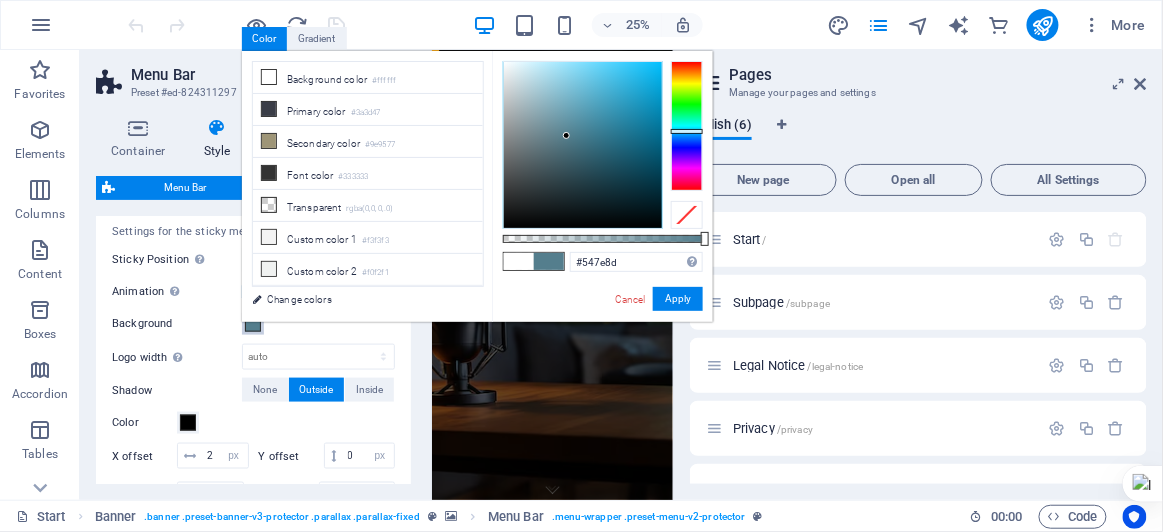 click at bounding box center (583, 145) 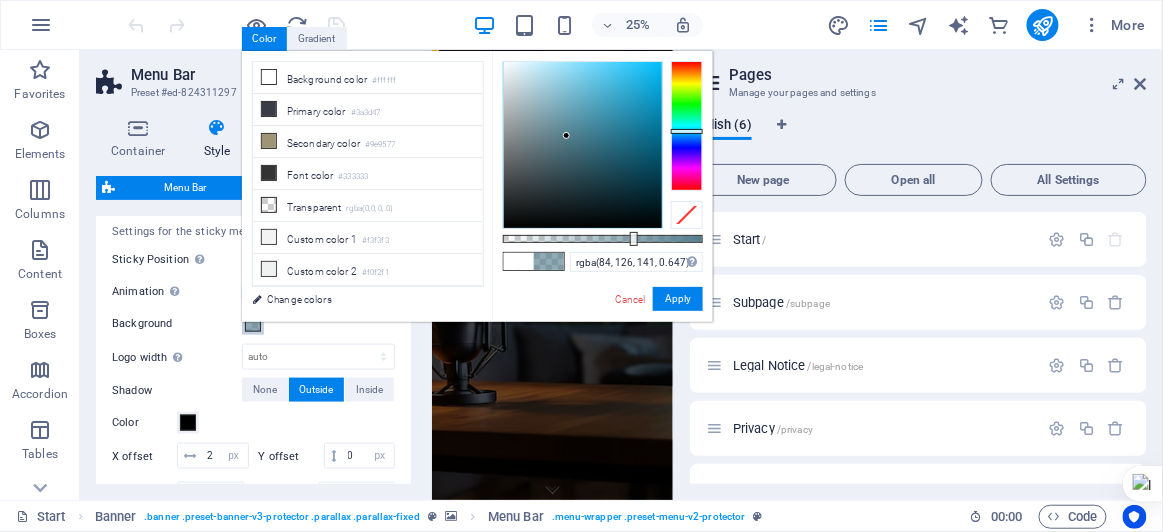 drag, startPoint x: 703, startPoint y: 236, endPoint x: 632, endPoint y: 238, distance: 71.02816 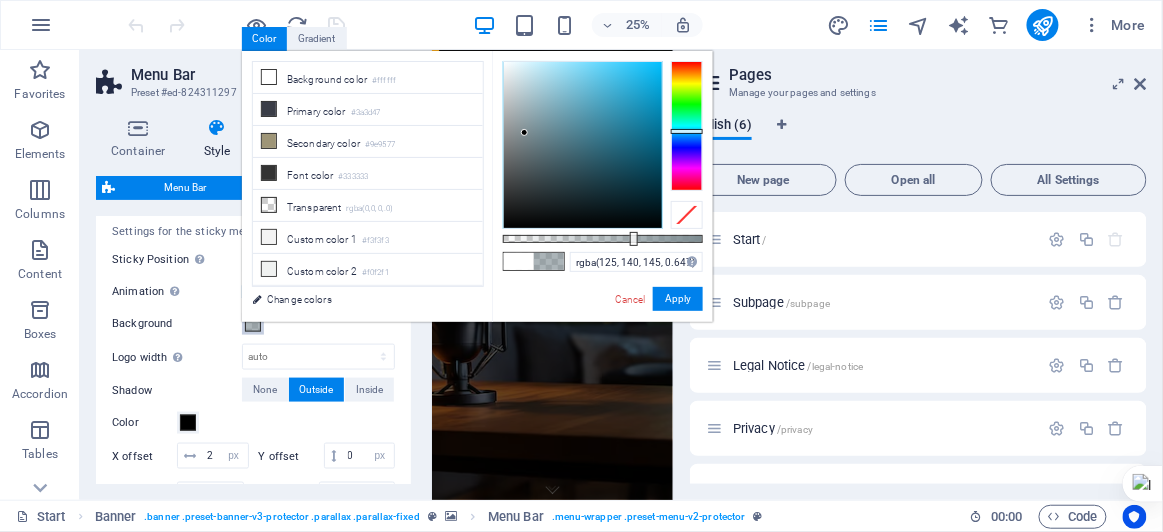 click at bounding box center [583, 145] 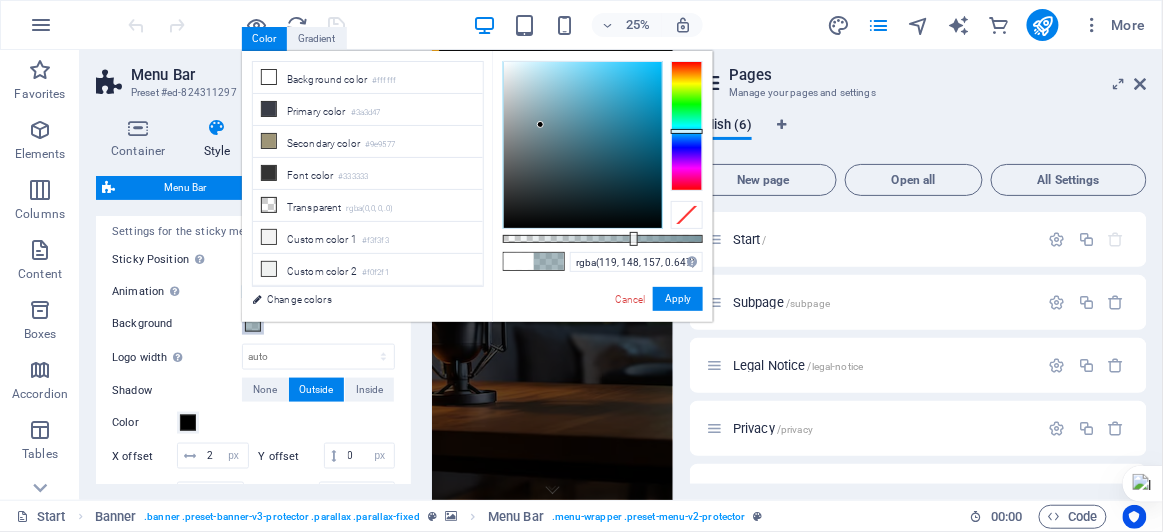 click at bounding box center (583, 145) 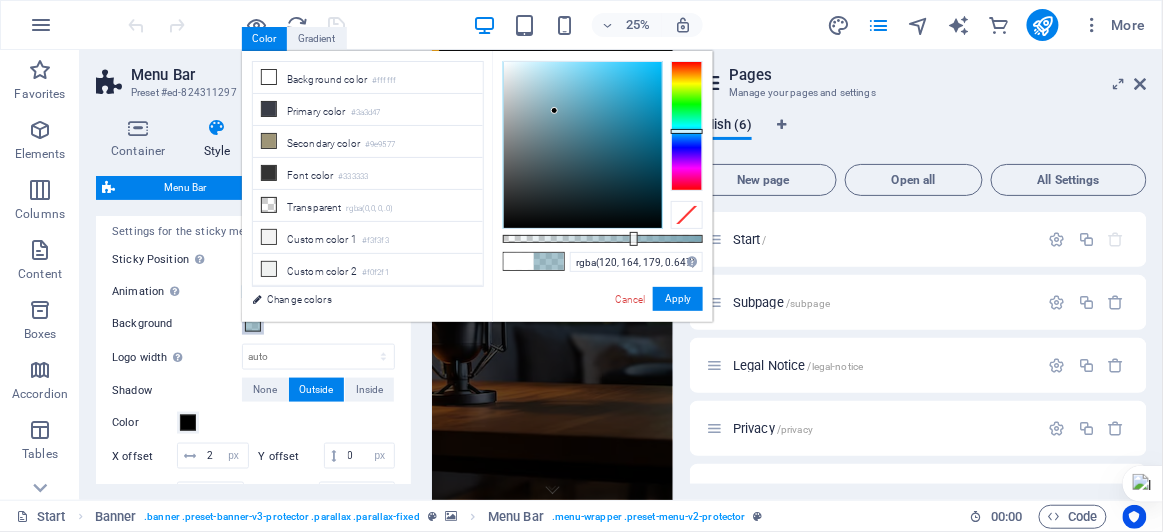 click at bounding box center (583, 145) 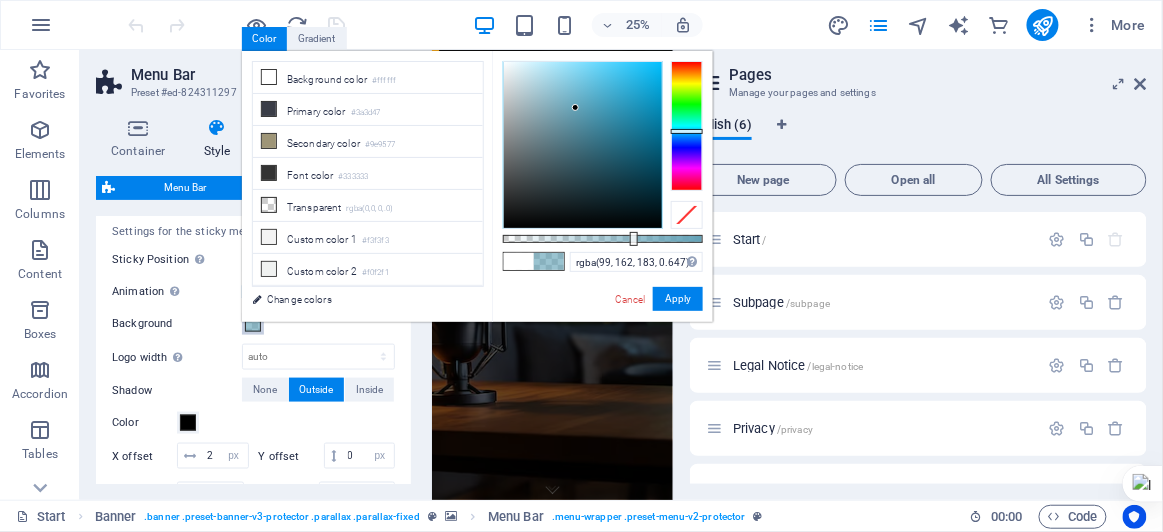 click at bounding box center [583, 145] 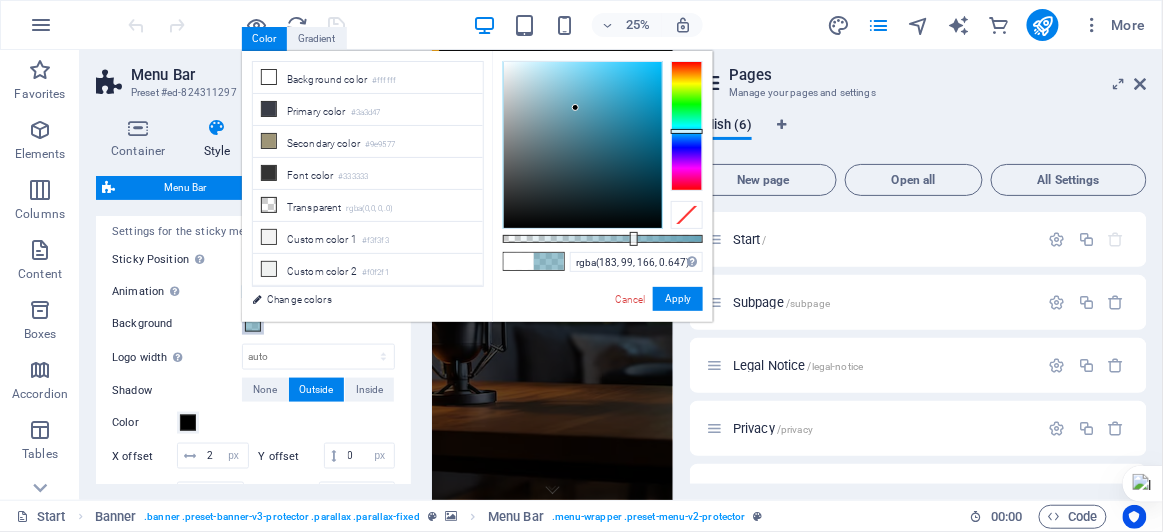 click at bounding box center (687, 126) 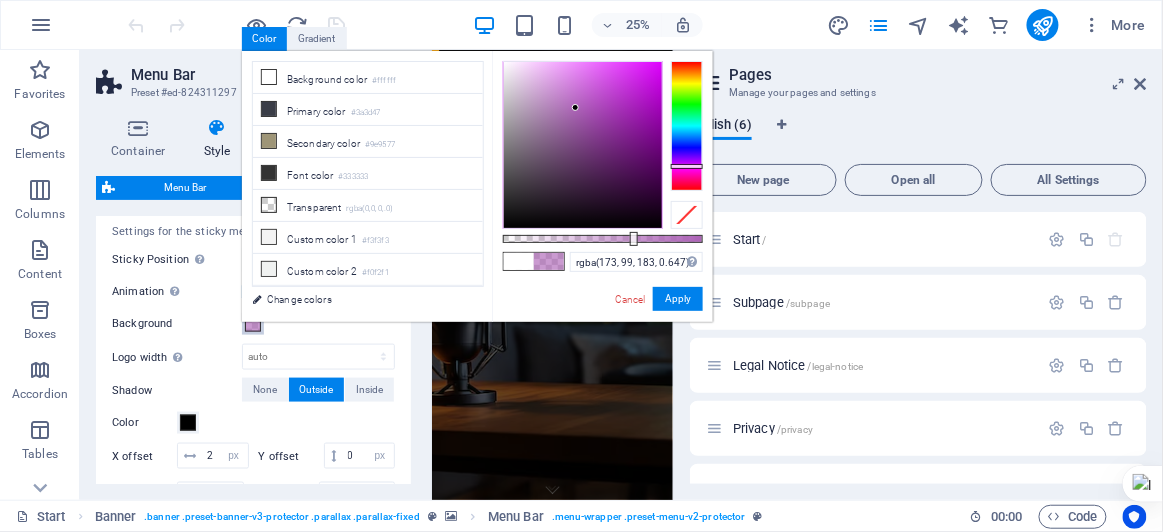 click at bounding box center [687, 126] 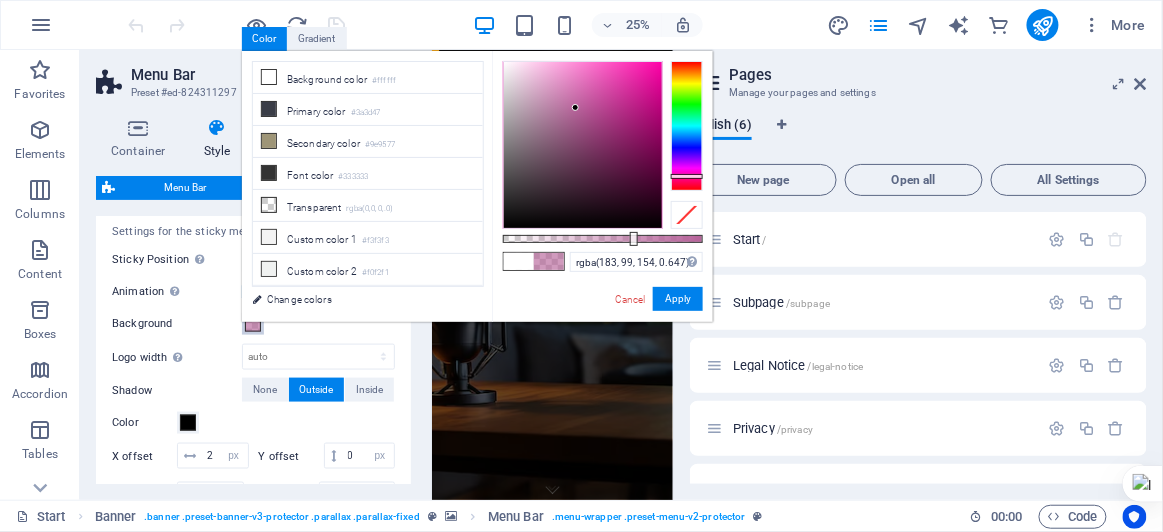click at bounding box center (687, 126) 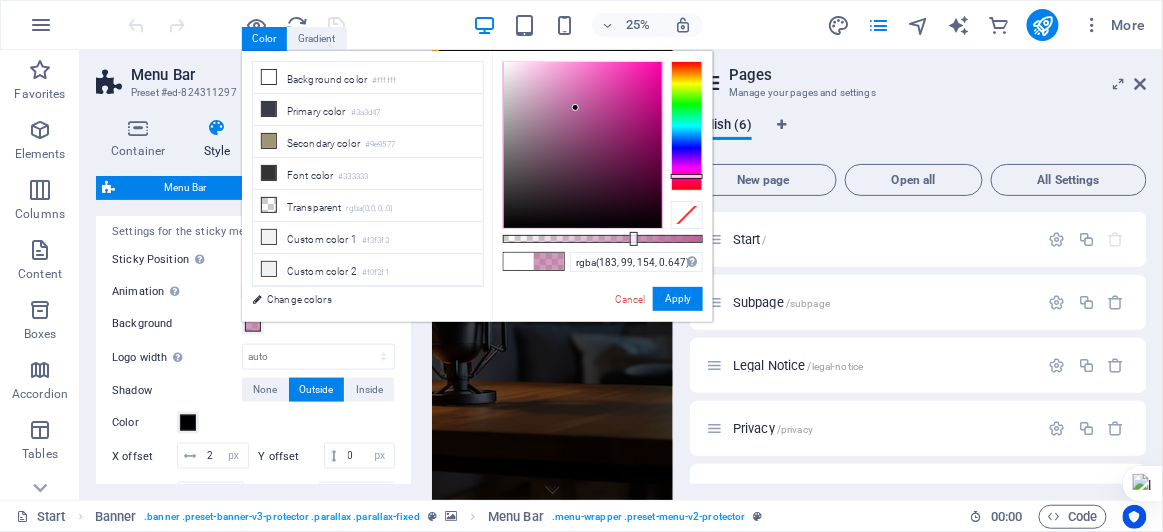 click at bounding box center [603, 145] 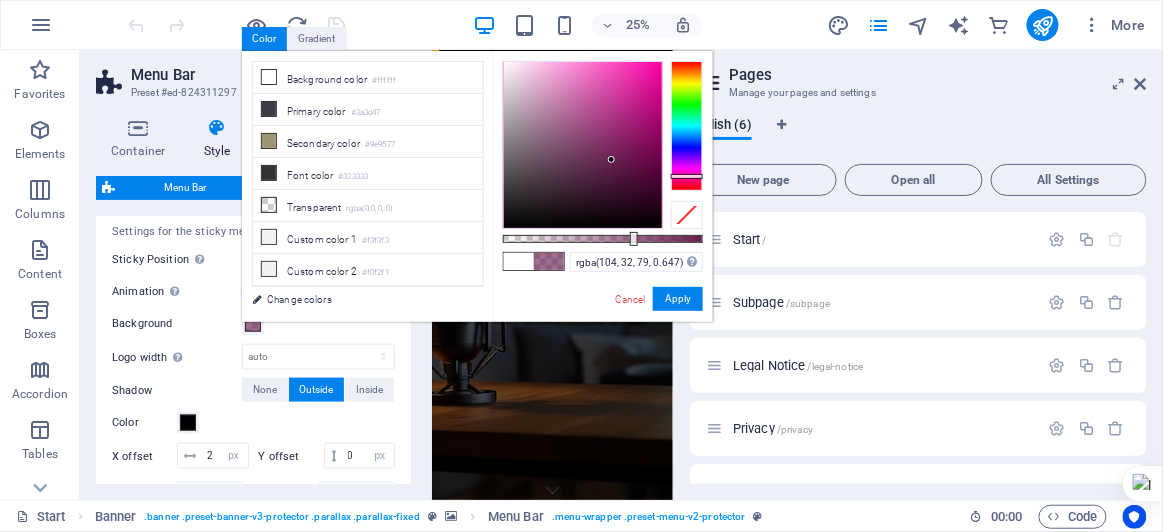 click at bounding box center (583, 145) 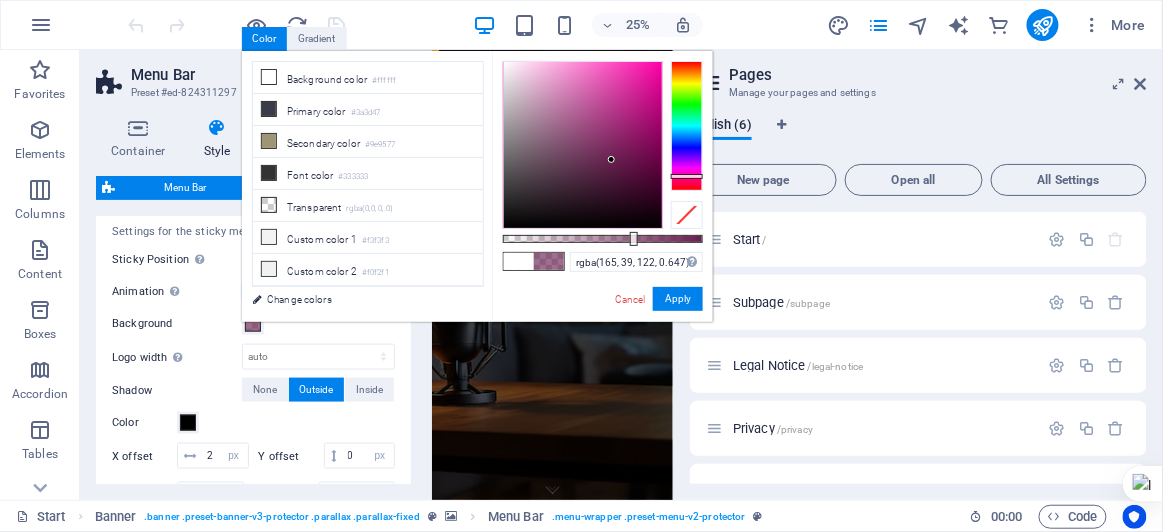 click at bounding box center (583, 145) 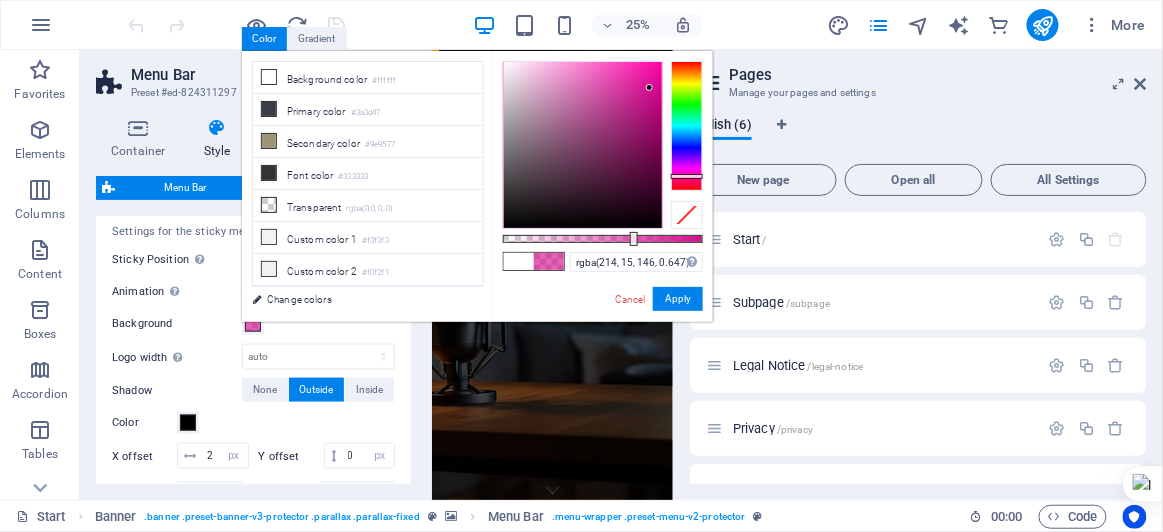 drag, startPoint x: 637, startPoint y: 93, endPoint x: 650, endPoint y: 88, distance: 13.928389 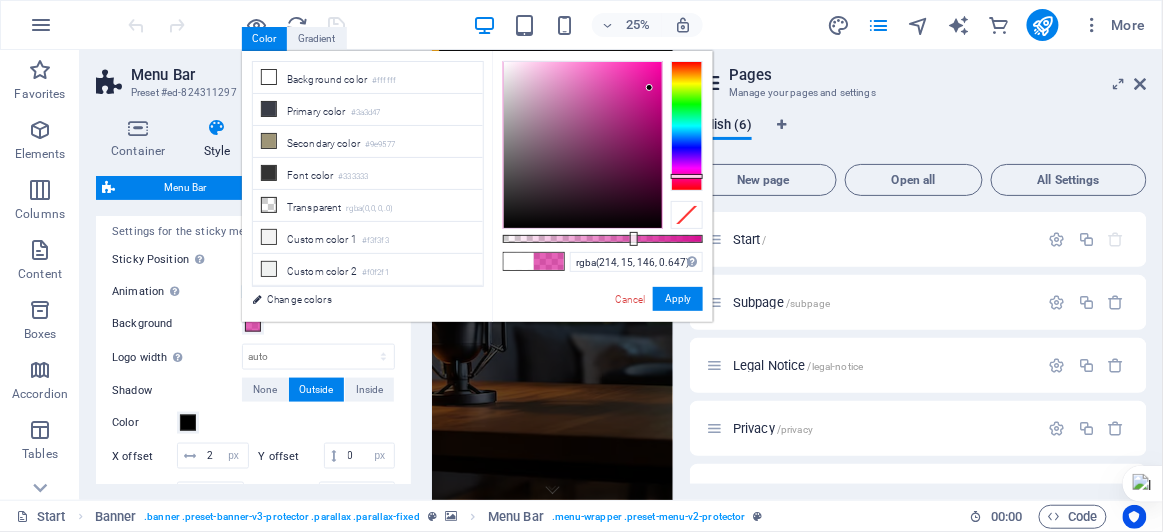click at bounding box center (583, 145) 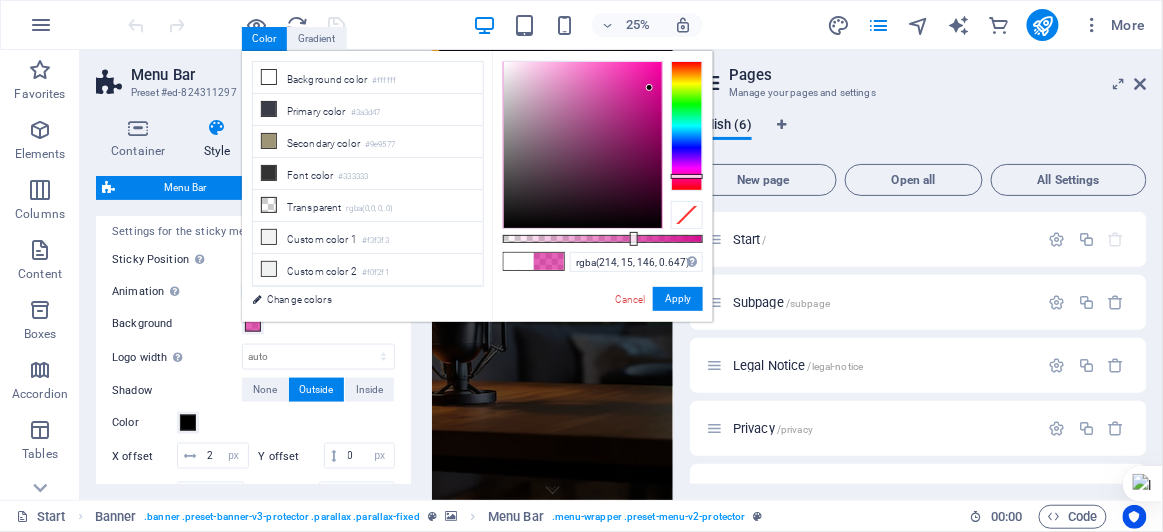 click at bounding box center (649, 87) 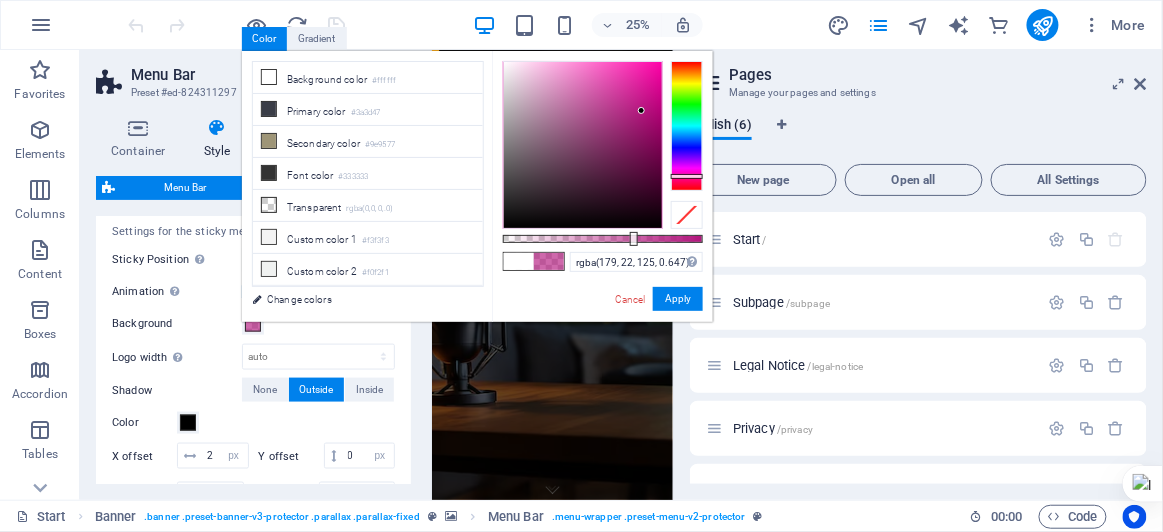 click at bounding box center [583, 145] 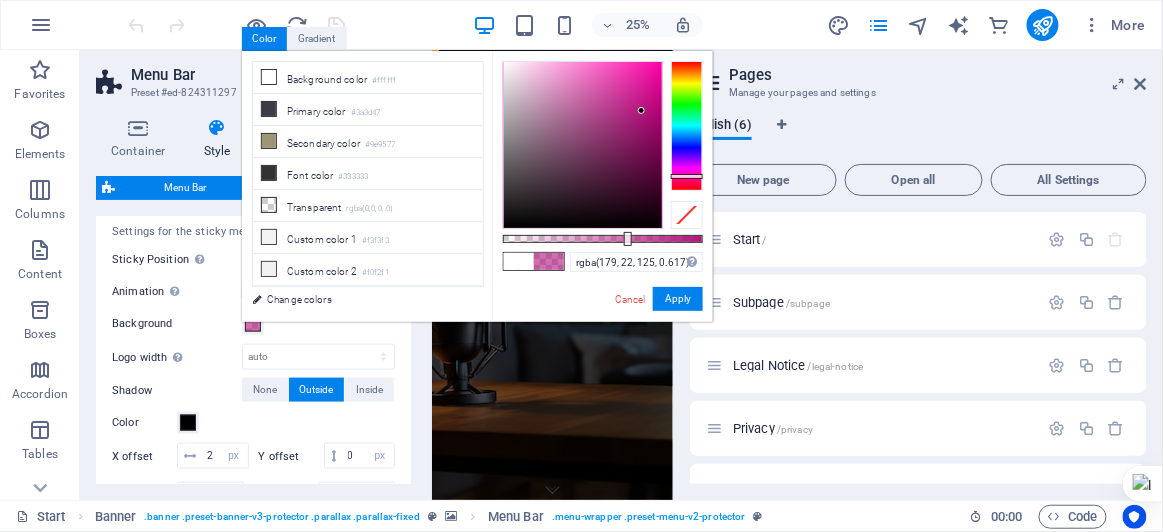 type on "rgba(179, 22, 125, 0.612)" 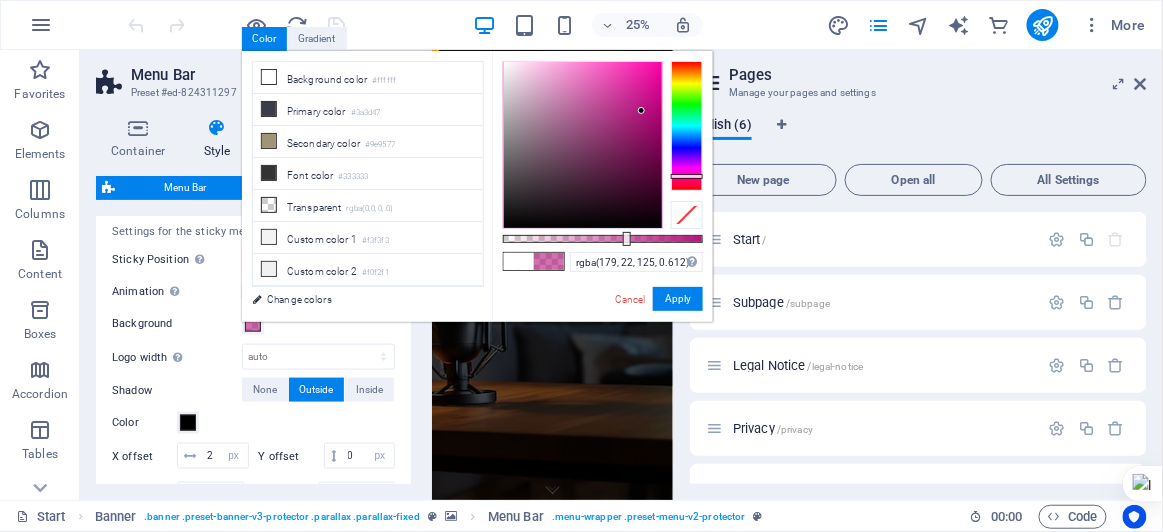 click at bounding box center (627, 239) 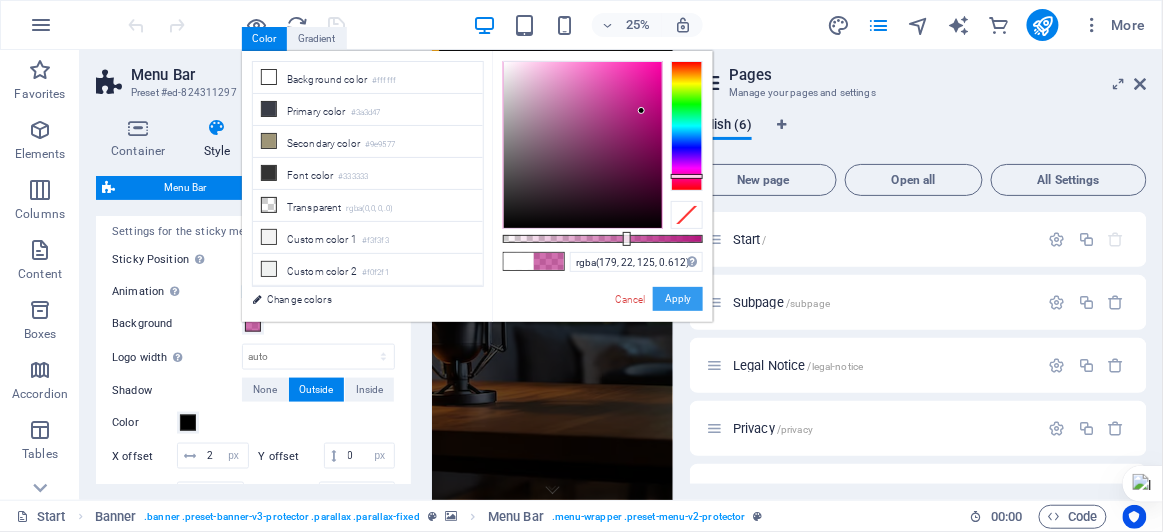 click on "Apply" at bounding box center (678, 299) 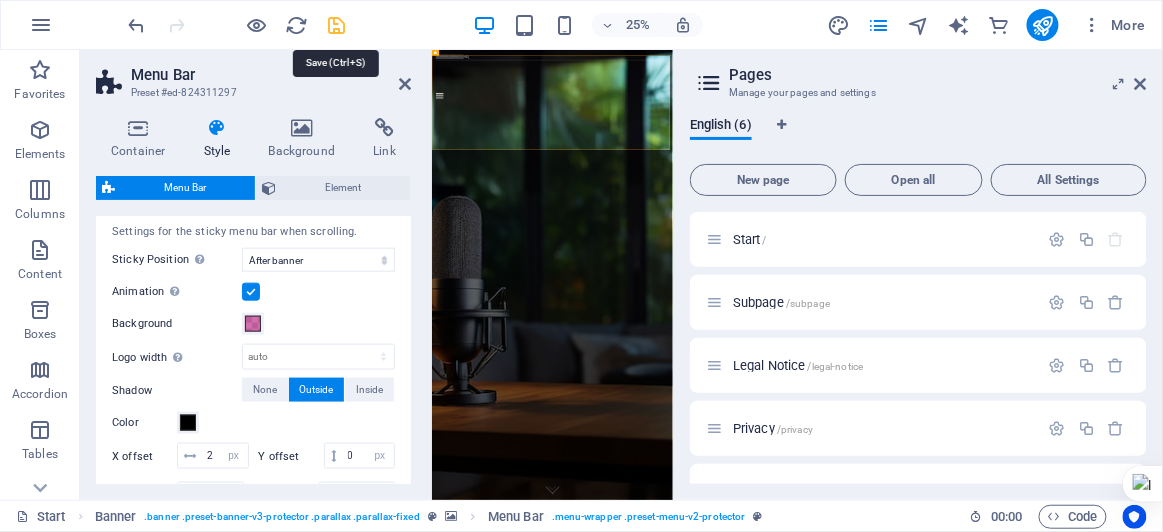 click at bounding box center (337, 25) 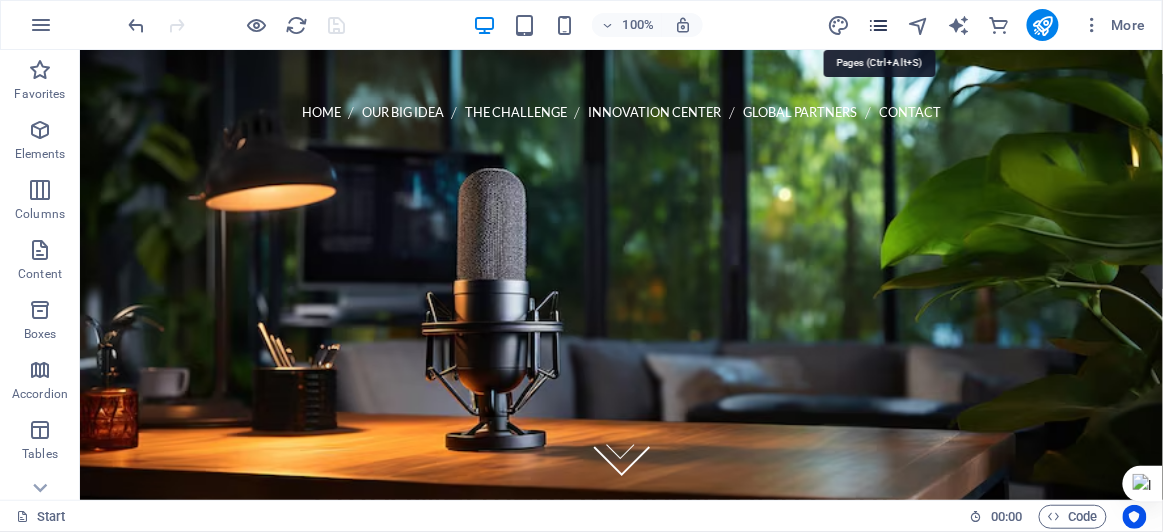 click at bounding box center [878, 25] 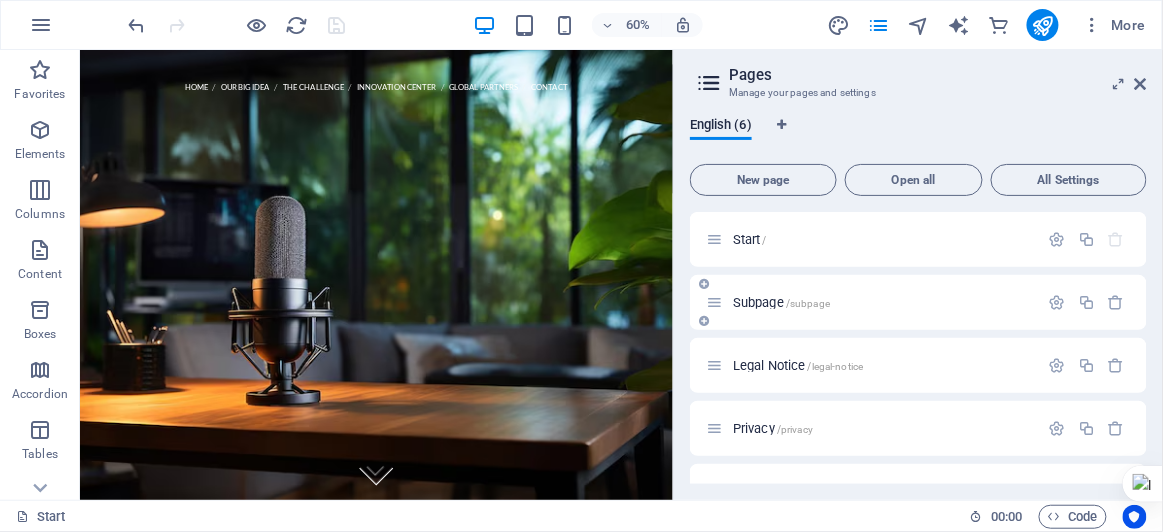 click on "Subpage /subpage" at bounding box center (781, 302) 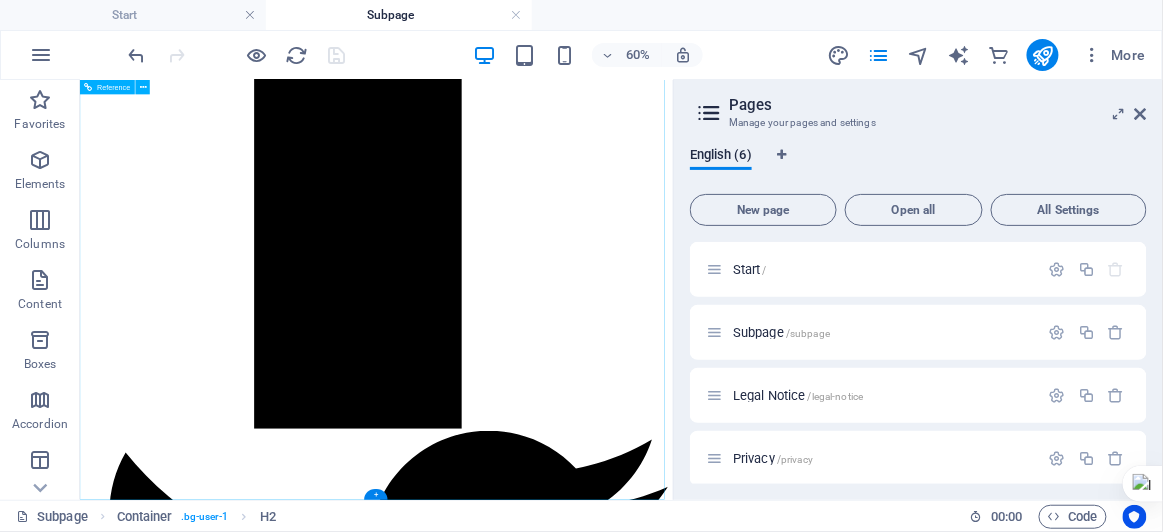 scroll, scrollTop: 1550, scrollLeft: 0, axis: vertical 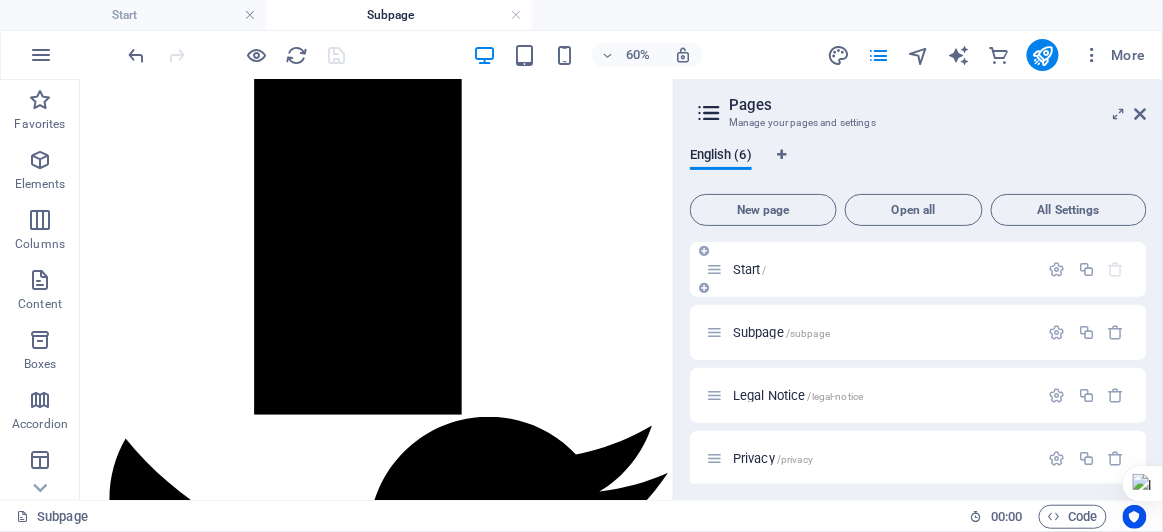 drag, startPoint x: 765, startPoint y: 262, endPoint x: 747, endPoint y: 268, distance: 18.973665 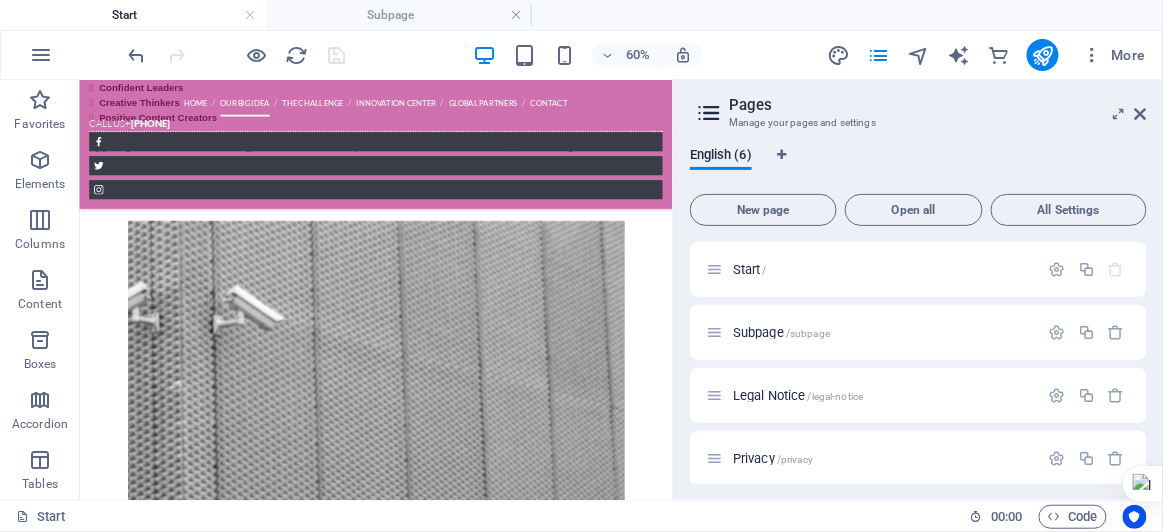 scroll, scrollTop: 1183, scrollLeft: 0, axis: vertical 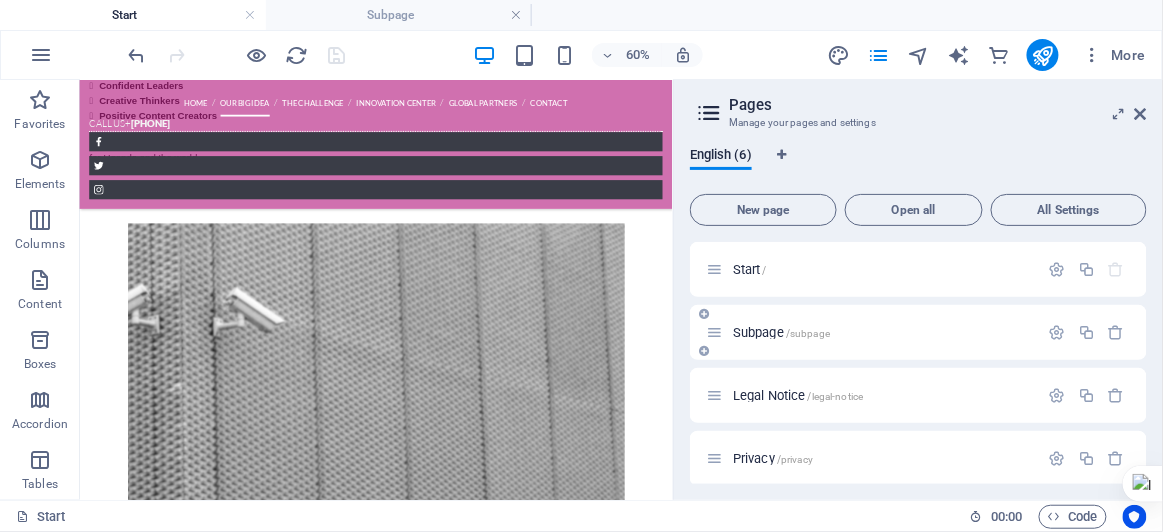 click on "Subpage /subpage" at bounding box center (781, 332) 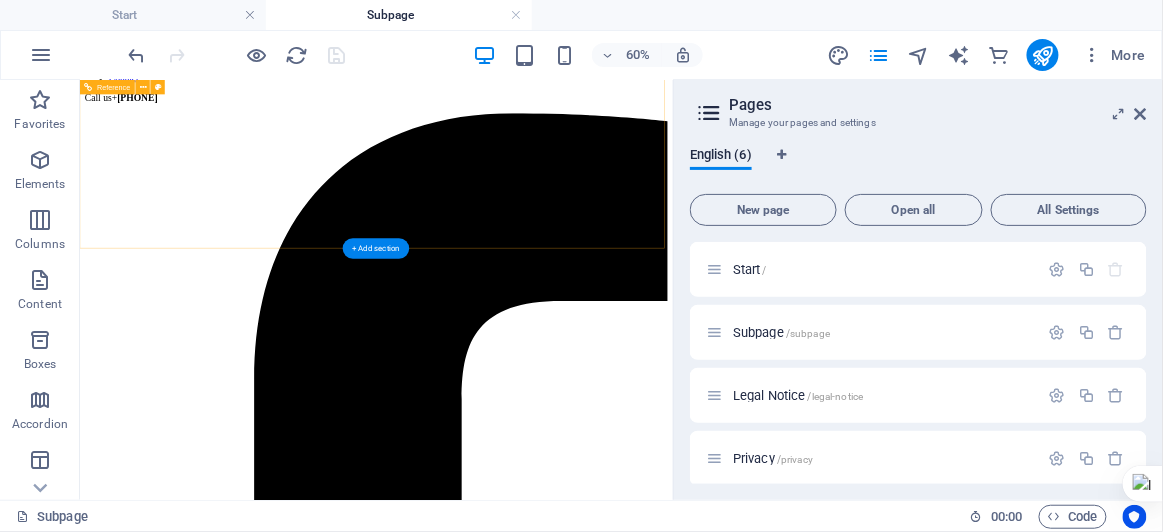 scroll, scrollTop: 139, scrollLeft: 0, axis: vertical 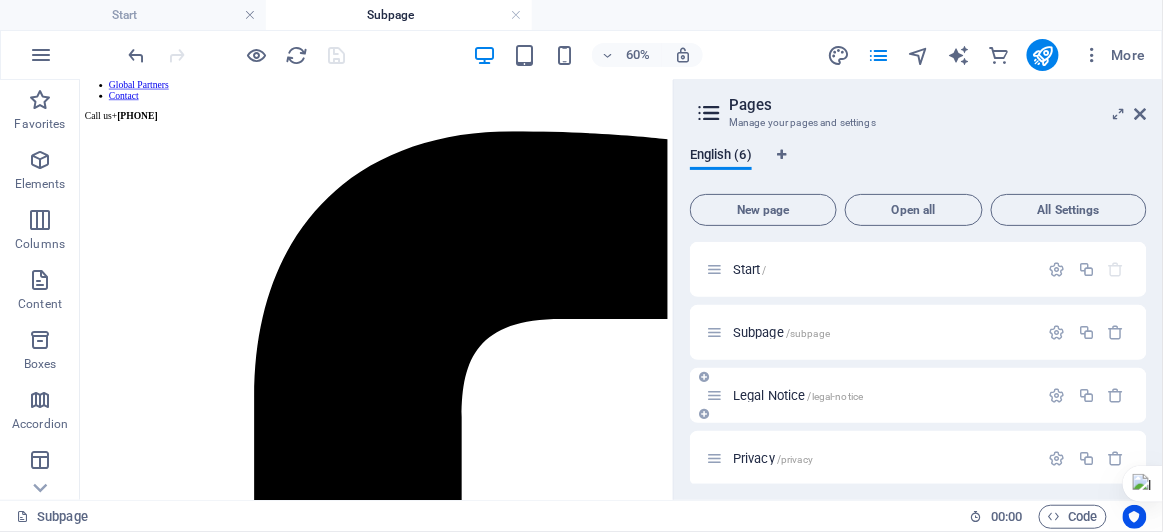 click on "Legal Notice /legal-notice" at bounding box center [798, 395] 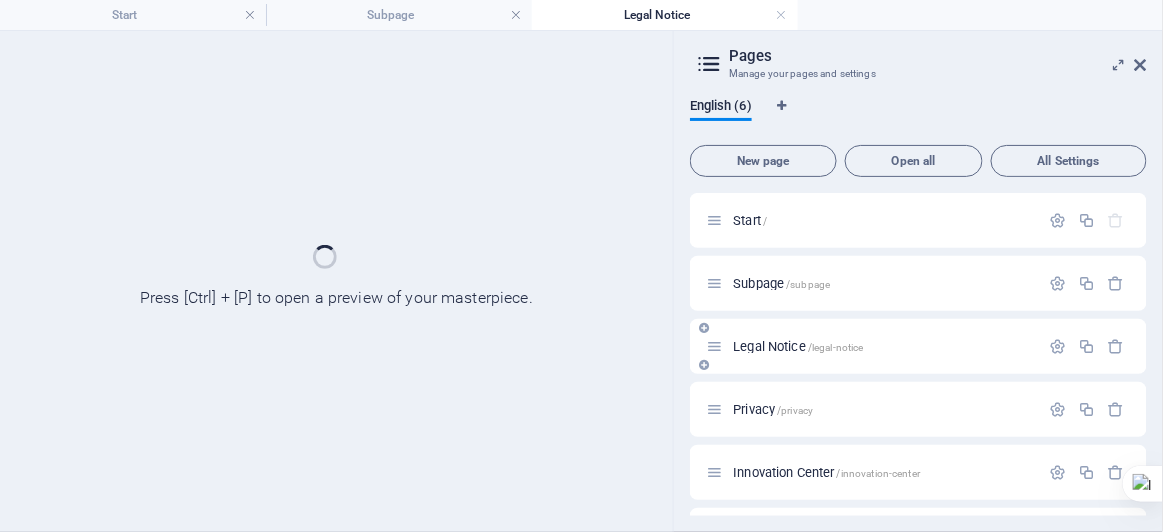 scroll, scrollTop: 0, scrollLeft: 0, axis: both 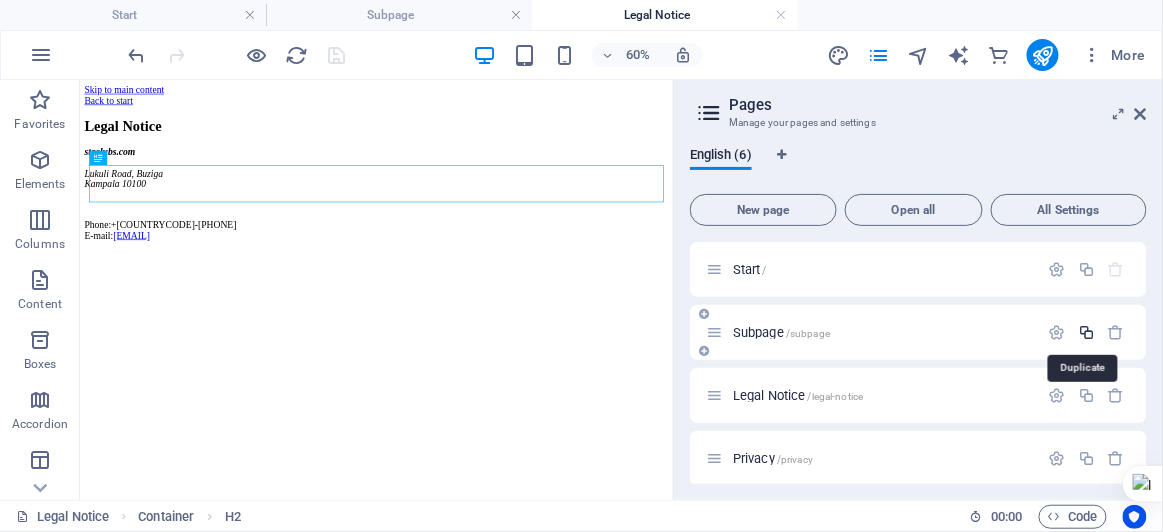 click at bounding box center (1086, 332) 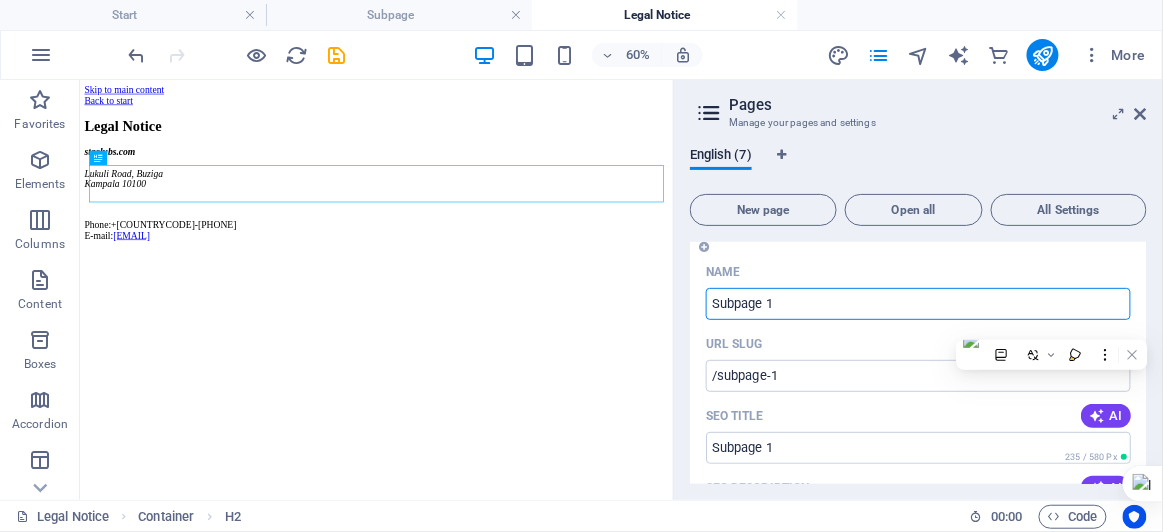scroll, scrollTop: 168, scrollLeft: 0, axis: vertical 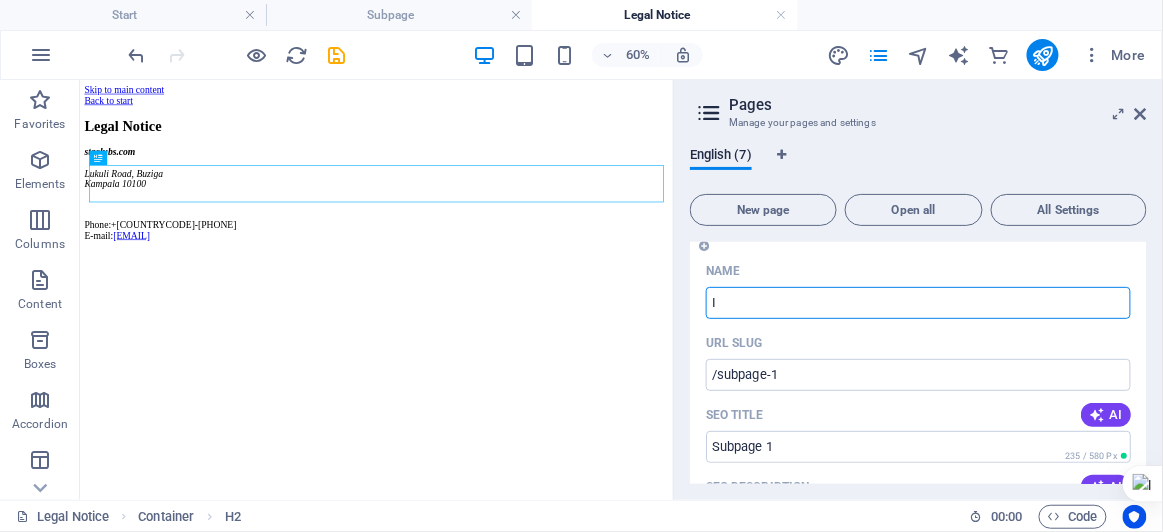 type on "I" 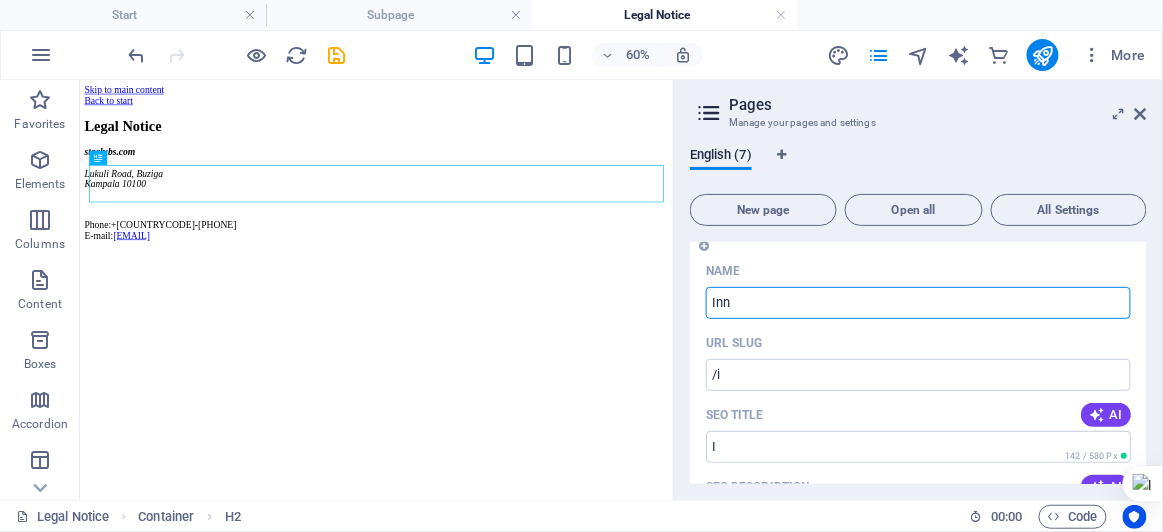 type on "Inn" 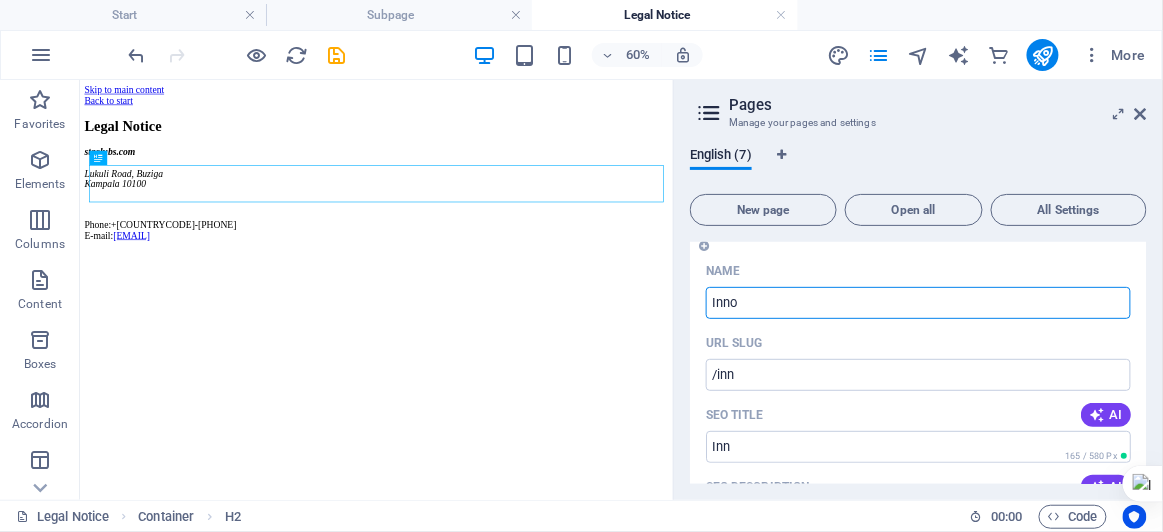 type on "Inno" 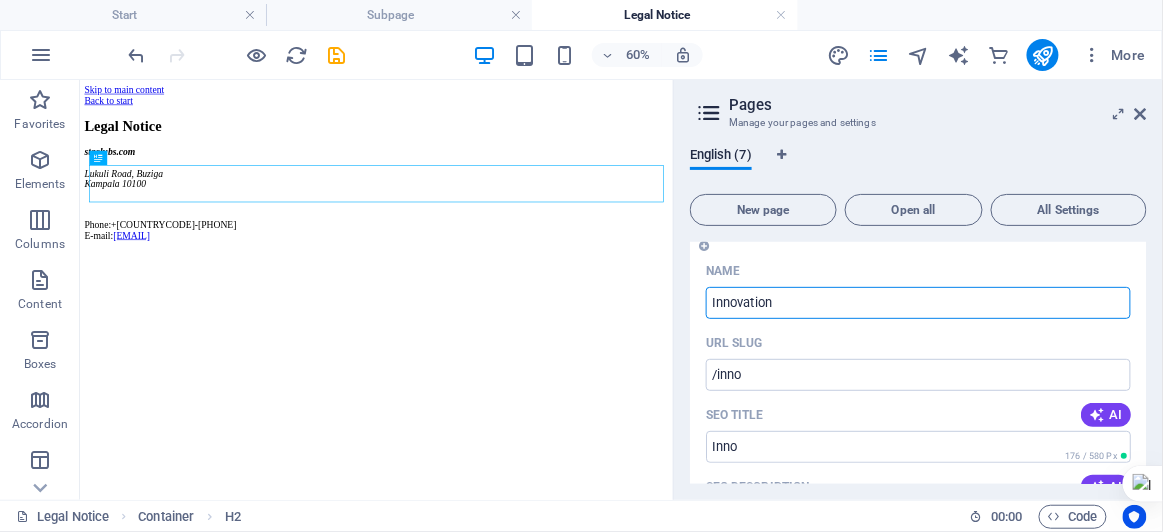 type on "Innovation" 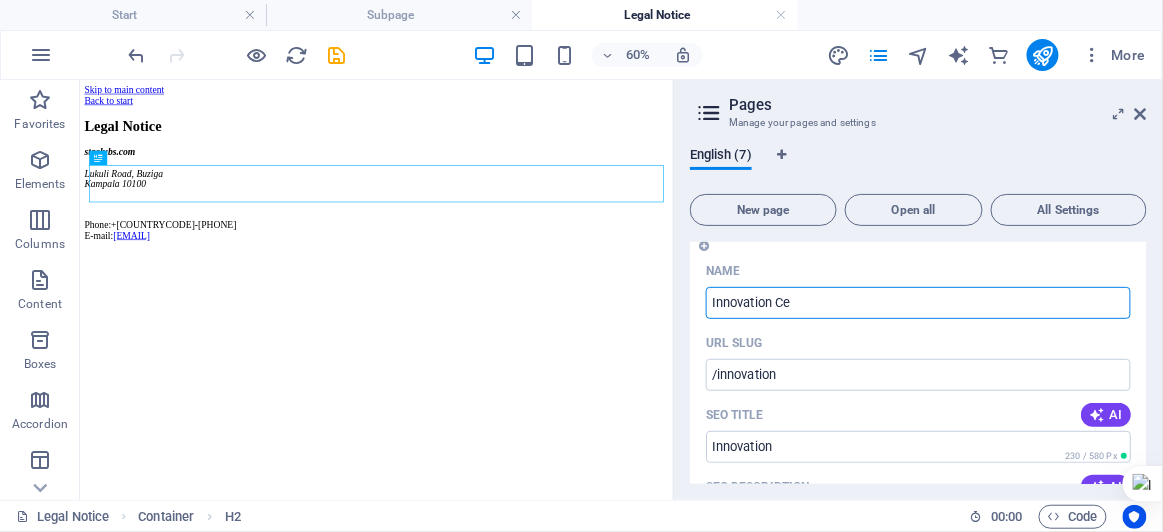 type on "Innovation Cen" 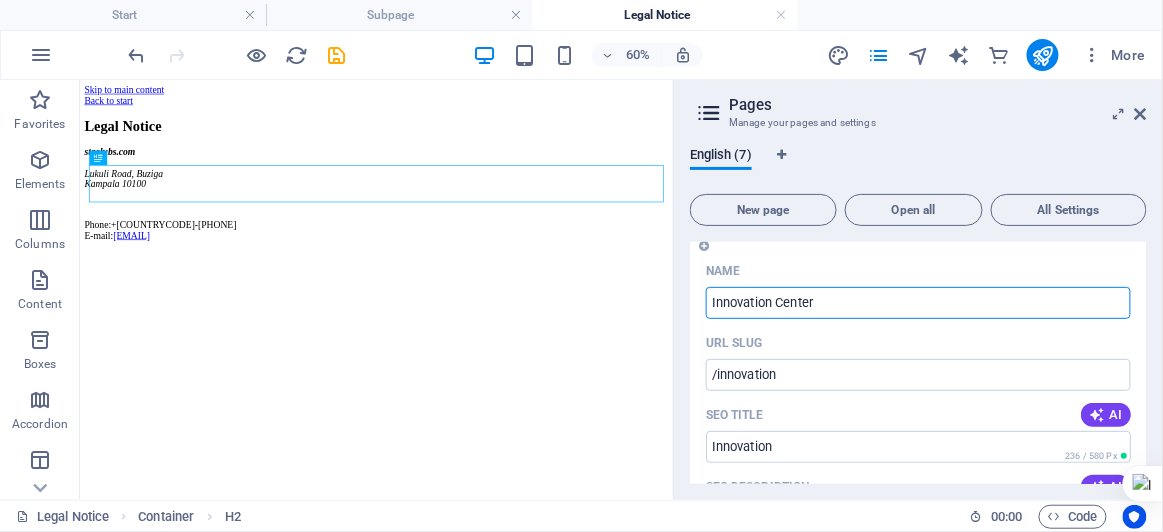 type on "Innovation Center" 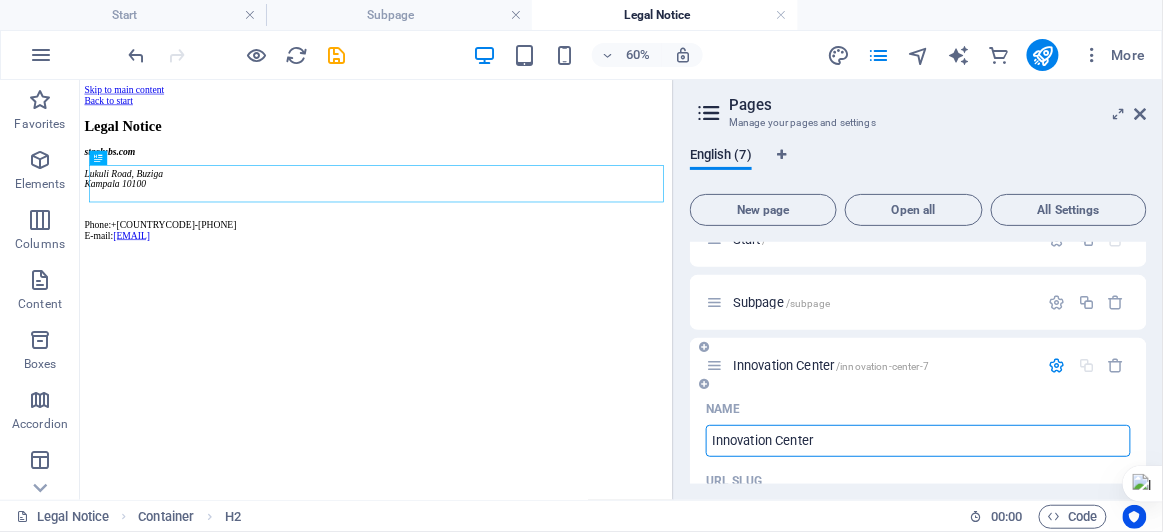 scroll, scrollTop: 0, scrollLeft: 0, axis: both 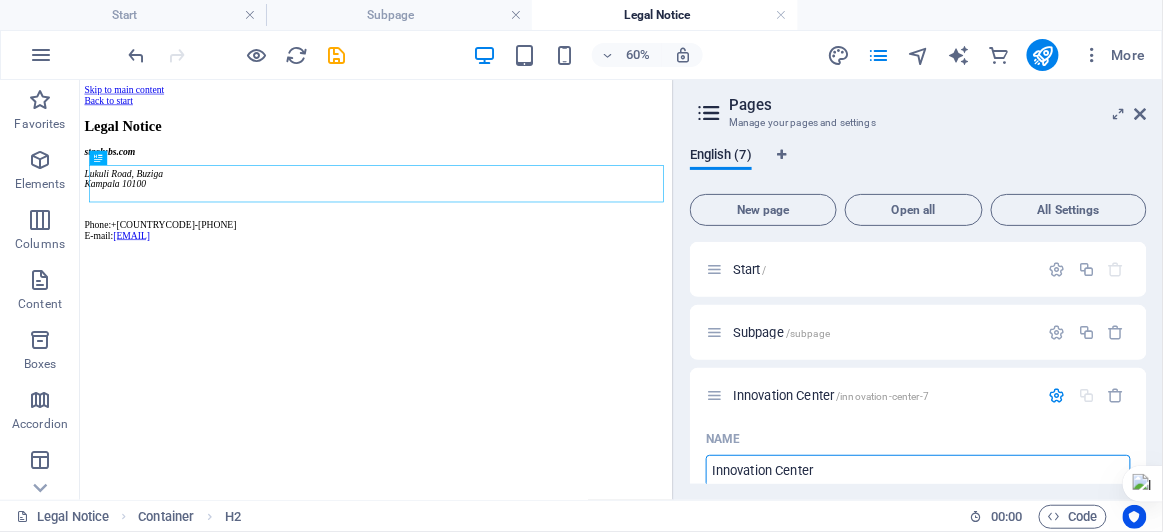 type on "Innovation Center" 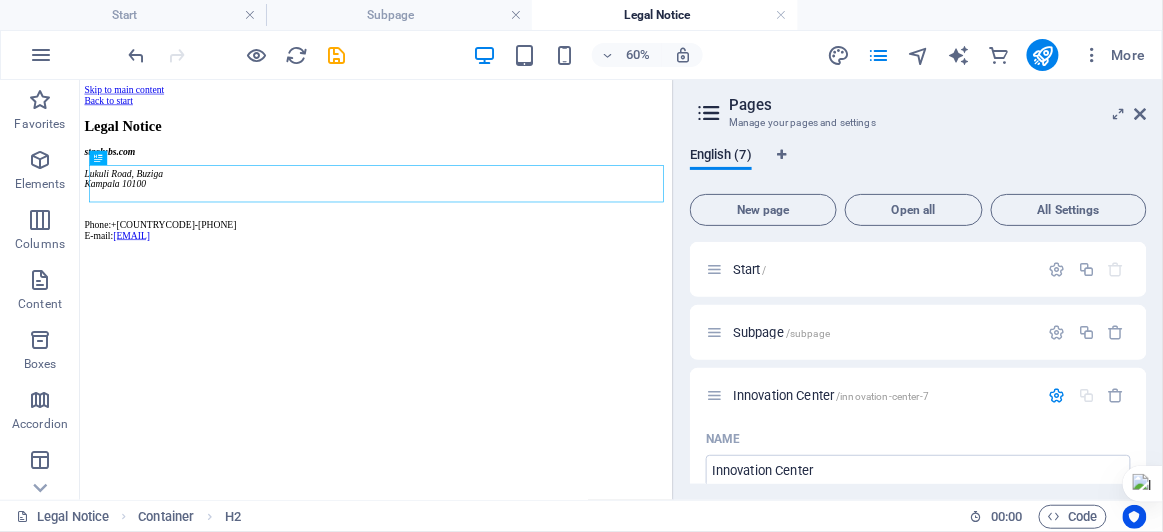 click on "English (7) New page Open all All Settings Start / Subpage /subpage Innovation Center /innovation-center-7 Name Innovation Center ​ URL SLUG /innovation-center-7 ​ SEO Title AI Innovation Center ​ 297 / 580 Px SEO Description AI ​ 83 / 990 Px SEO Keywords AI ​ Settings Menu Noindex Preview Mobile Desktop www.[DOMAIN] ... innovation-center-7 Innovation Center - [DOMAIN] [DOMAIN] Meta tags ​ Preview Image (Open Graph) Drag files here, click to choose files or select files from Files or our free stock photos & videos More Settings Legal Notice /legal-notice Privacy /privacy Innovation Center /innovation-center Portfolio: Single Page Layout /portfolio-item" at bounding box center [918, 316] 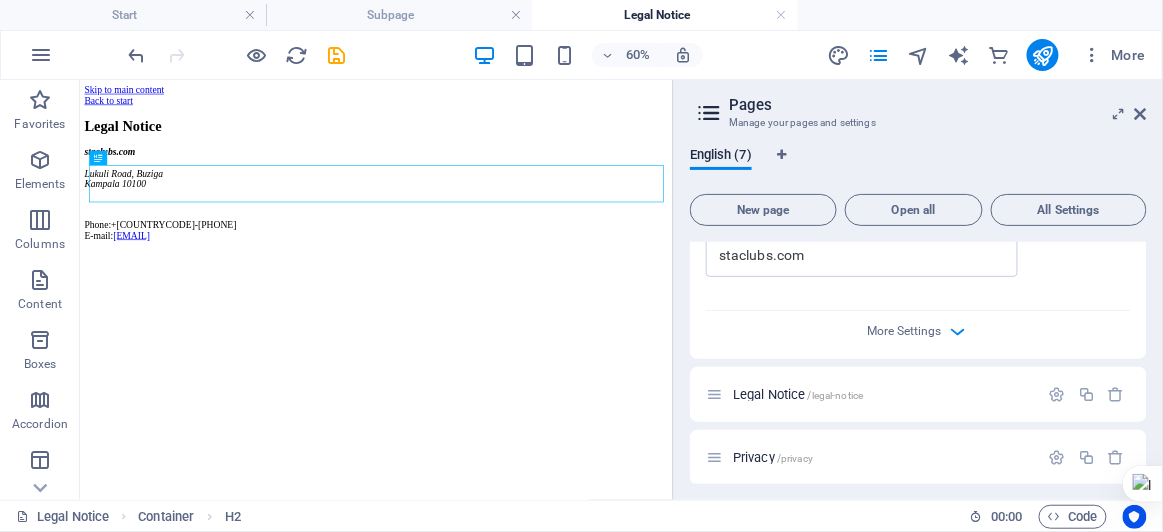 scroll, scrollTop: 970, scrollLeft: 0, axis: vertical 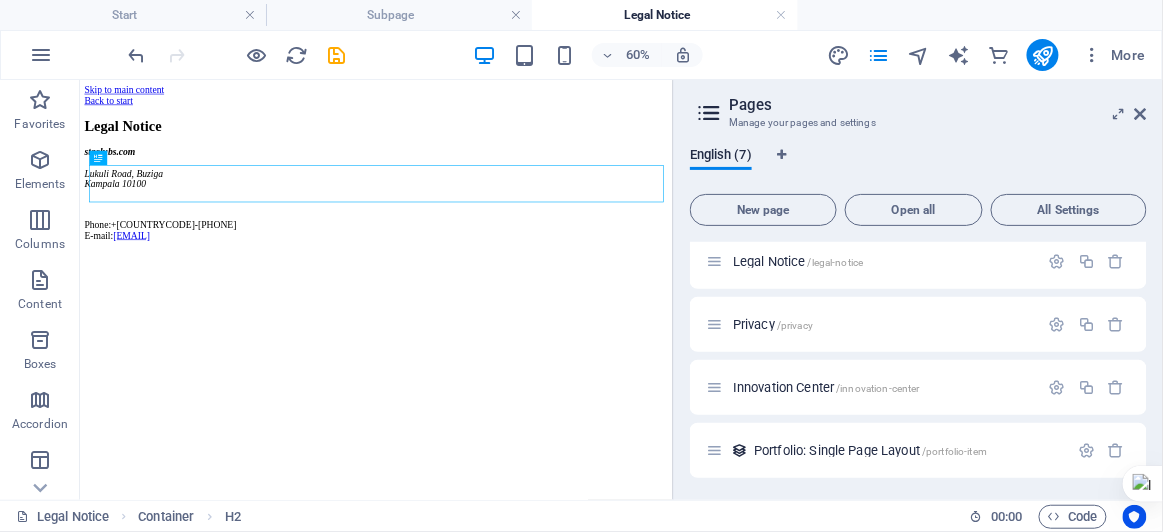 click on "Start / Subpage /subpage Innovation Center /innovation-center-7 Name Innovation Center ​ URL SLUG /innovation-center-7 ​ SEO Title AI Innovation Center ​ 297 / 580 Px SEO Description AI ​ 83 / 990 Px SEO Keywords AI ​ Settings Menu Noindex Preview Mobile Desktop www.[DOMAIN] ... innovation-center-7 Innovation Center - [DOMAIN] [DOMAIN] Meta tags ​ Preview Image (Open Graph) Drag files here, click to choose files or select files from Files or our free stock photos & videos More Settings Legal Notice /legal-notice Privacy /privacy Innovation Center /innovation-center Portfolio: Single Page Layout /portfolio-item" at bounding box center [918, 363] 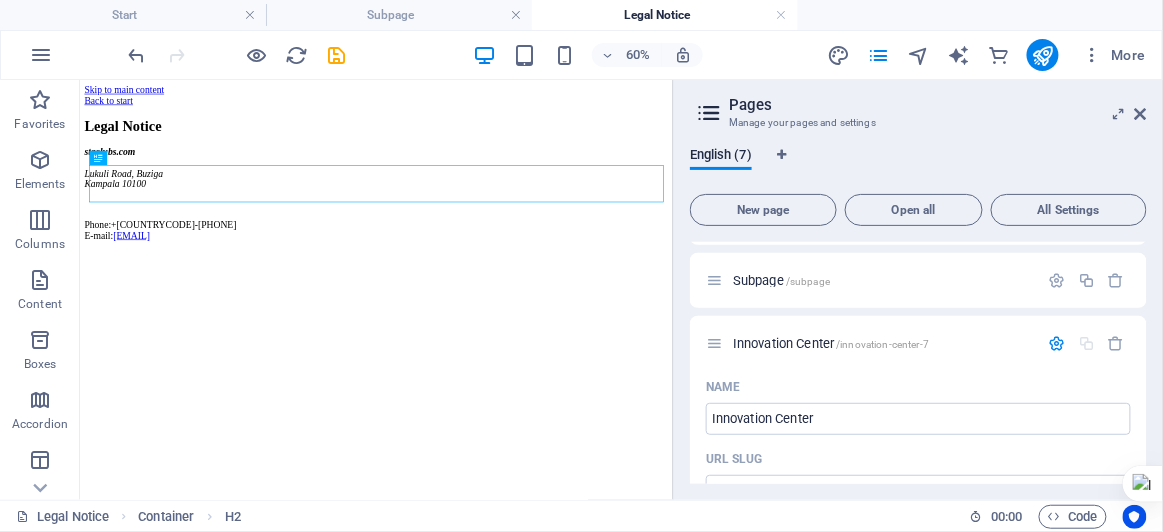 scroll, scrollTop: 18, scrollLeft: 0, axis: vertical 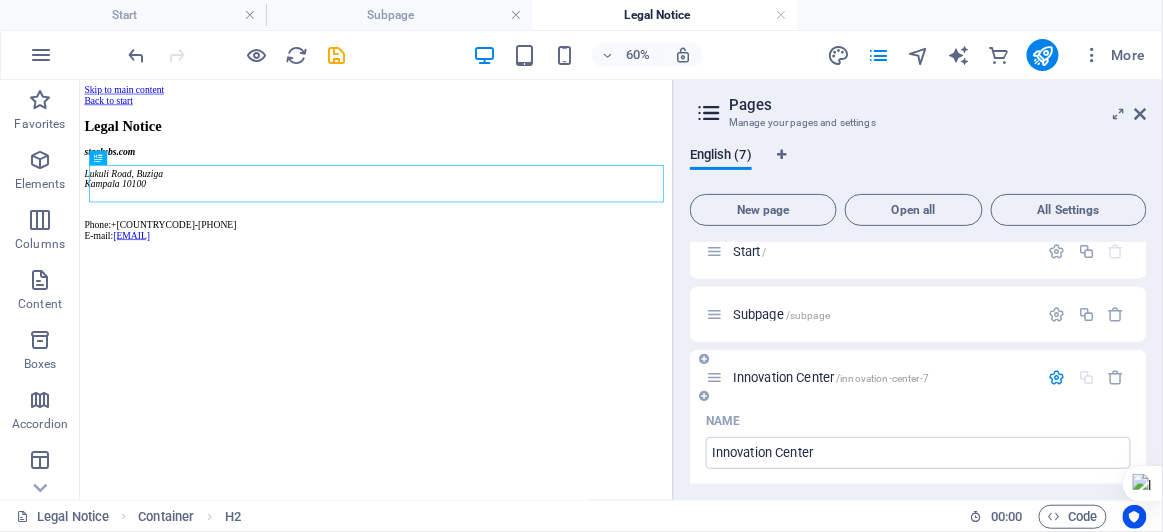 click on "Innovation Center /innovation-center-7" at bounding box center [831, 377] 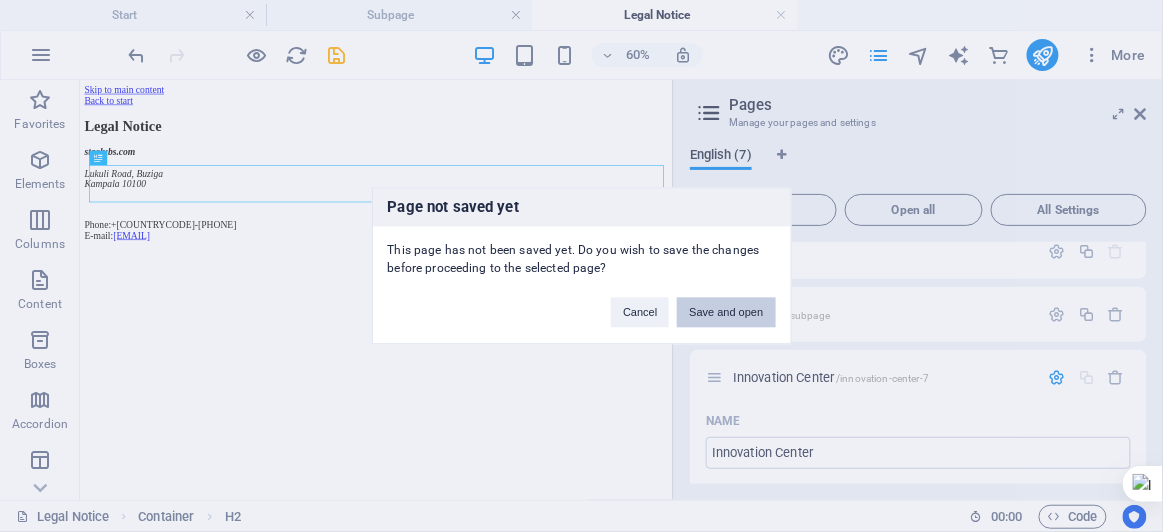 click on "Save and open" at bounding box center [726, 313] 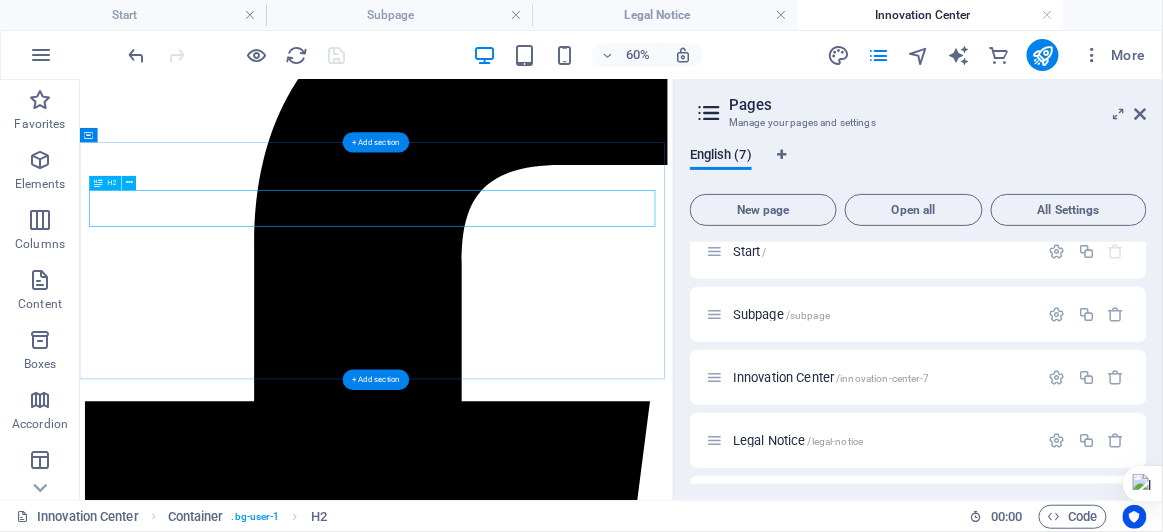 scroll, scrollTop: 396, scrollLeft: 0, axis: vertical 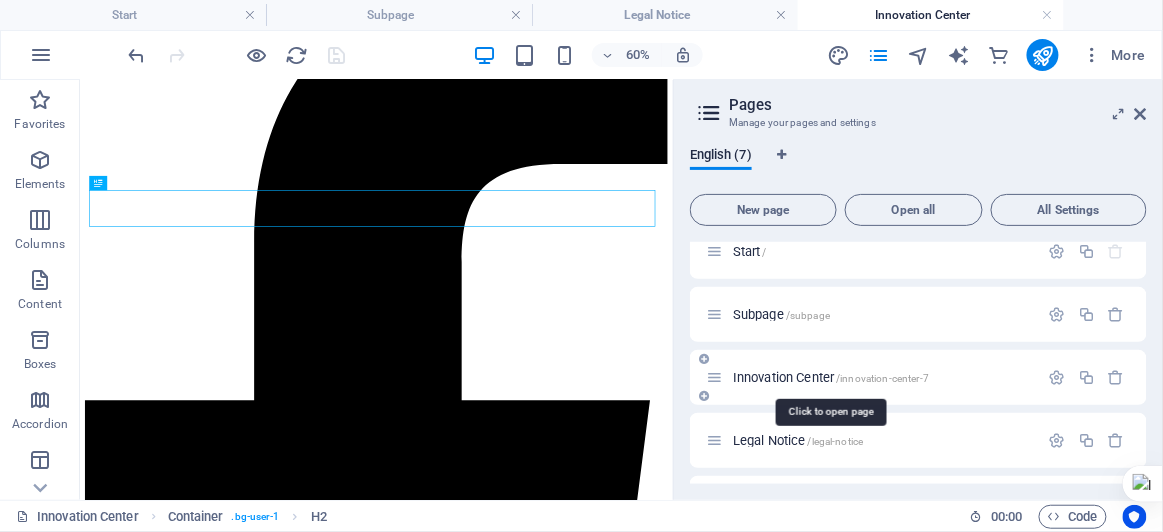 click on "Innovation Center /innovation-center-7" at bounding box center [831, 377] 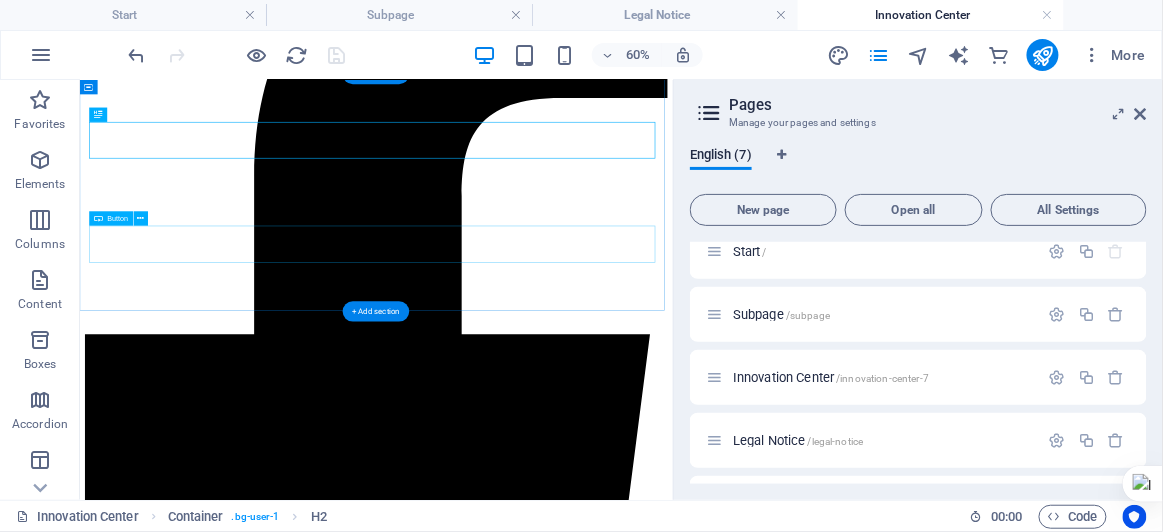 scroll, scrollTop: 510, scrollLeft: 0, axis: vertical 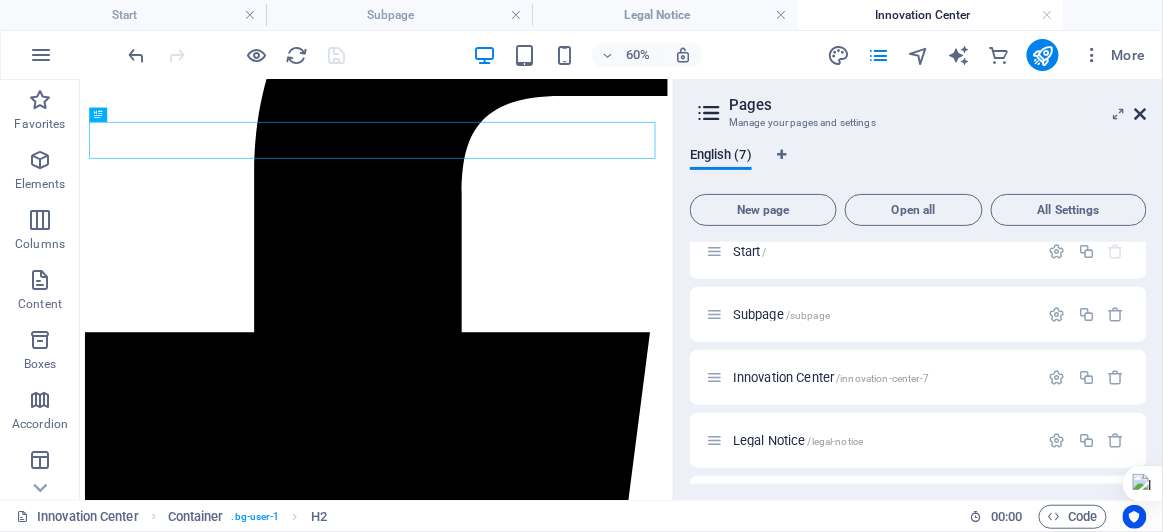 click at bounding box center (1141, 114) 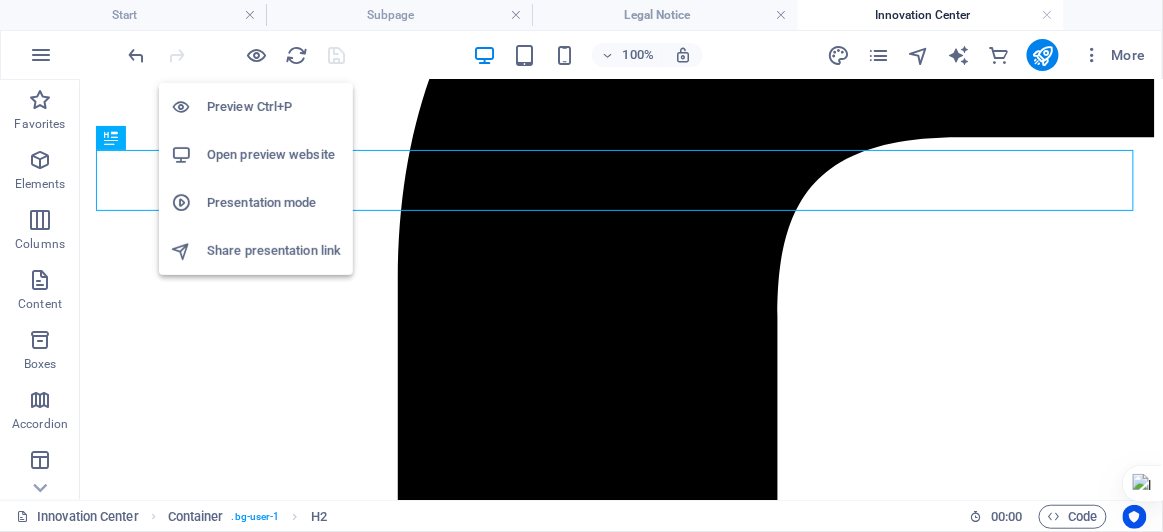 click on "Open preview website" at bounding box center (274, 155) 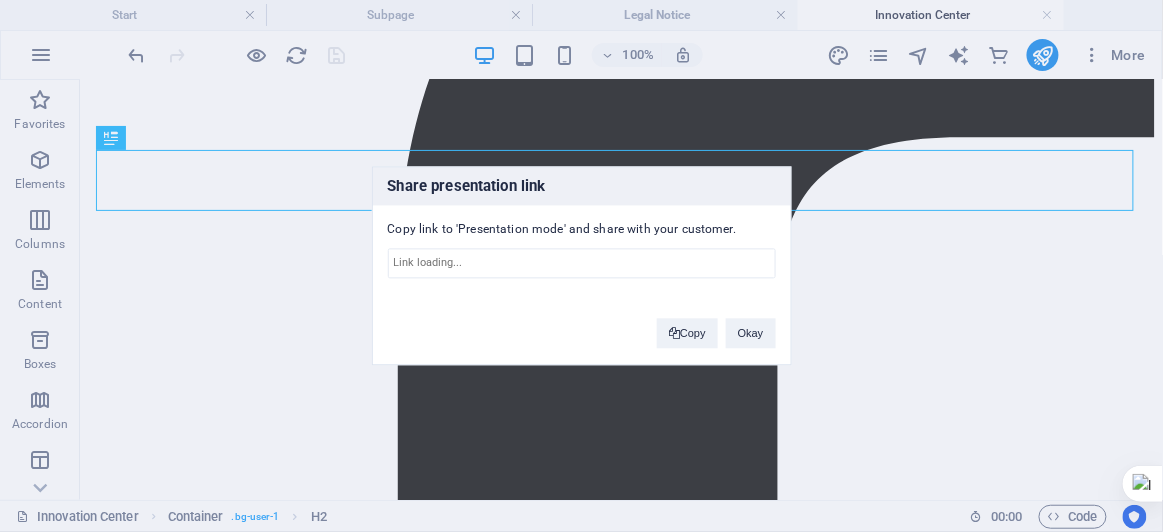 type on "https://cms.sitehub.io/presentation/1256663/c3601ed1b1d66ff5361a25efd66a75ec8b4efb23eb6e580c765b70653e72e124" 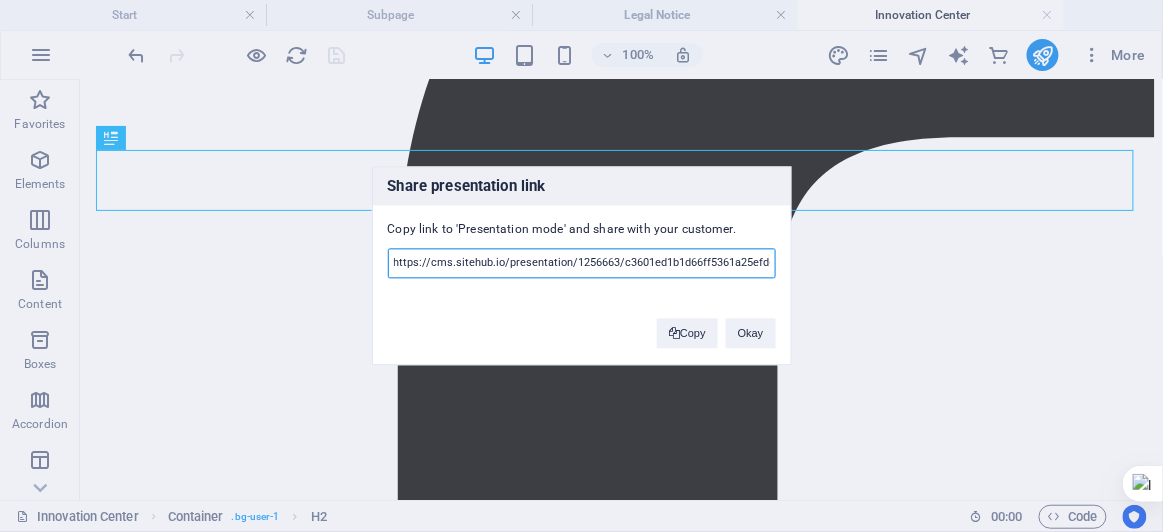 click on "https://cms.sitehub.io/presentation/1256663/c3601ed1b1d66ff5361a25efd66a75ec8b4efb23eb6e580c765b70653e72e124" at bounding box center [582, 264] 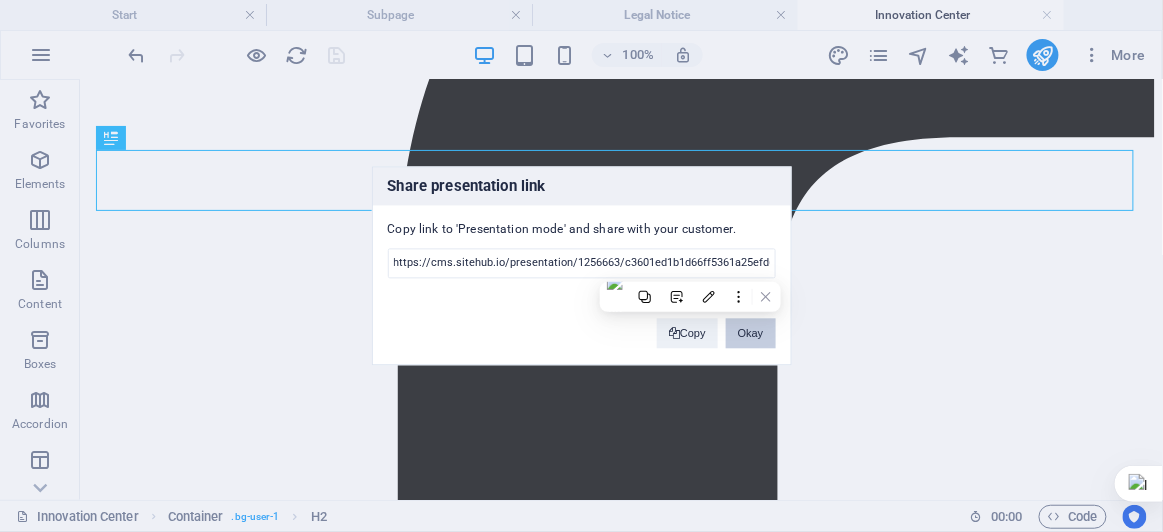 click on "Okay" at bounding box center (751, 334) 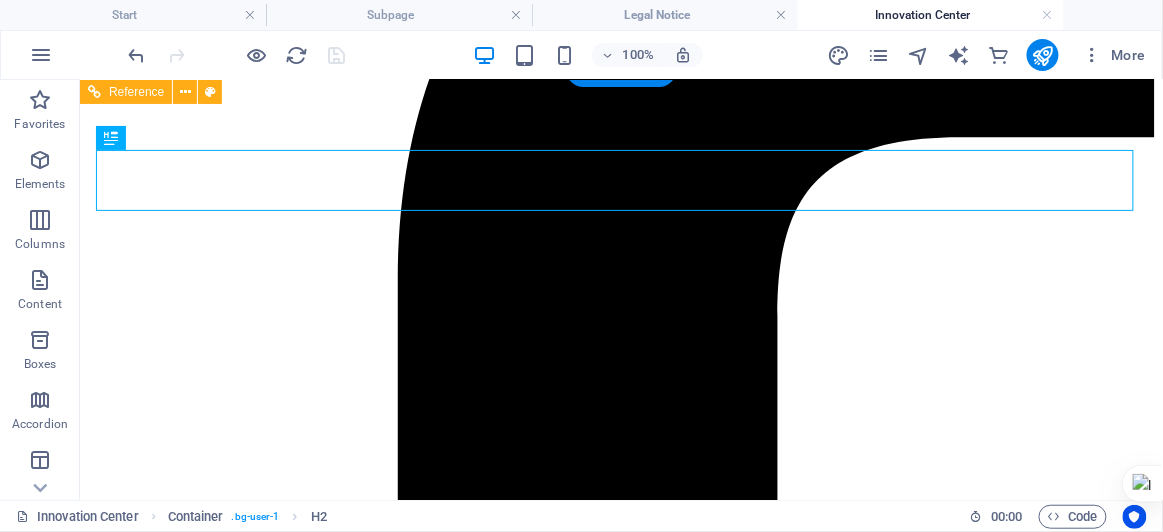click on "Home Our Big Idea The Challenge Innovation Center Global Partners Contact Call us     [PHONE] Menu" at bounding box center [620, 2432] 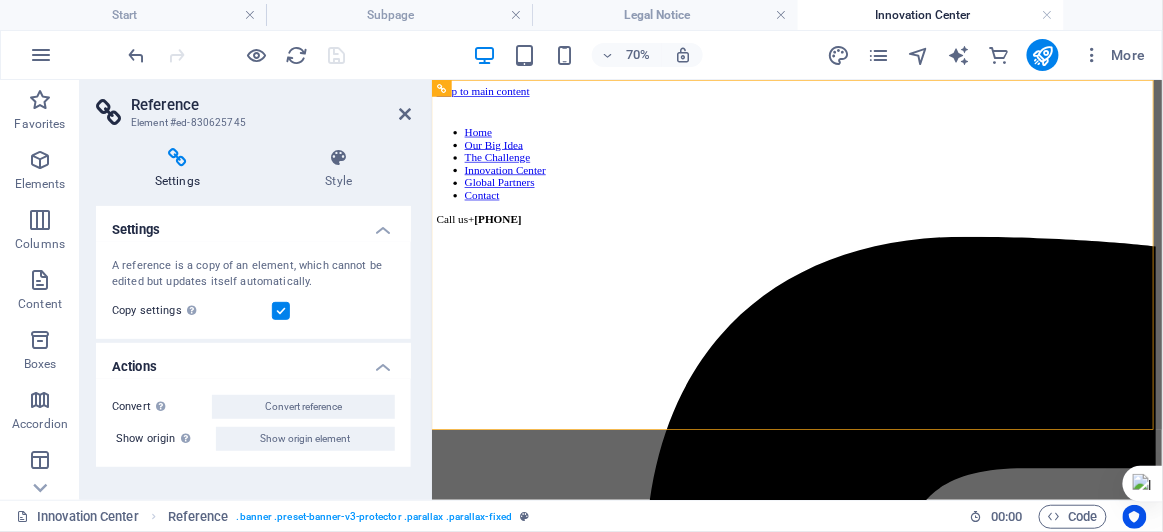 scroll, scrollTop: 0, scrollLeft: 0, axis: both 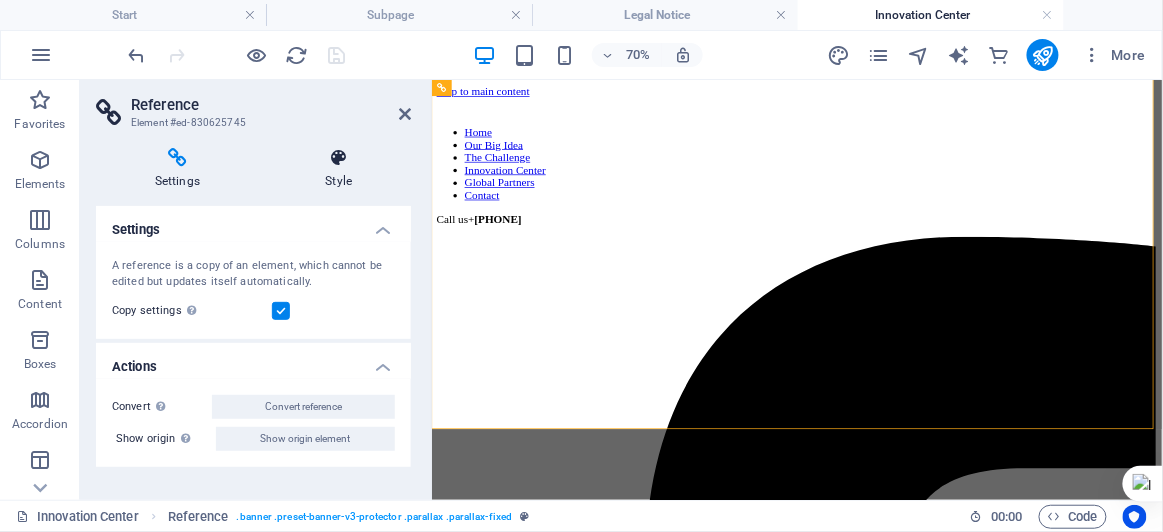 click on "Style" at bounding box center [339, 169] 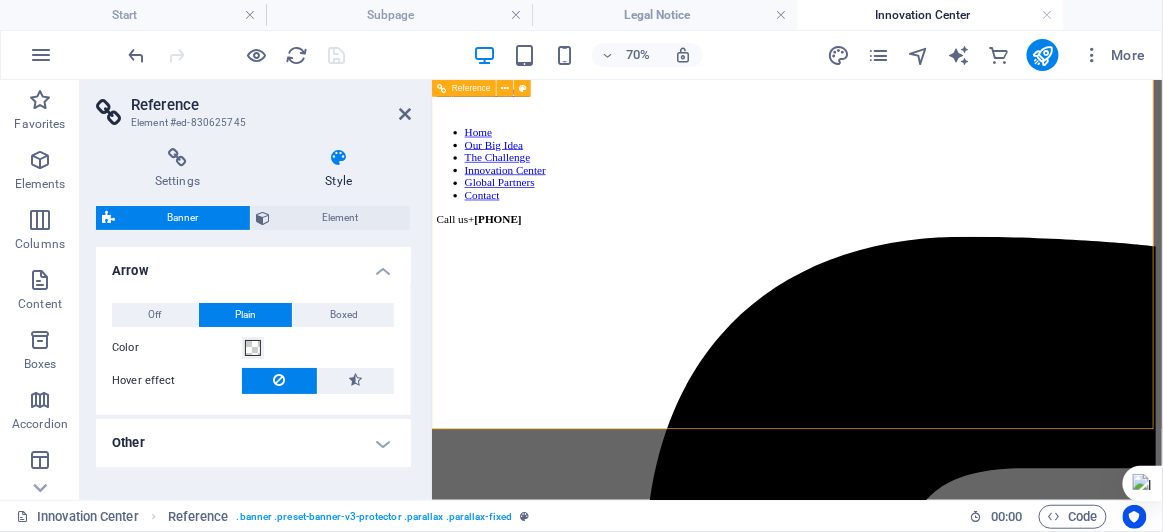 click on "Home Our Big Idea The Challenge Innovation Center Global Partners Contact Call us     [PHONE] Menu" at bounding box center (953, 2843) 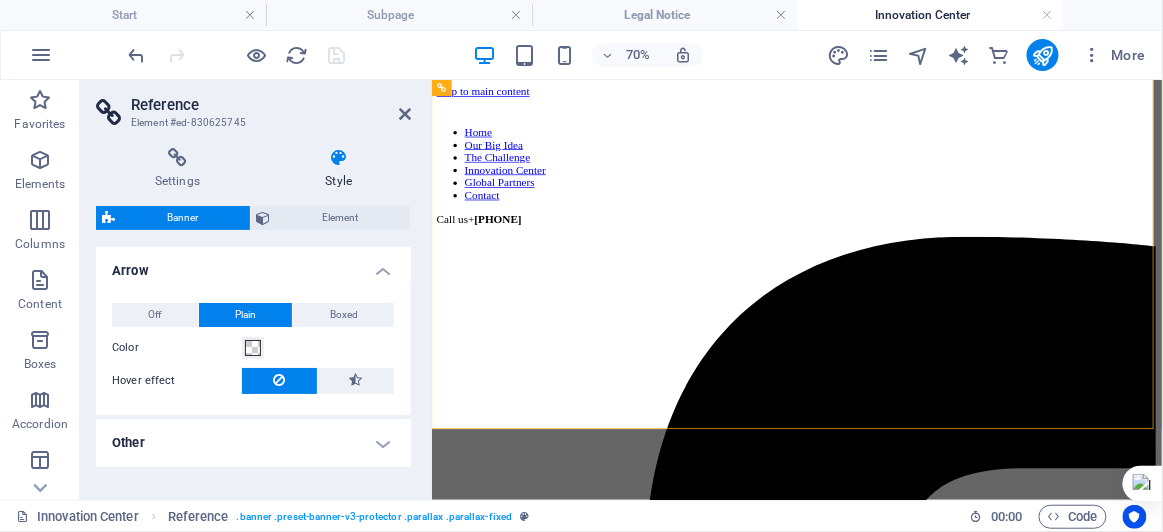 scroll, scrollTop: 61, scrollLeft: 0, axis: vertical 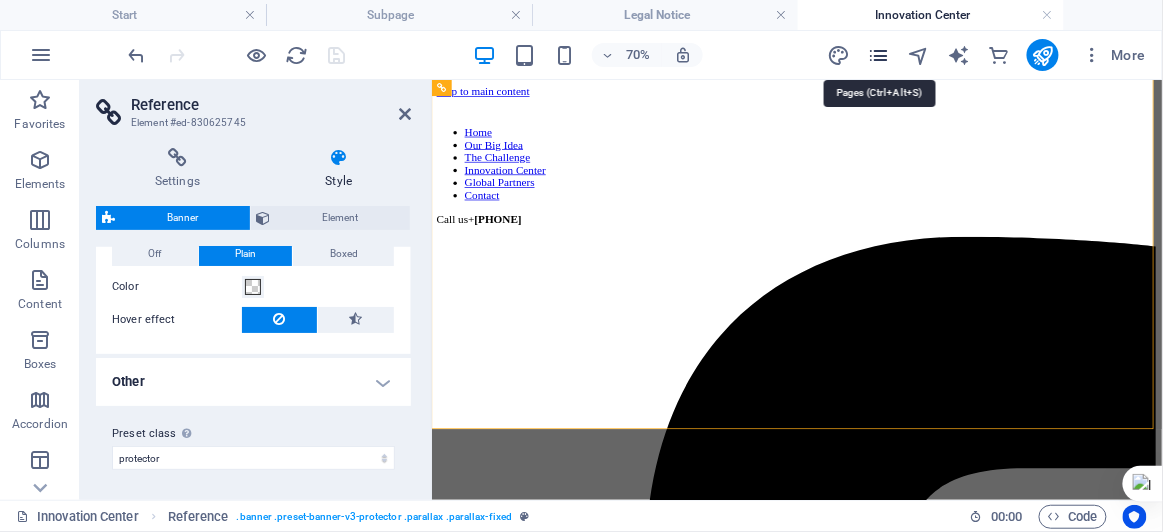 click at bounding box center [878, 55] 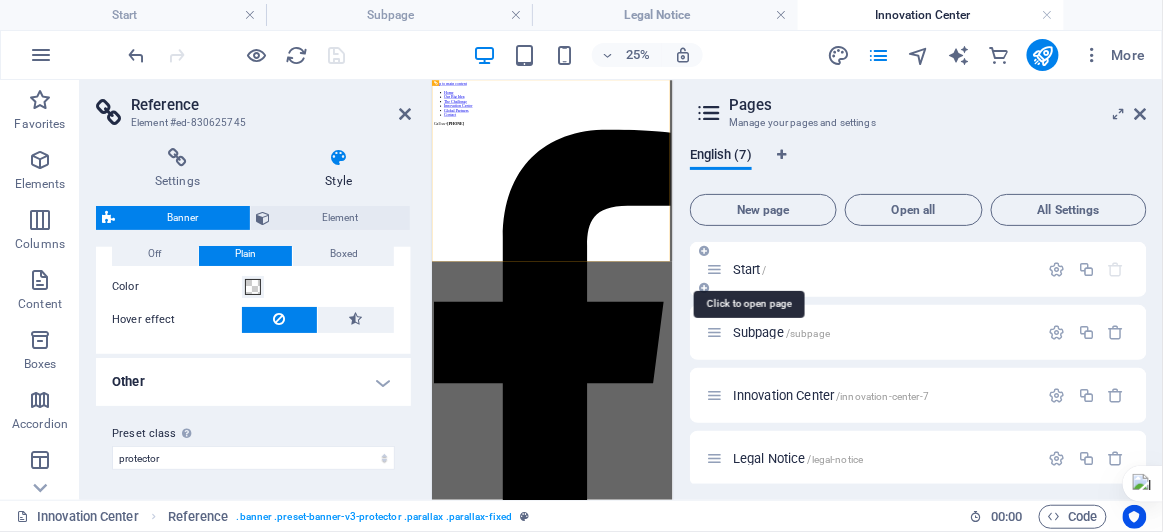 click on "Start /" at bounding box center [750, 269] 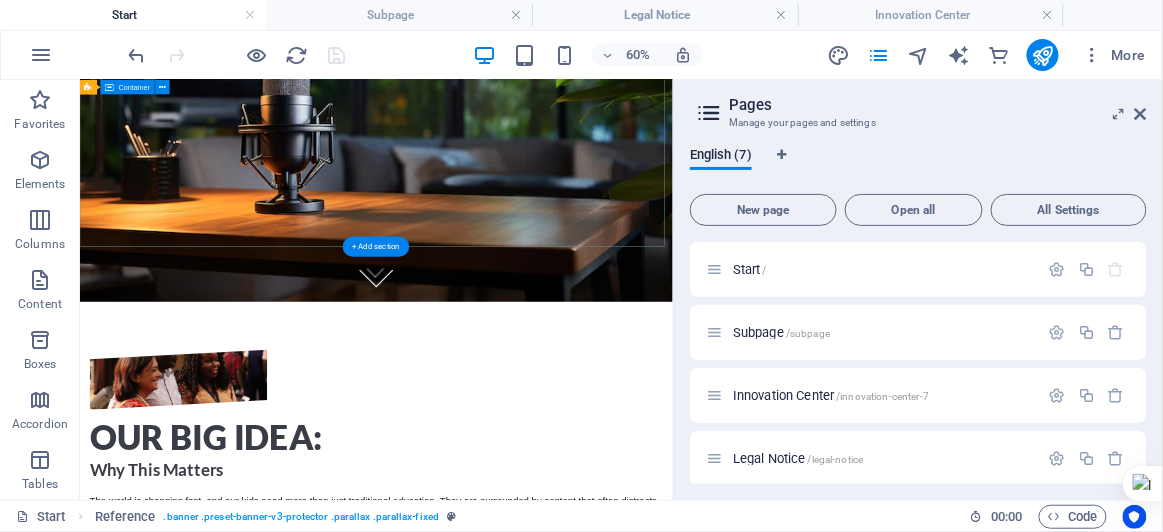 scroll, scrollTop: 0, scrollLeft: 0, axis: both 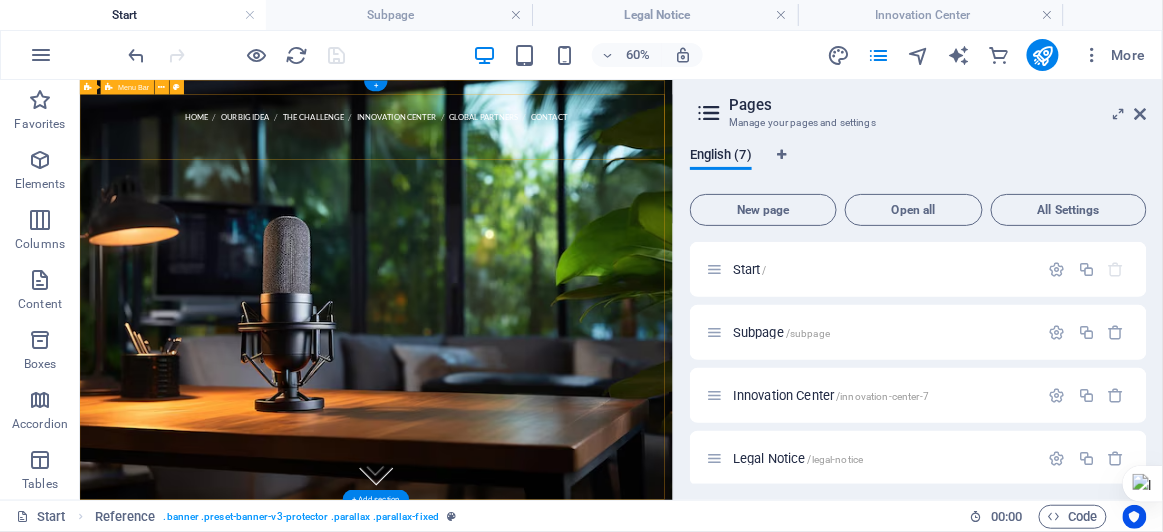 click on "Home Our Big Idea The Challenge Innovation Center Global Partners Contact Call us     [PHONE] Menu" at bounding box center (573, 210) 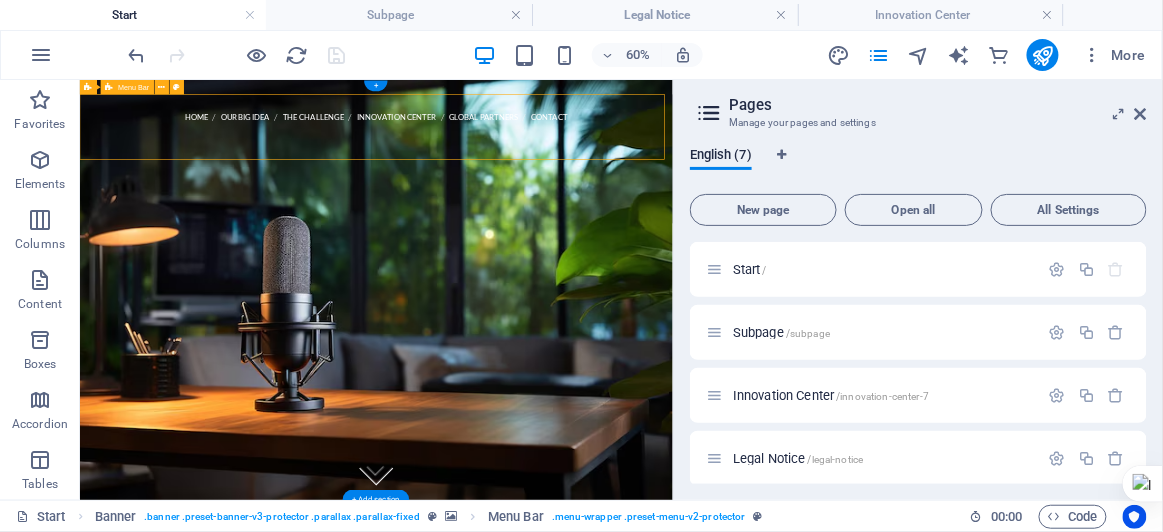 click on "Home Our Big Idea The Challenge Innovation Center Global Partners Contact Call us     [PHONE] Menu" at bounding box center (573, 210) 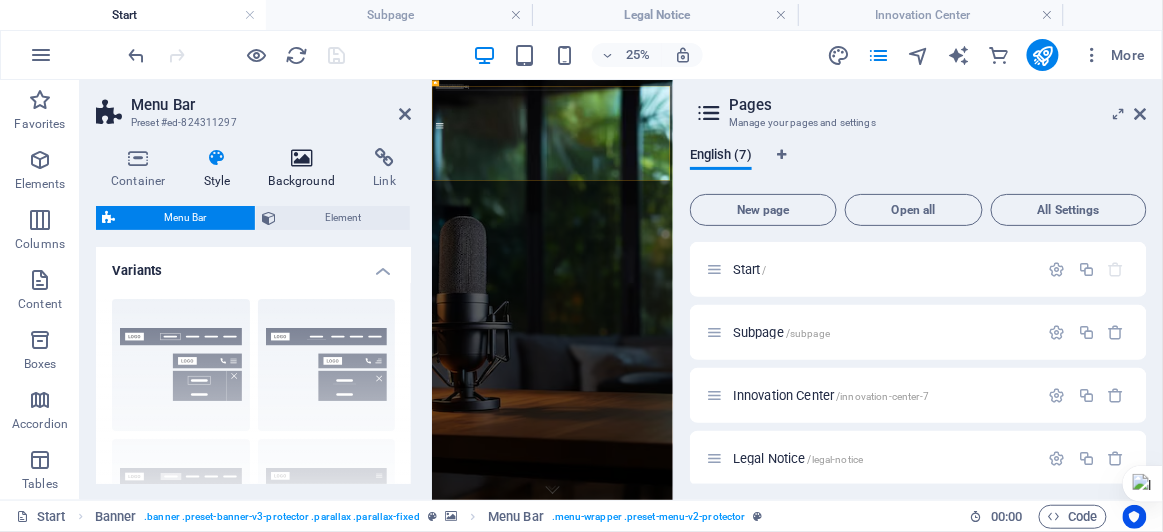 click on "Background" at bounding box center [306, 169] 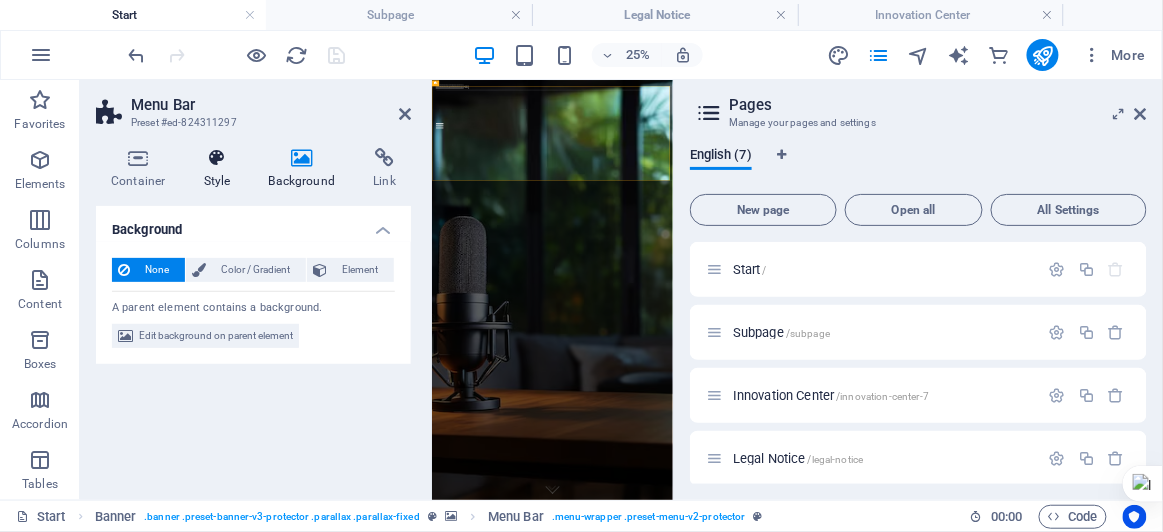 click on "Style" at bounding box center (221, 169) 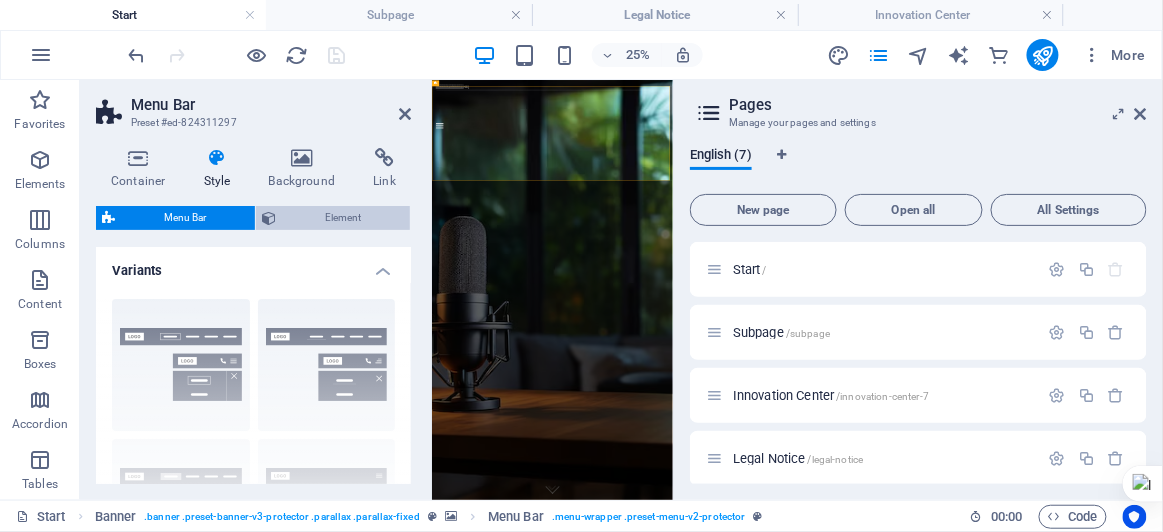 click on "Element" at bounding box center (343, 218) 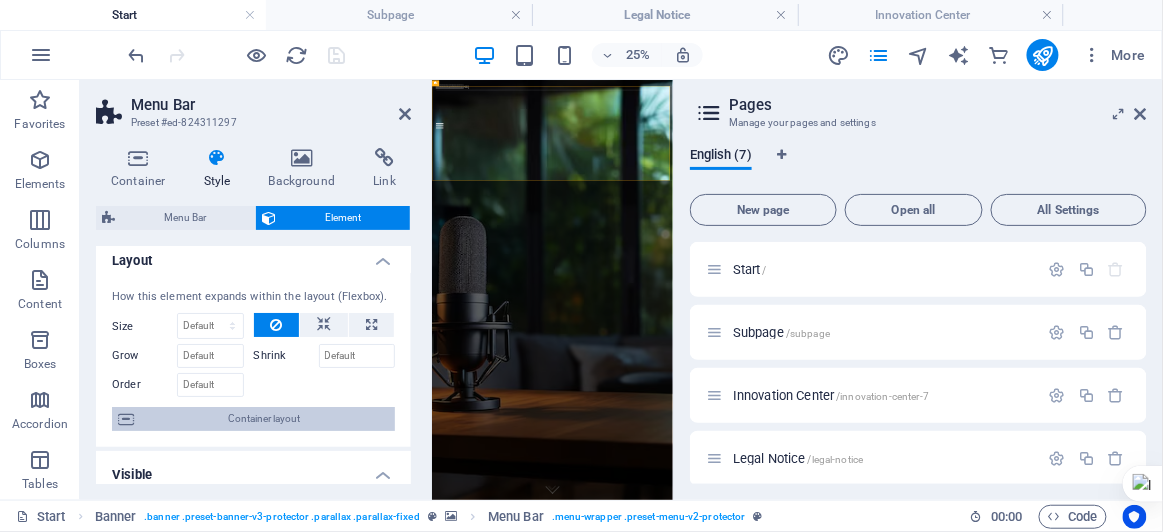 scroll, scrollTop: 0, scrollLeft: 0, axis: both 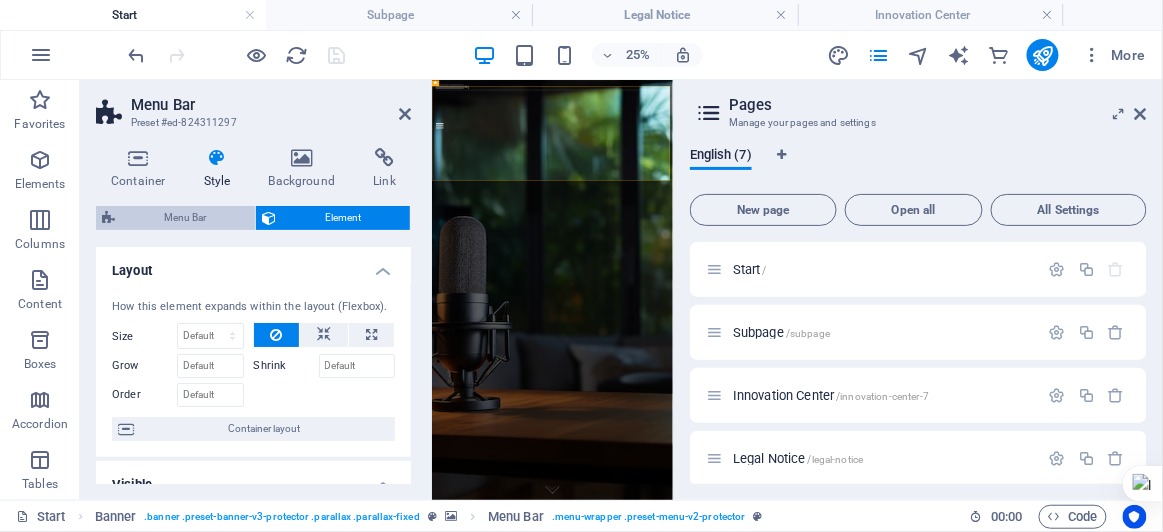 click on "Menu Bar" at bounding box center (185, 218) 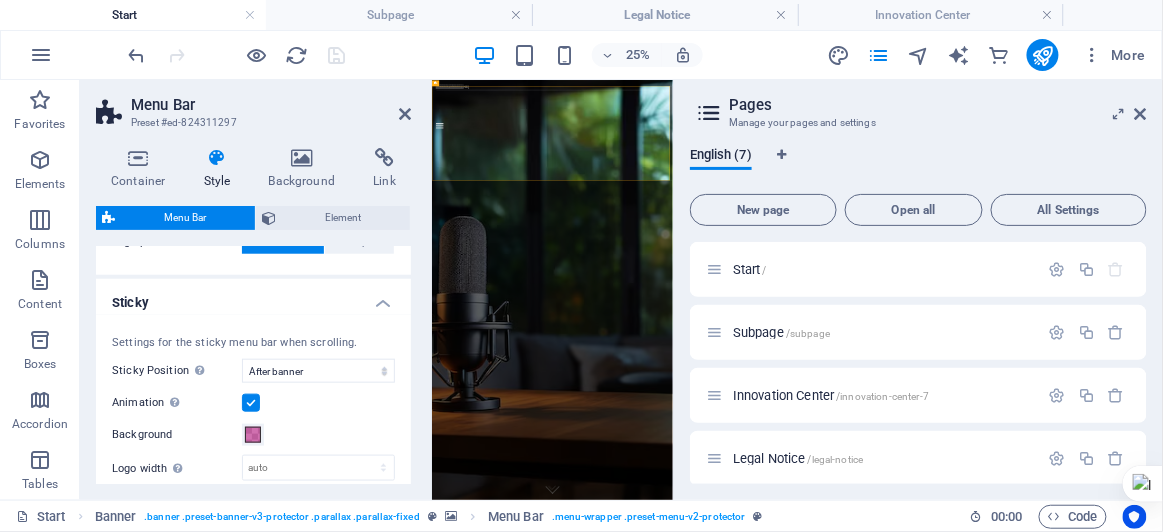 scroll, scrollTop: 499, scrollLeft: 0, axis: vertical 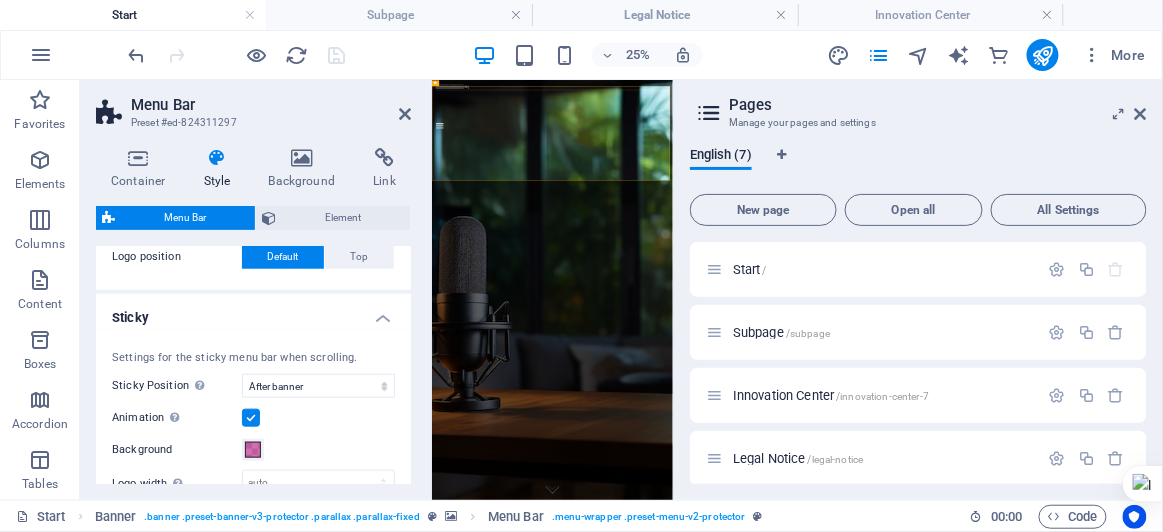click on "Sticky" at bounding box center [253, 312] 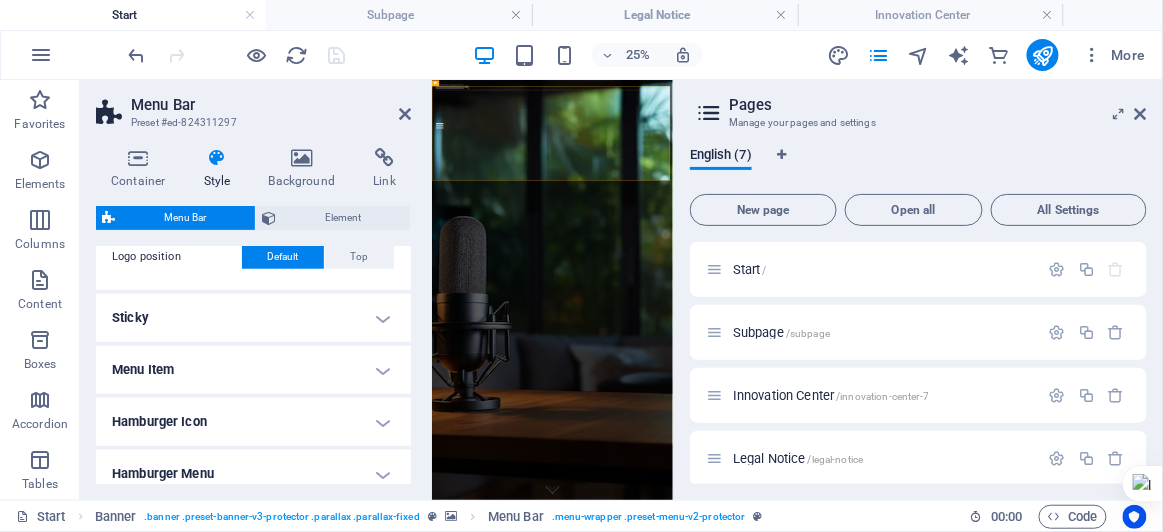 click on "Hamburger Icon" at bounding box center [253, 422] 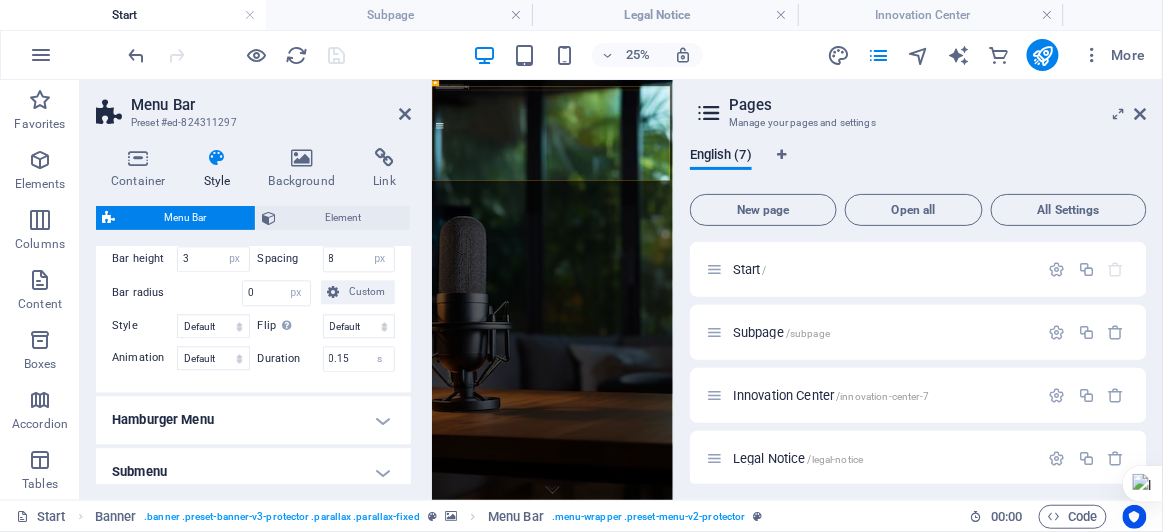 scroll, scrollTop: 1216, scrollLeft: 0, axis: vertical 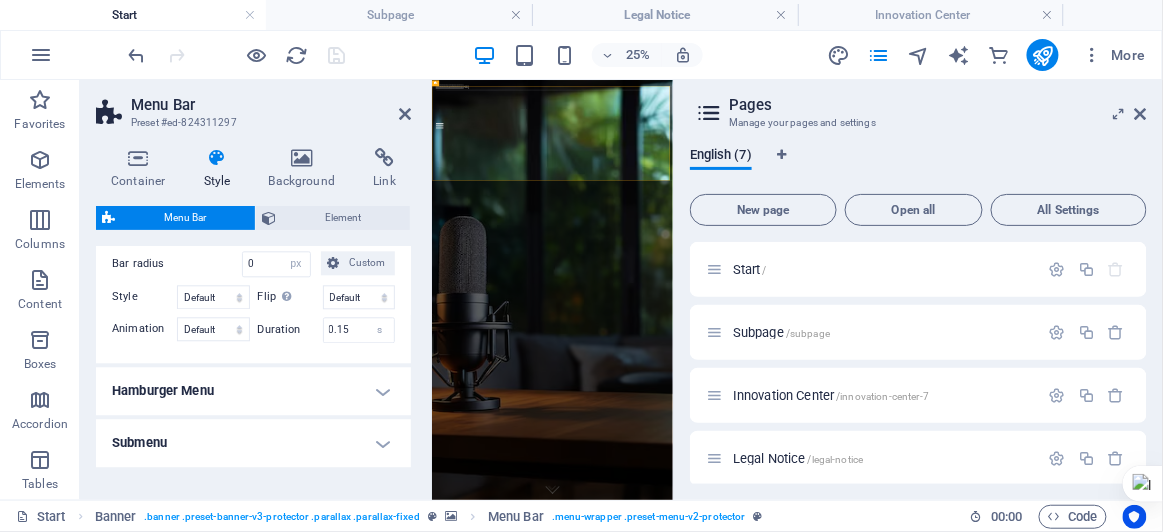 click on "Hamburger Menu" at bounding box center (253, 391) 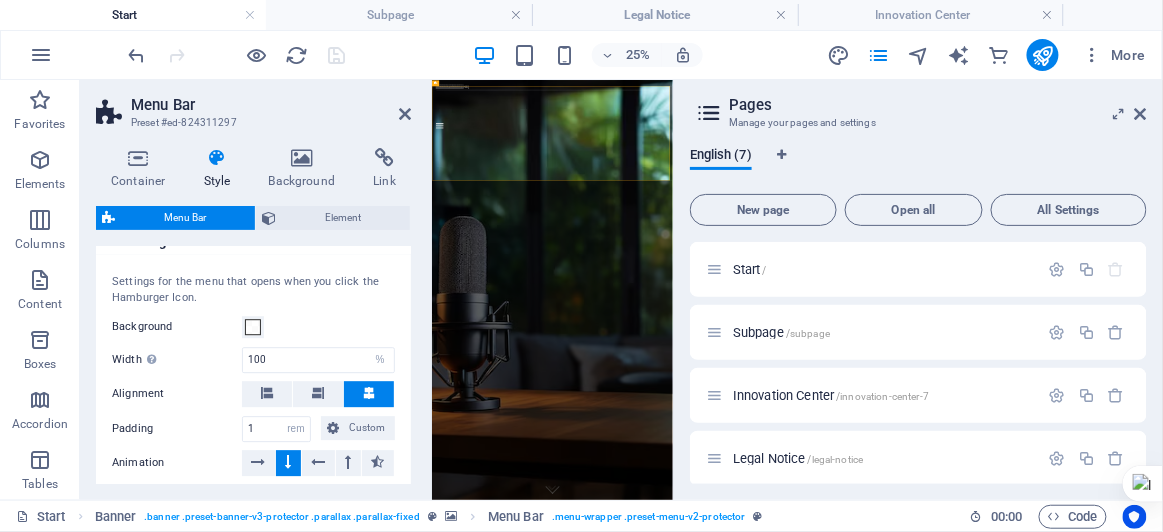 scroll, scrollTop: 1352, scrollLeft: 0, axis: vertical 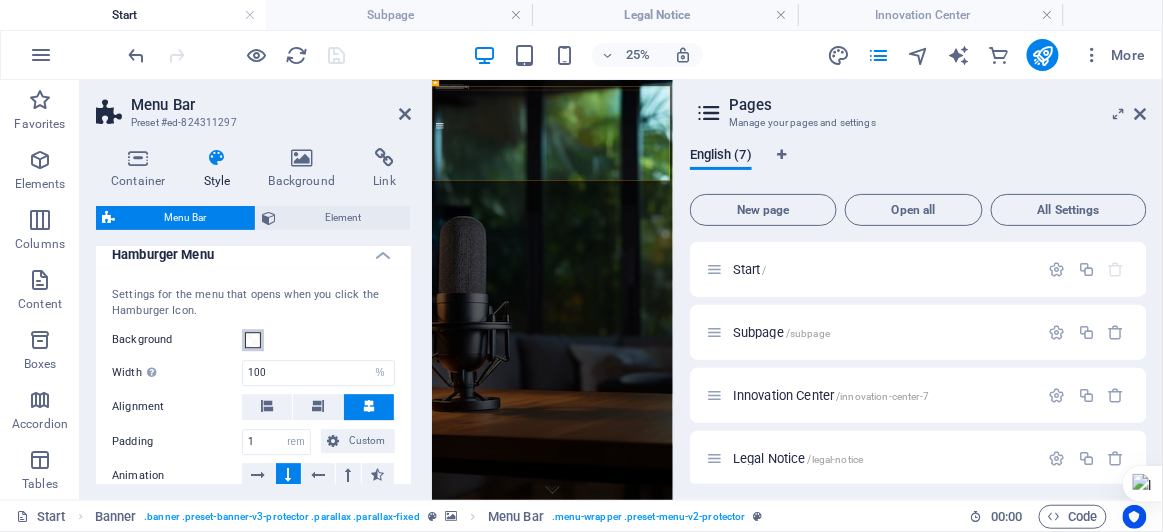click at bounding box center (253, 340) 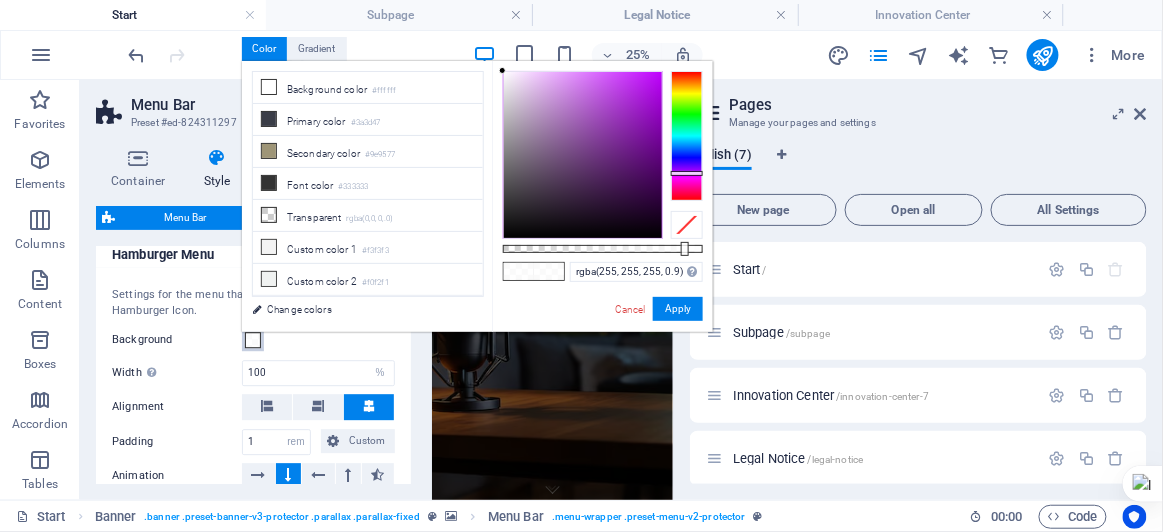 click at bounding box center (687, 136) 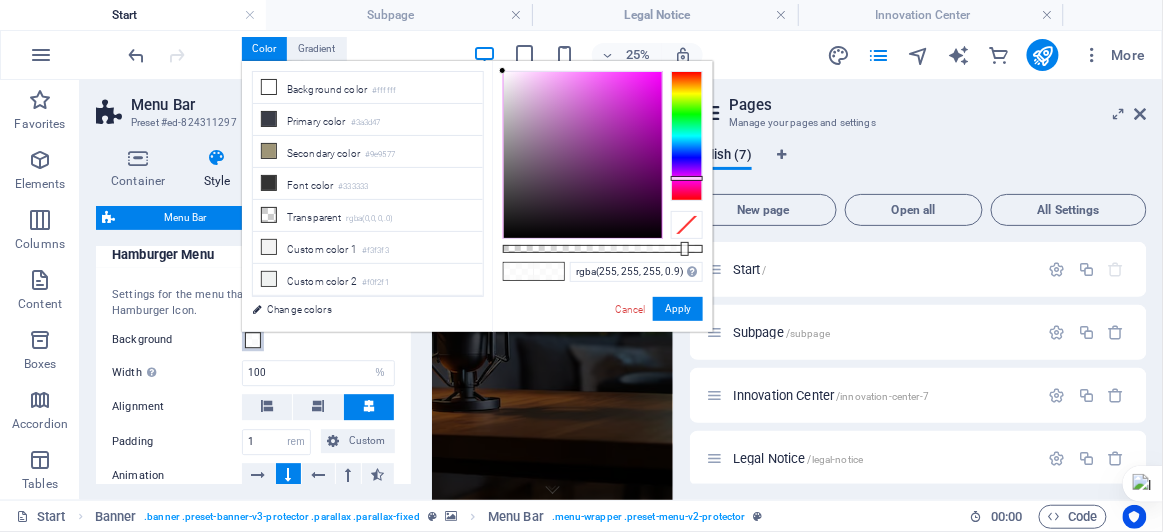 click at bounding box center (687, 136) 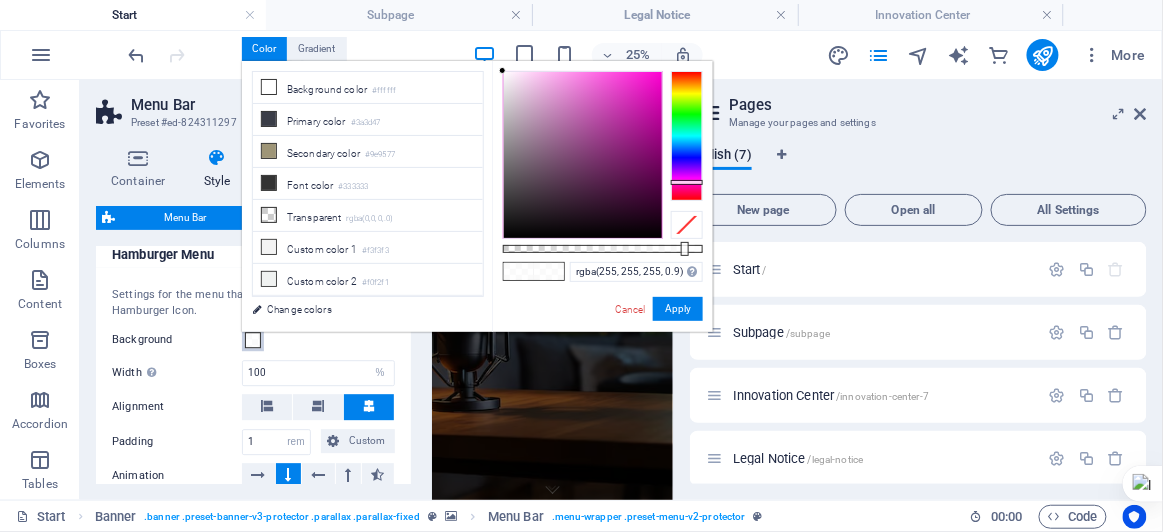 click at bounding box center [687, 136] 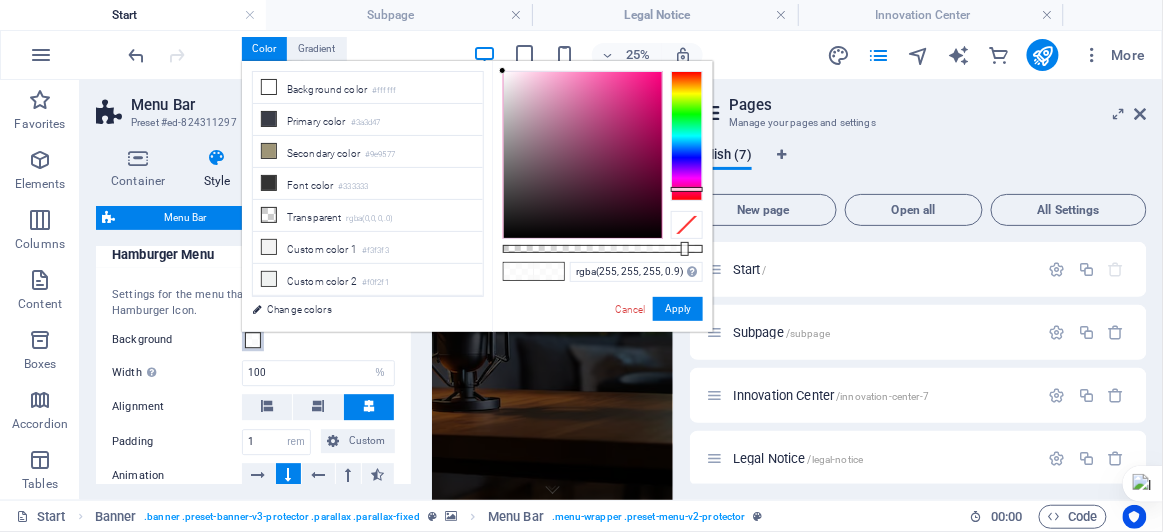 click at bounding box center [687, 136] 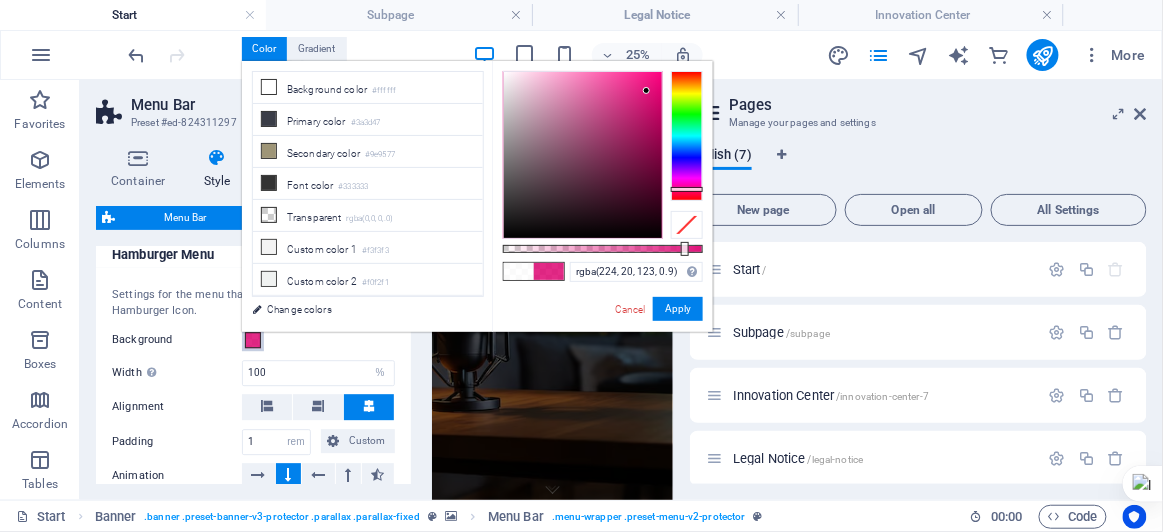 click at bounding box center (583, 155) 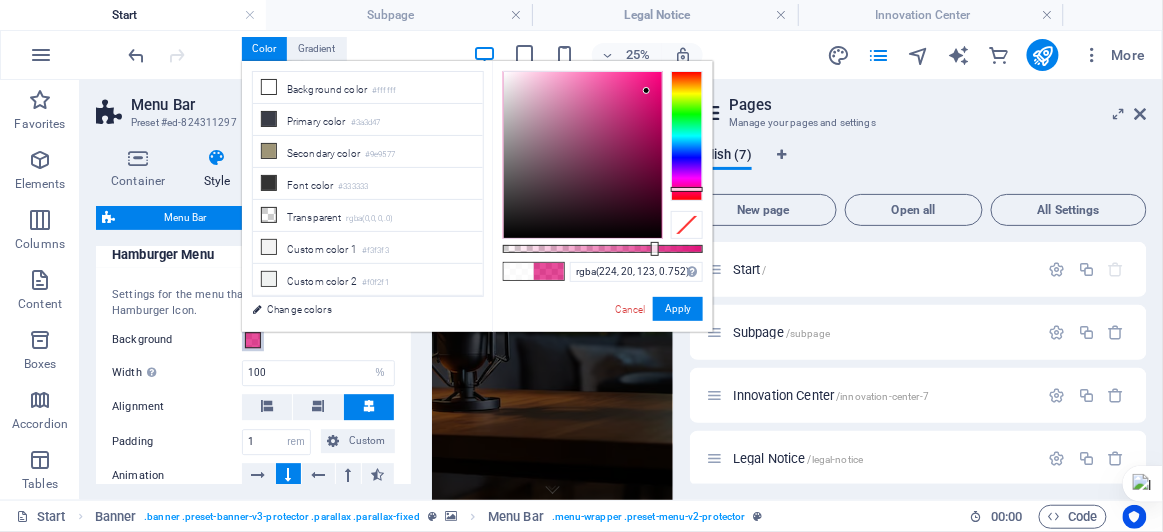 type on "rgba(224, 20, 123, 0.762)" 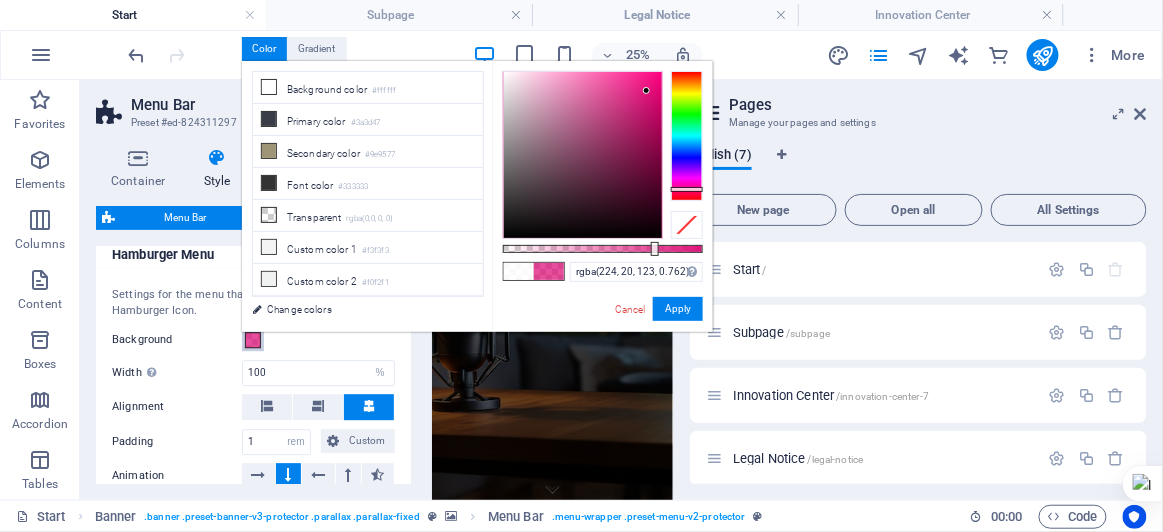 drag, startPoint x: 684, startPoint y: 247, endPoint x: 655, endPoint y: 246, distance: 29.017237 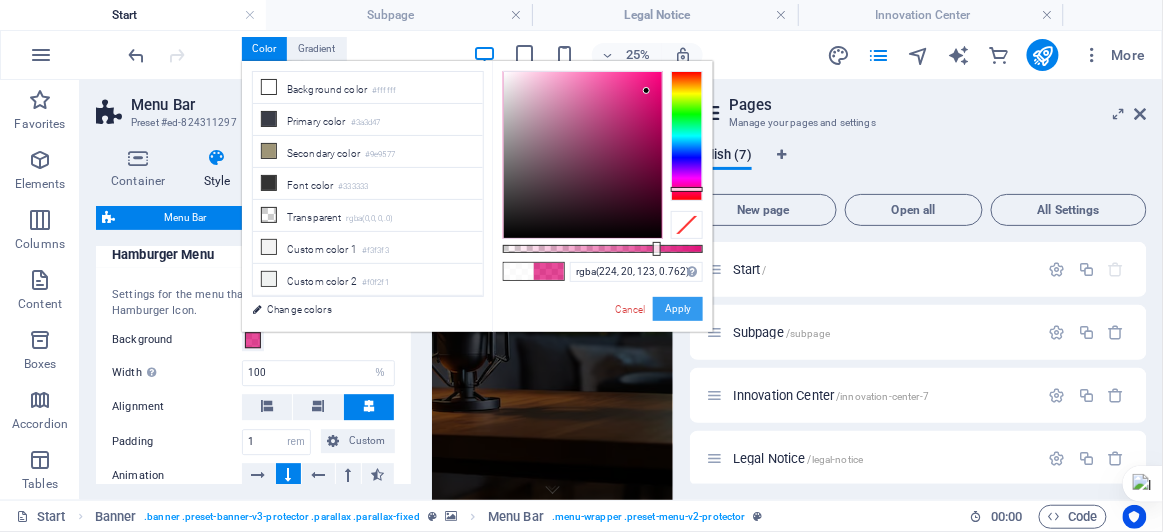click on "Apply" at bounding box center [678, 309] 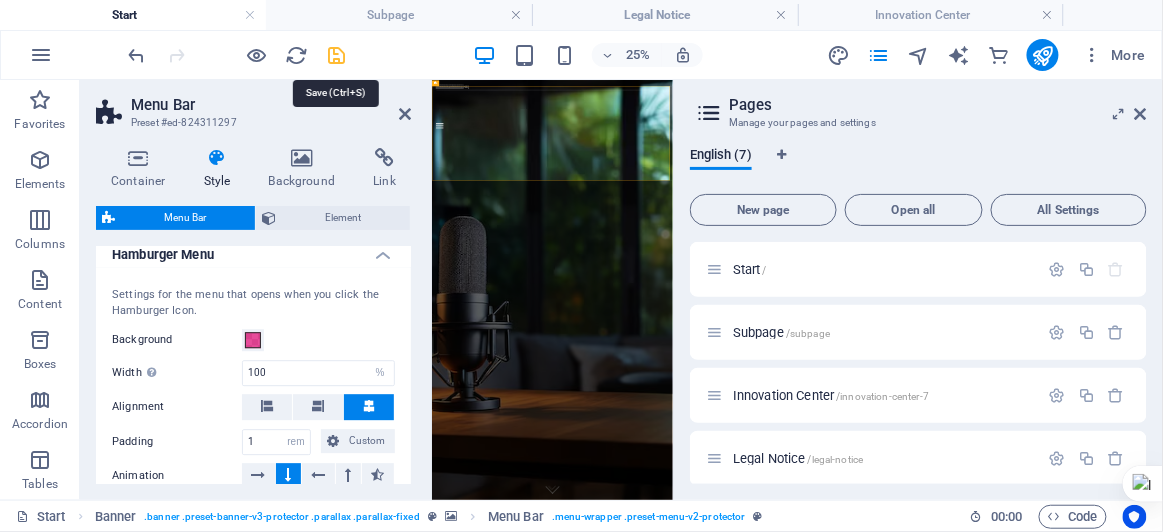 click at bounding box center (337, 55) 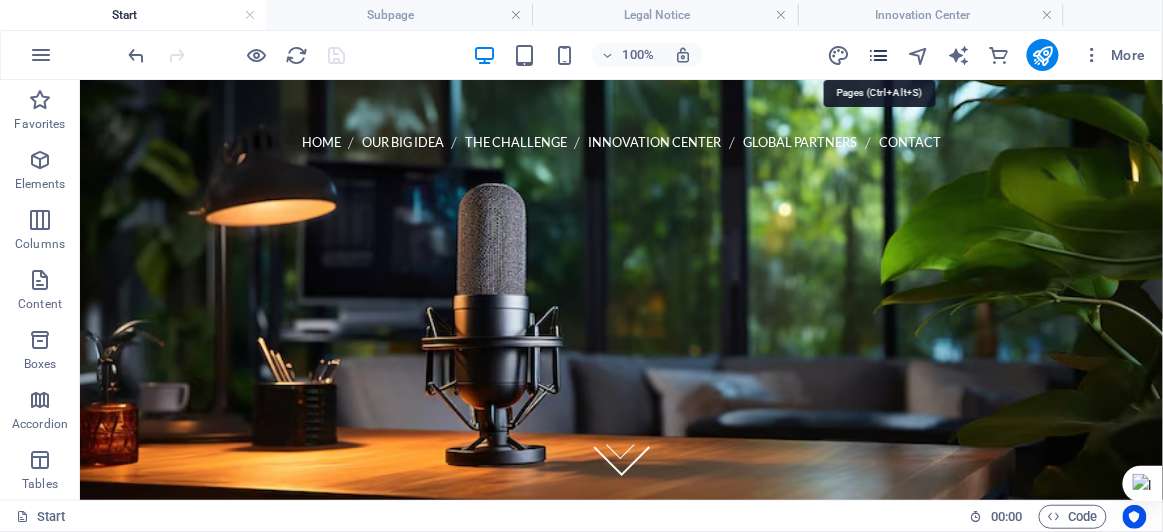 click at bounding box center (878, 55) 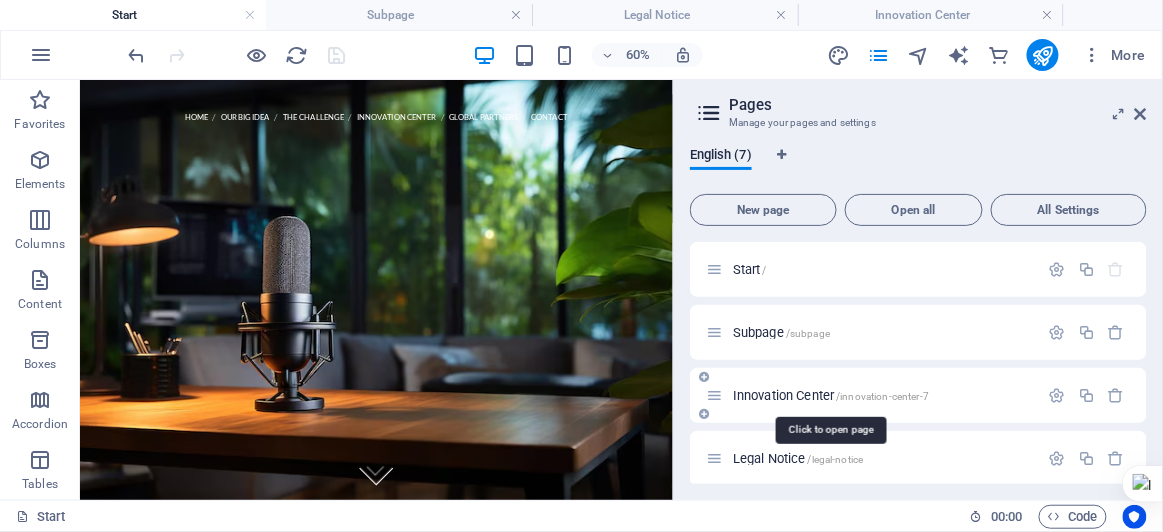 click on "Innovation Center /innovation-center-7" at bounding box center (831, 395) 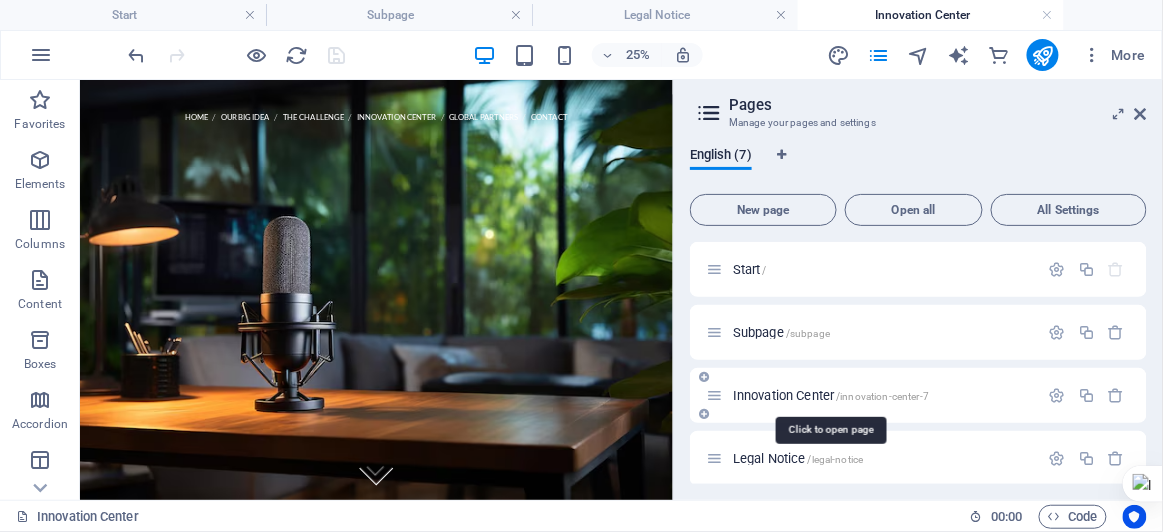 scroll, scrollTop: 0, scrollLeft: 0, axis: both 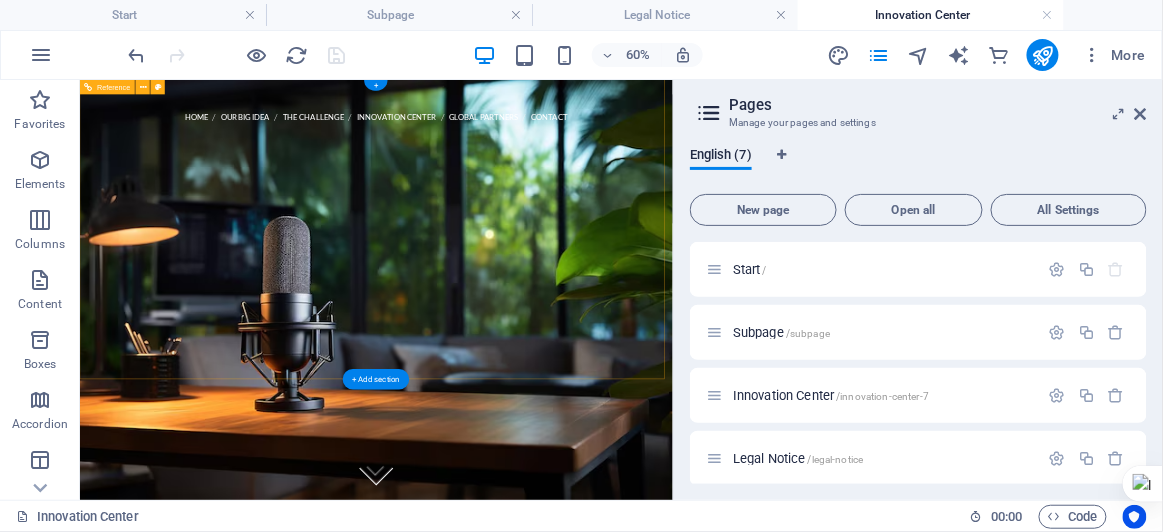 click on "Kabojja International School:" at bounding box center [573, 440] 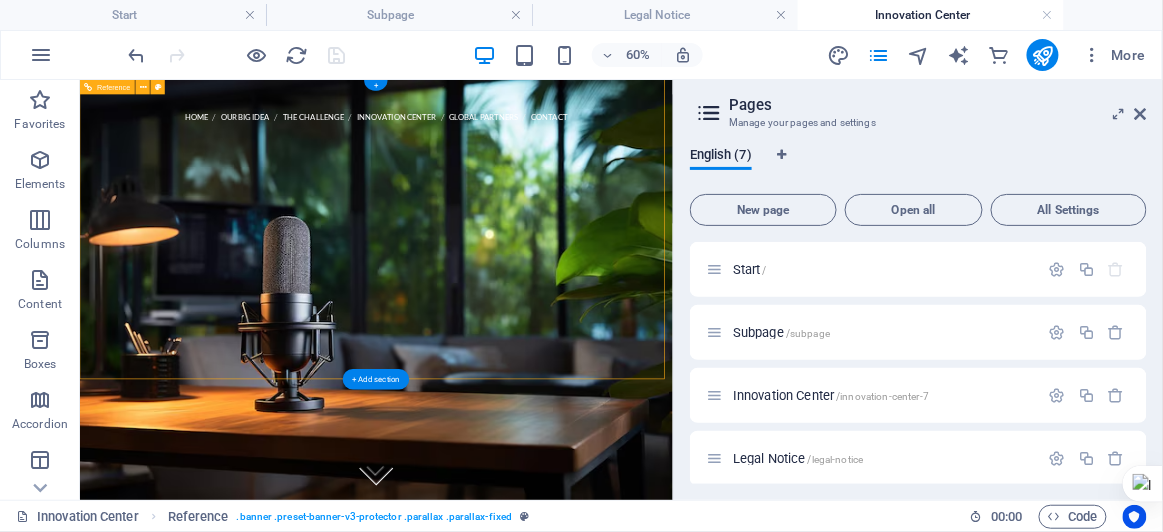 click on "Kabojja International School:" at bounding box center [573, 440] 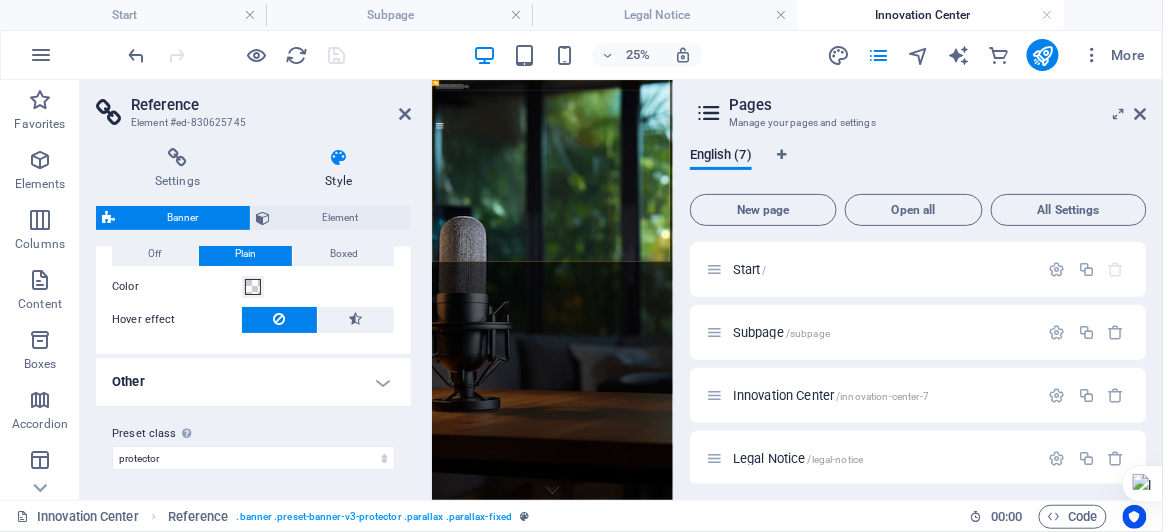 scroll, scrollTop: 0, scrollLeft: 0, axis: both 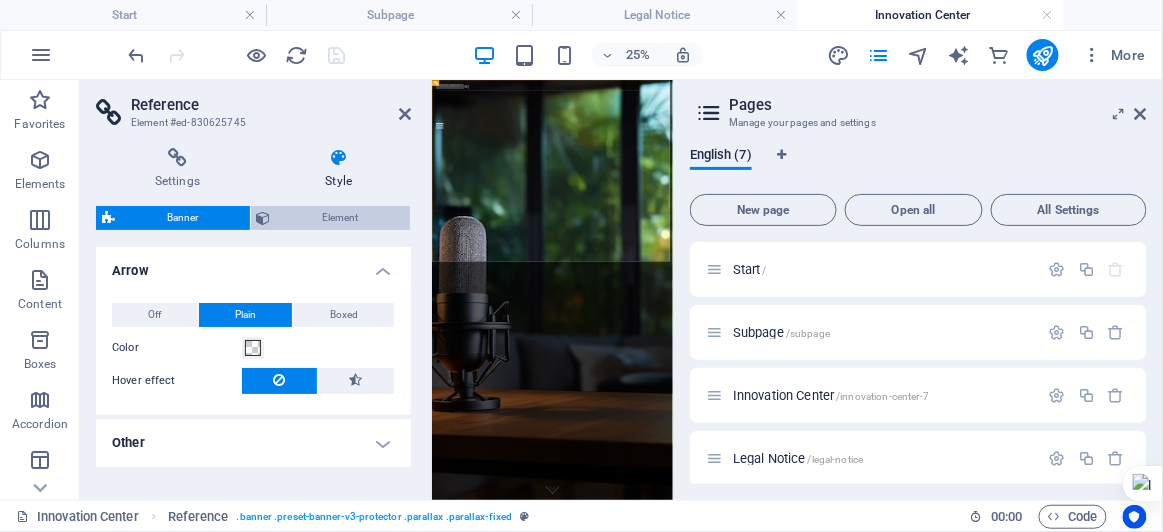 click on "Element" at bounding box center (341, 218) 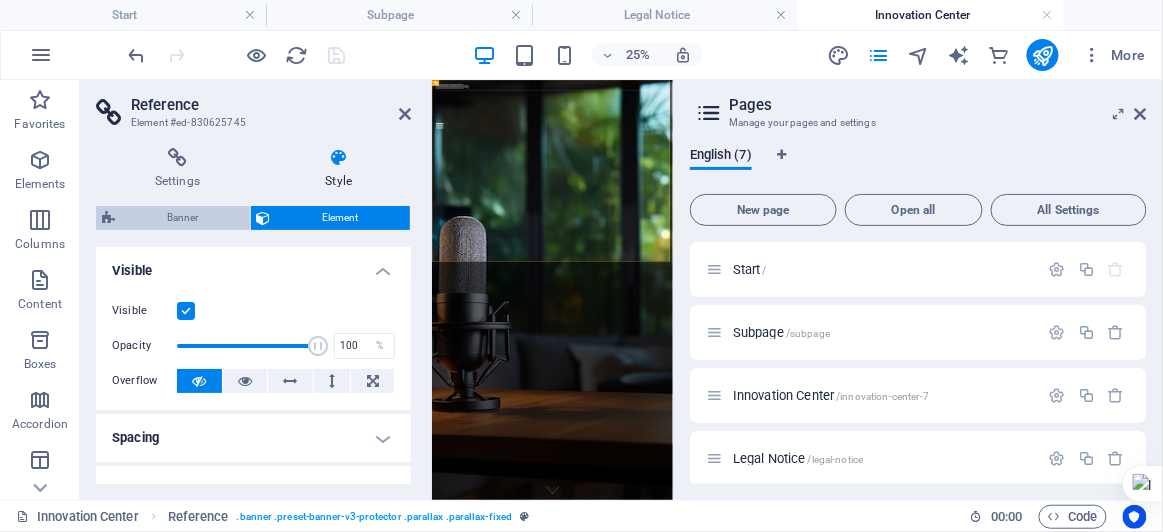 click on "Banner" at bounding box center (182, 218) 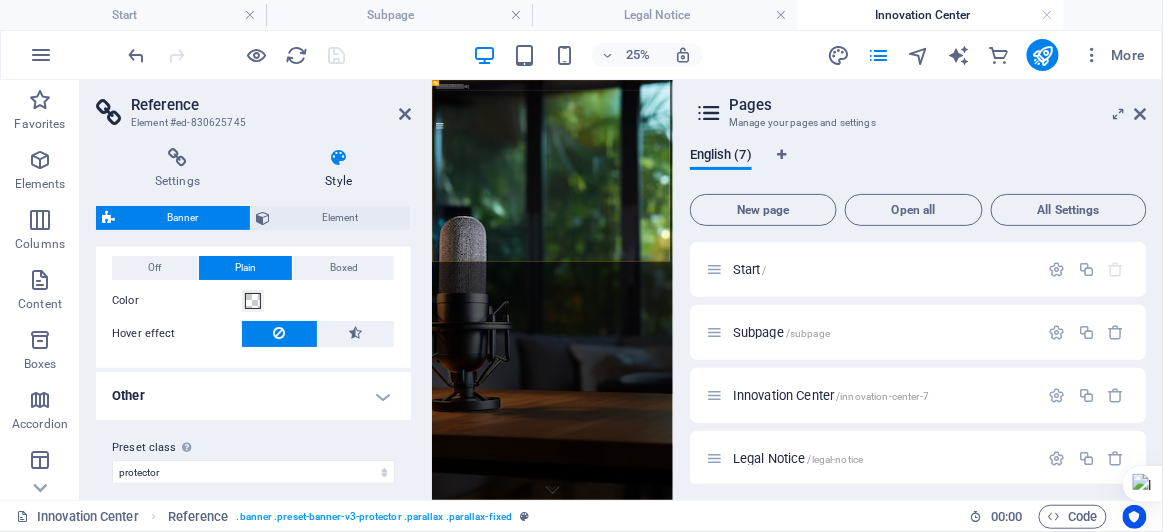 scroll, scrollTop: 61, scrollLeft: 0, axis: vertical 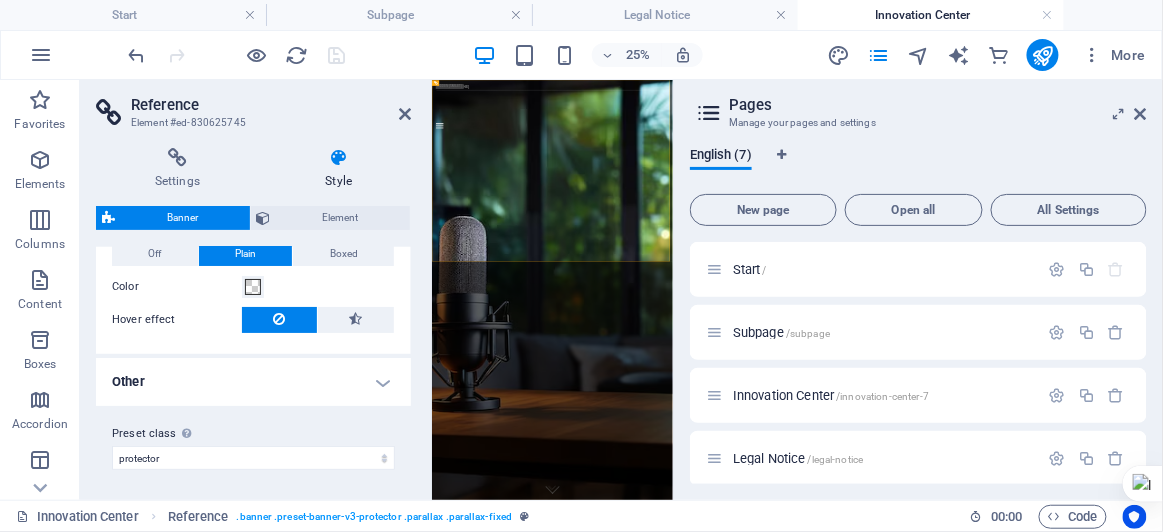 click on "Other" at bounding box center (253, 382) 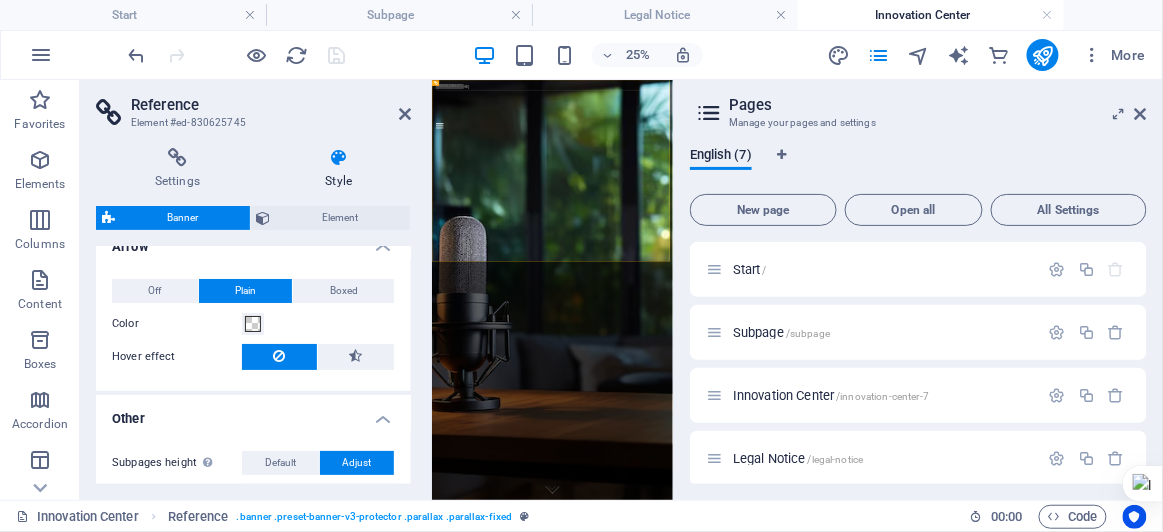 scroll, scrollTop: 0, scrollLeft: 0, axis: both 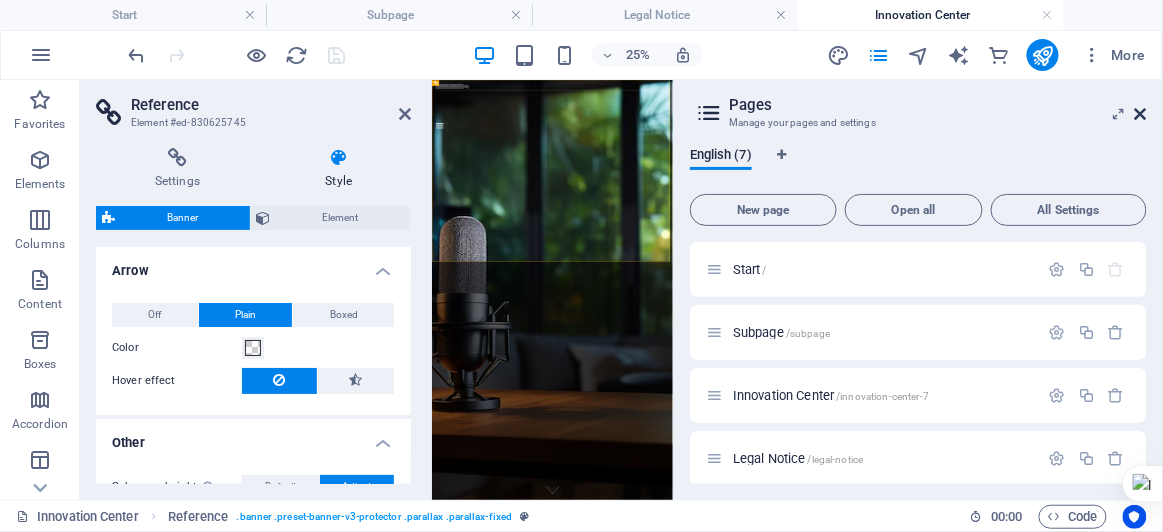click at bounding box center [1141, 114] 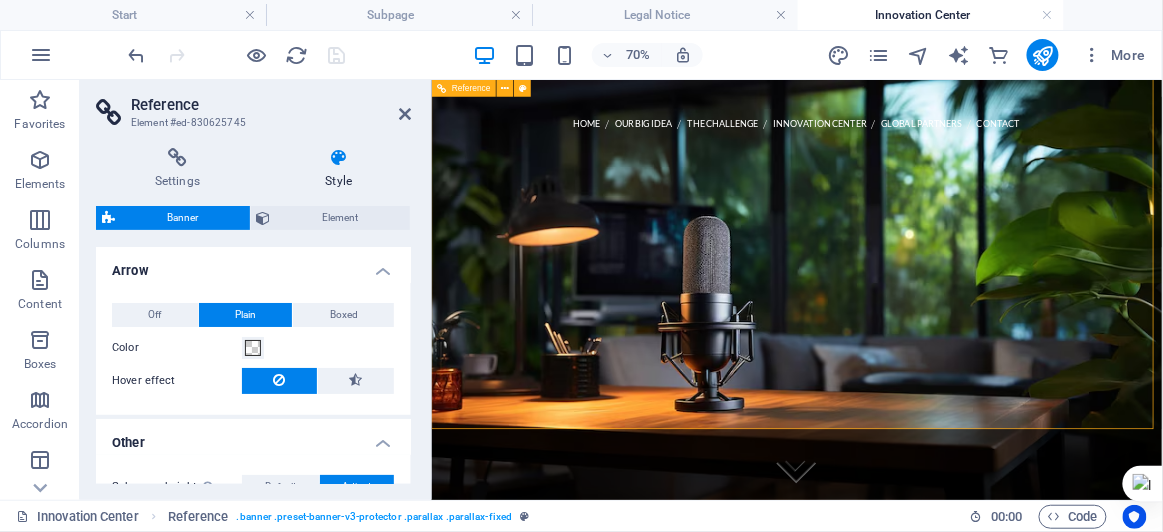 click on "Kabojja International School:  Empowerment & Innovation Center" at bounding box center (953, 482) 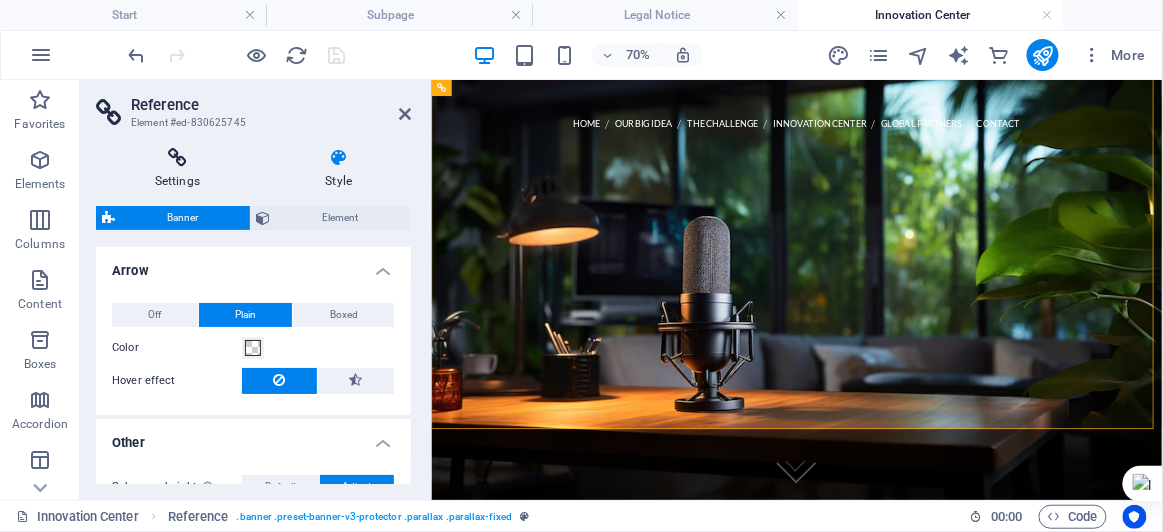 click on "Settings" at bounding box center (181, 169) 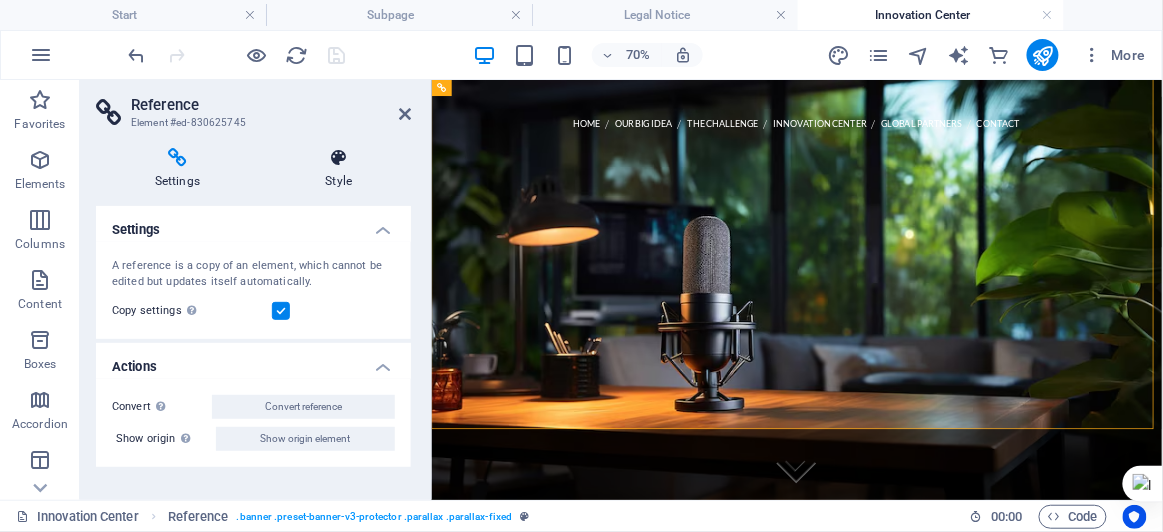 click on "Style" at bounding box center (339, 169) 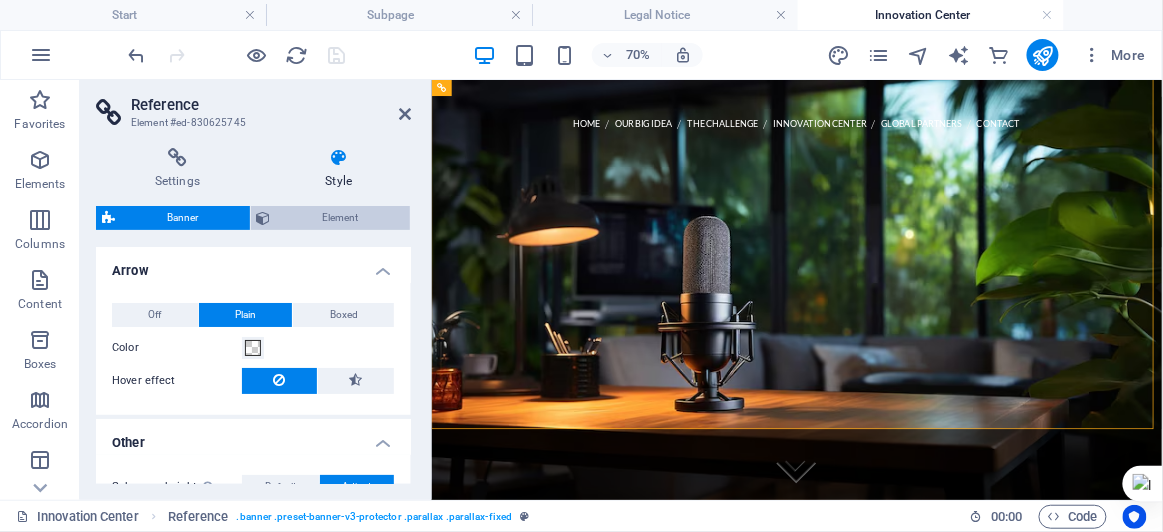 click on "Element" at bounding box center (341, 218) 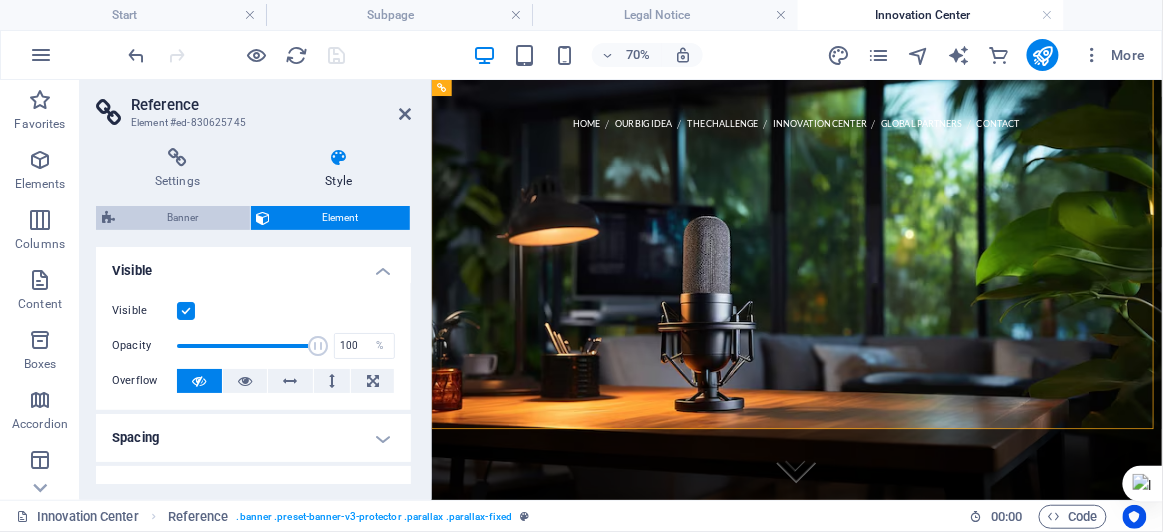 click on "Banner" at bounding box center (182, 218) 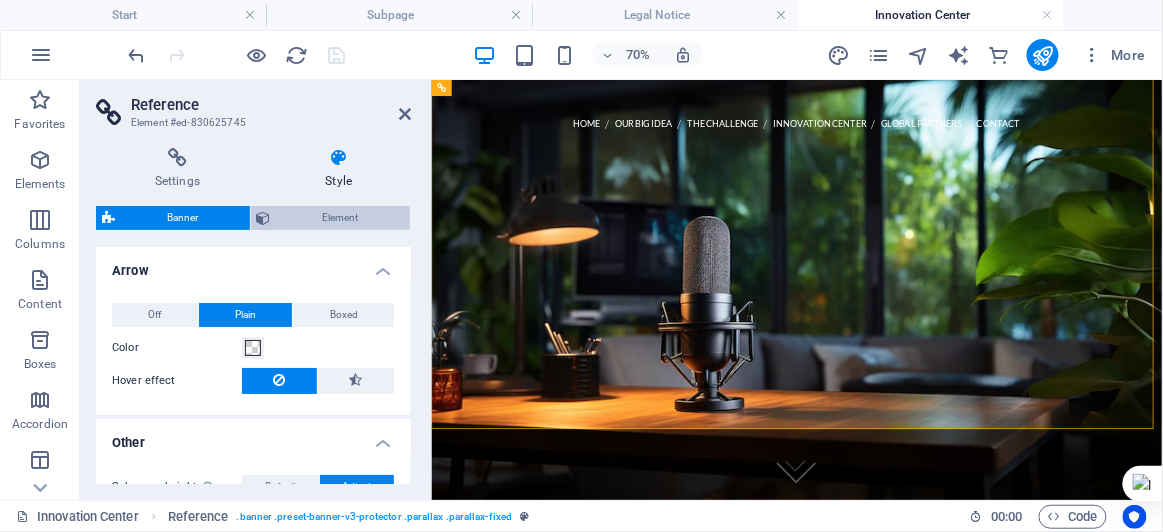 click on "Element" at bounding box center [341, 218] 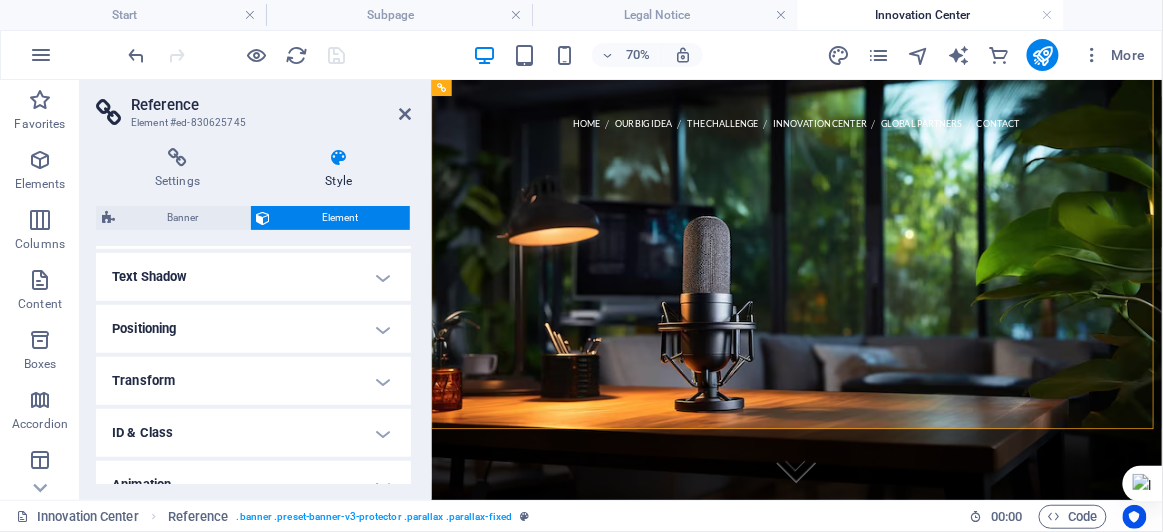scroll, scrollTop: 393, scrollLeft: 0, axis: vertical 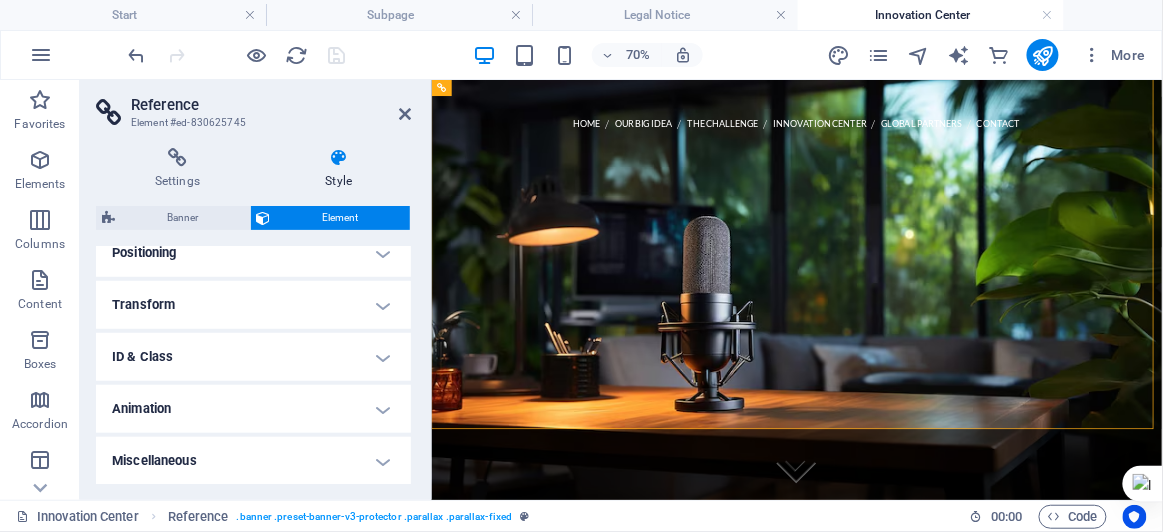 click on "Transform" at bounding box center (253, 305) 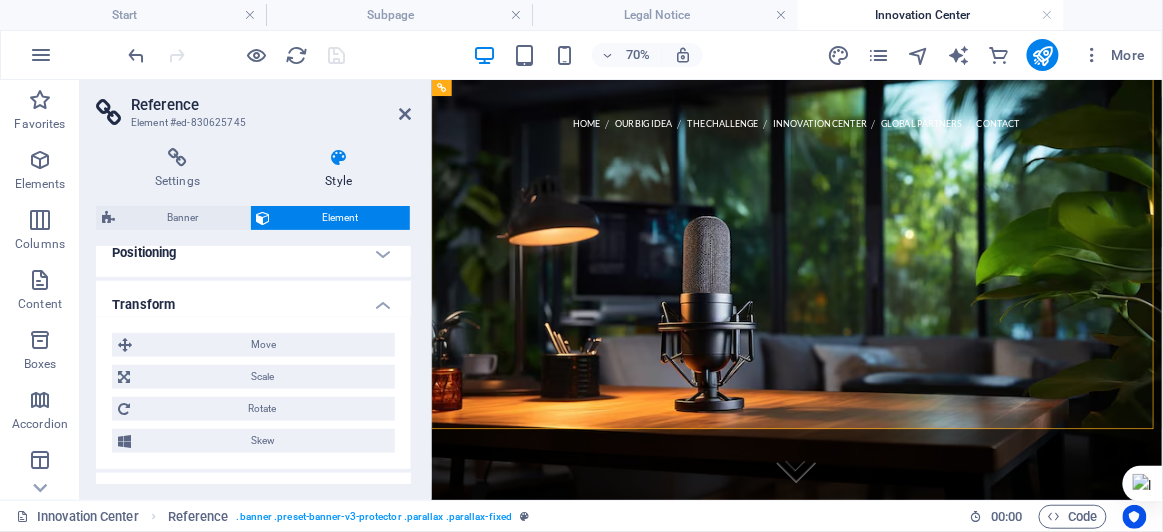 click on "Transform" at bounding box center (253, 299) 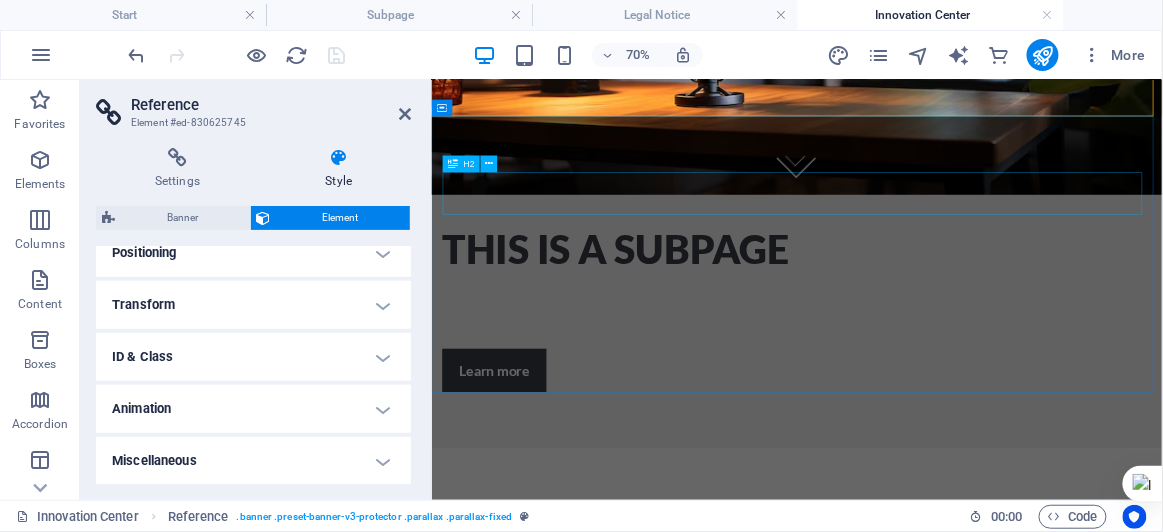 scroll, scrollTop: 450, scrollLeft: 0, axis: vertical 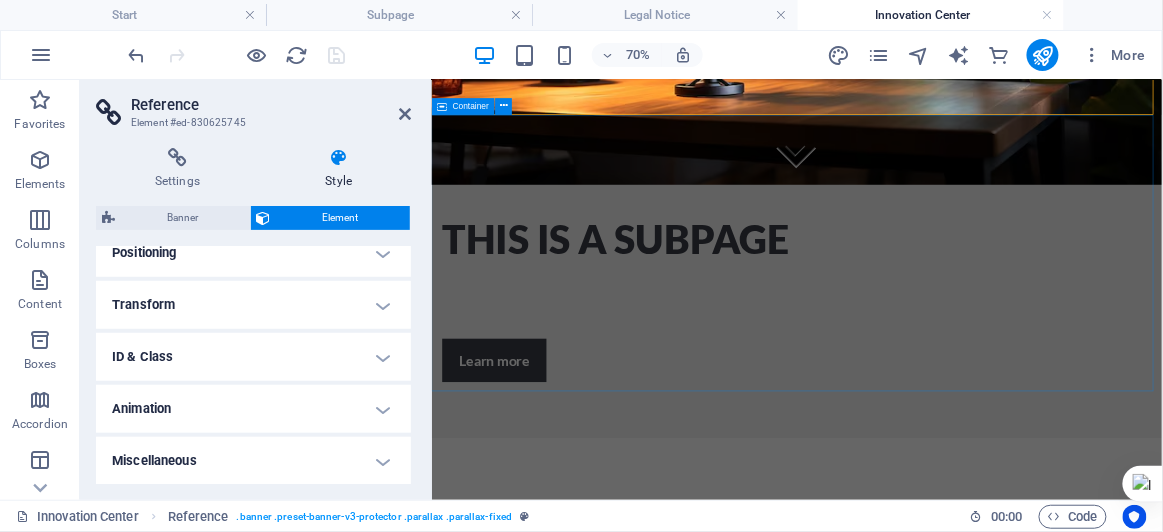 click on "This is a subpage This subpage can be used as a base for adding more pages. You can duplicate this page in your page manager to maintain this basic structure of header-reference, footer-reference and this editable section. Referenced elements are copies of their original element and cannot be edited. But they change according to their original element, so you only have to make changes once and they apply to all related references. Learn more" at bounding box center (953, 394) 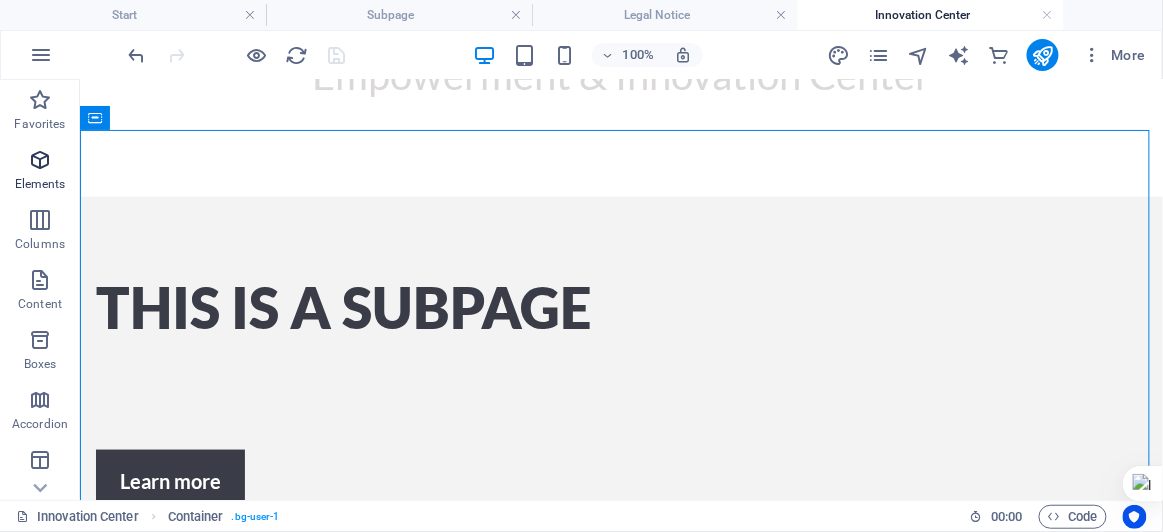 click at bounding box center [40, 160] 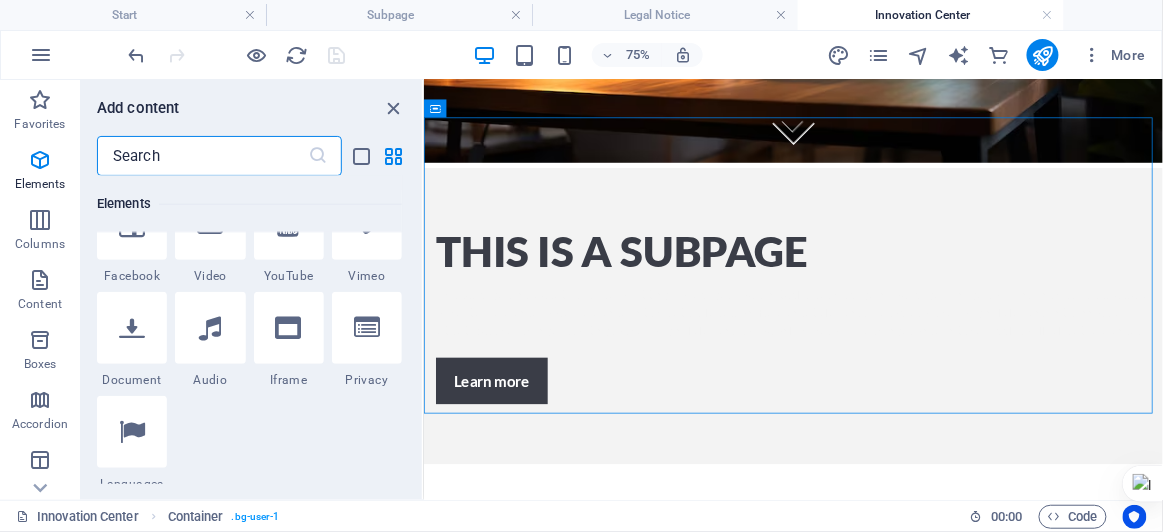 scroll, scrollTop: 679, scrollLeft: 0, axis: vertical 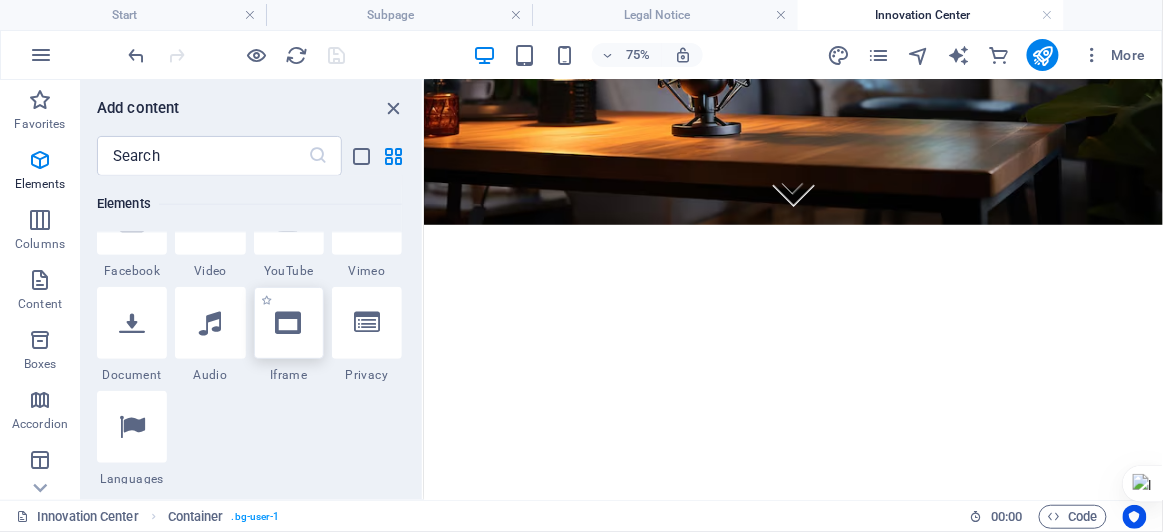 select on "%" 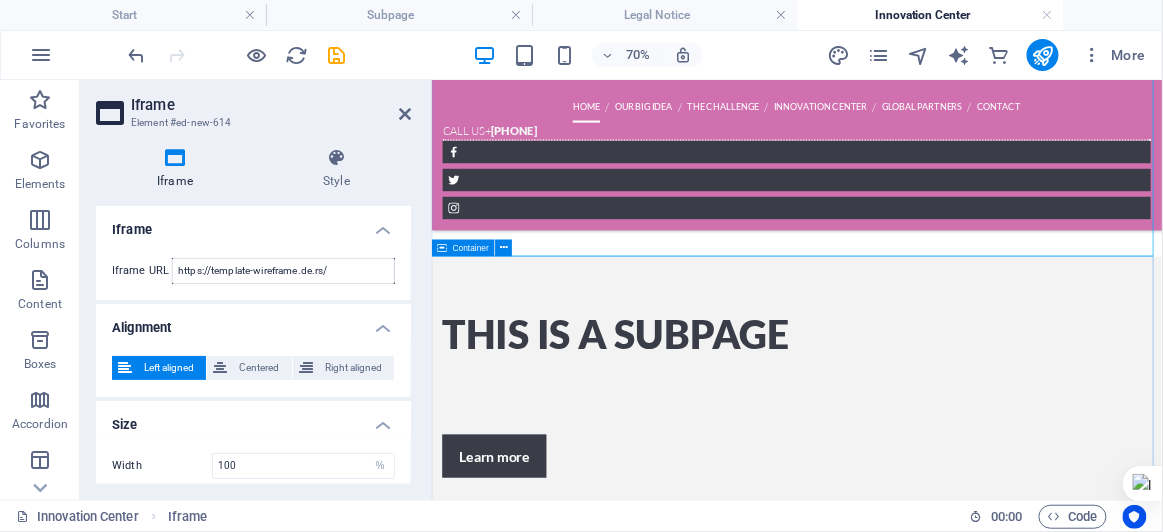 scroll, scrollTop: 647, scrollLeft: 0, axis: vertical 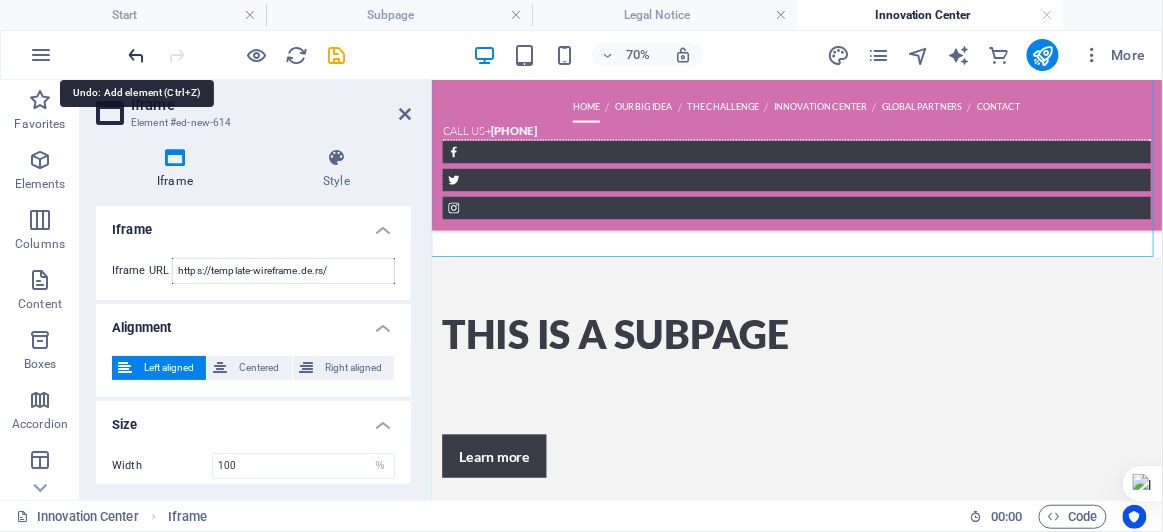 click at bounding box center (137, 55) 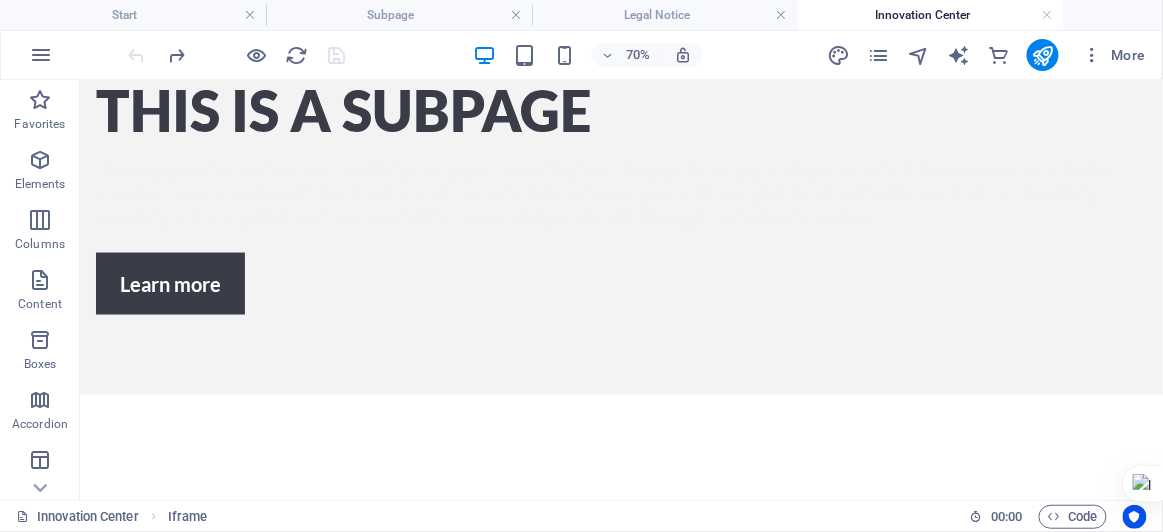 scroll, scrollTop: 247, scrollLeft: 0, axis: vertical 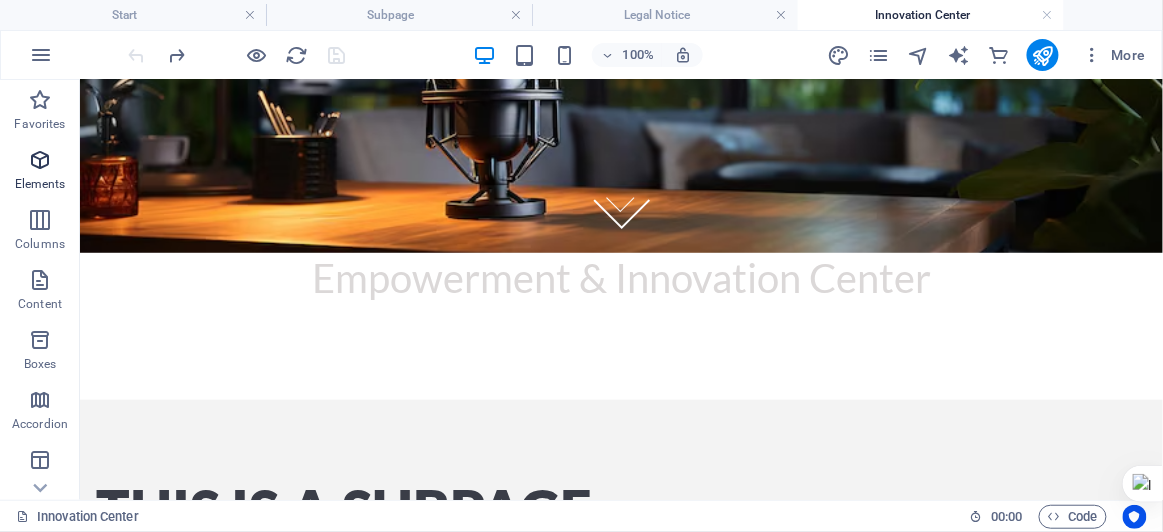 click at bounding box center (40, 160) 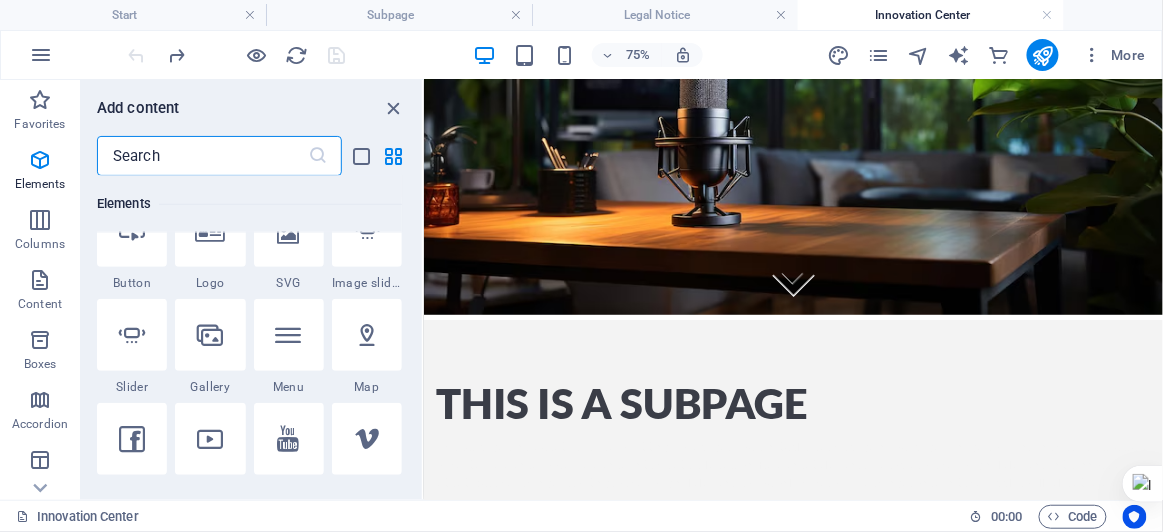 scroll, scrollTop: 461, scrollLeft: 0, axis: vertical 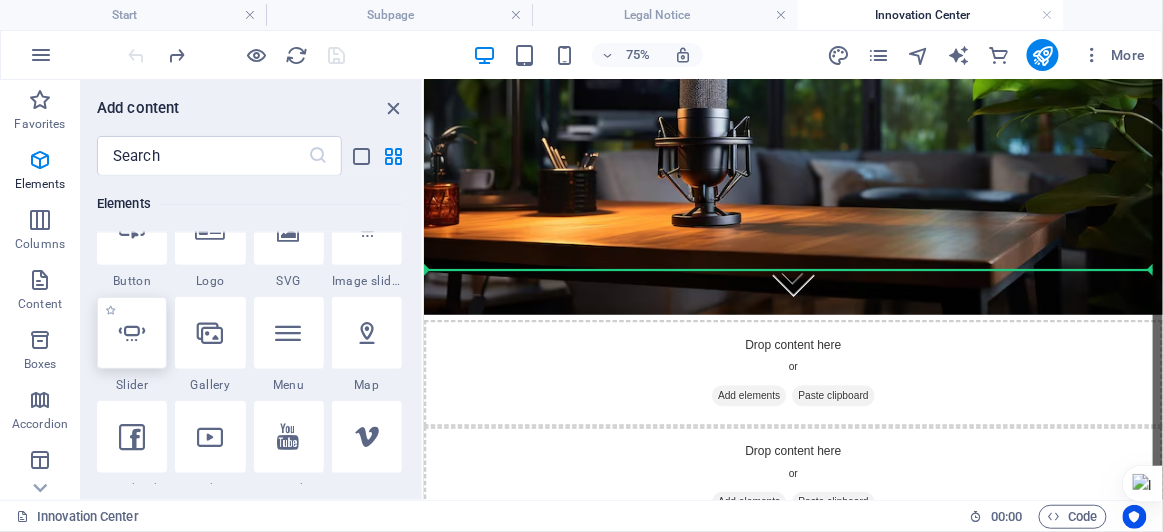 select on "ms" 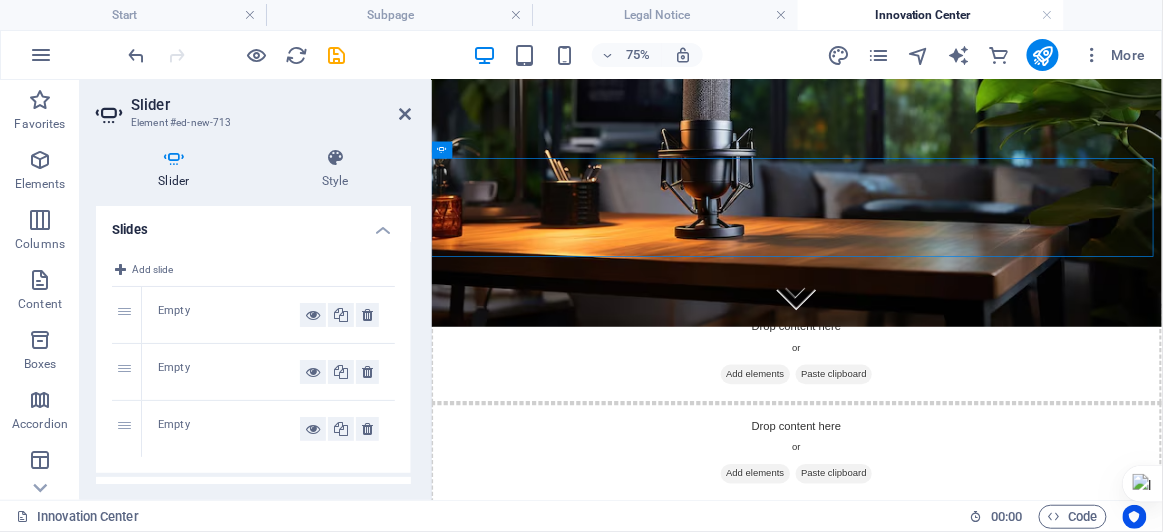 scroll, scrollTop: 387, scrollLeft: 0, axis: vertical 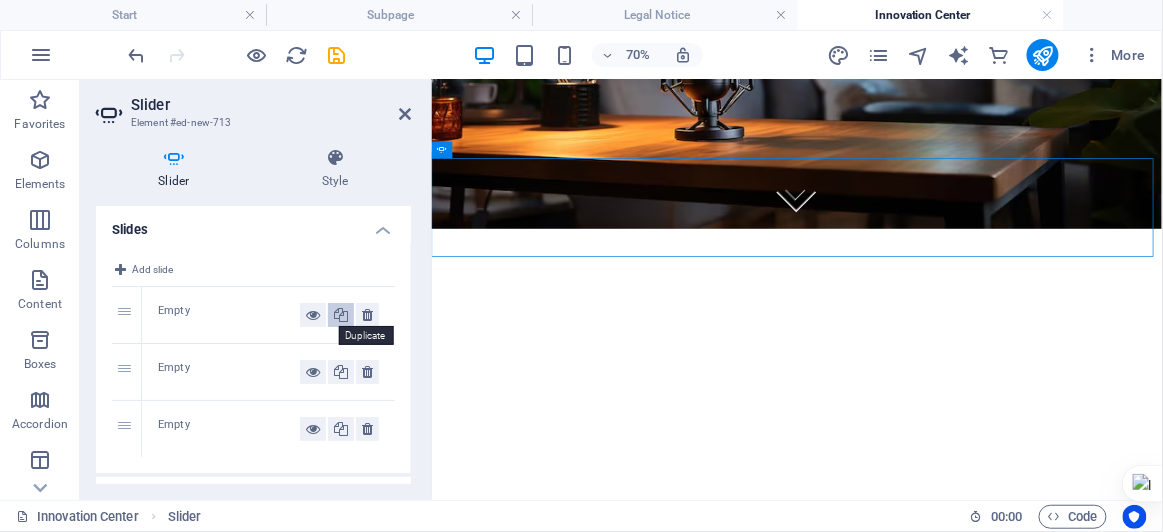 click at bounding box center [341, 315] 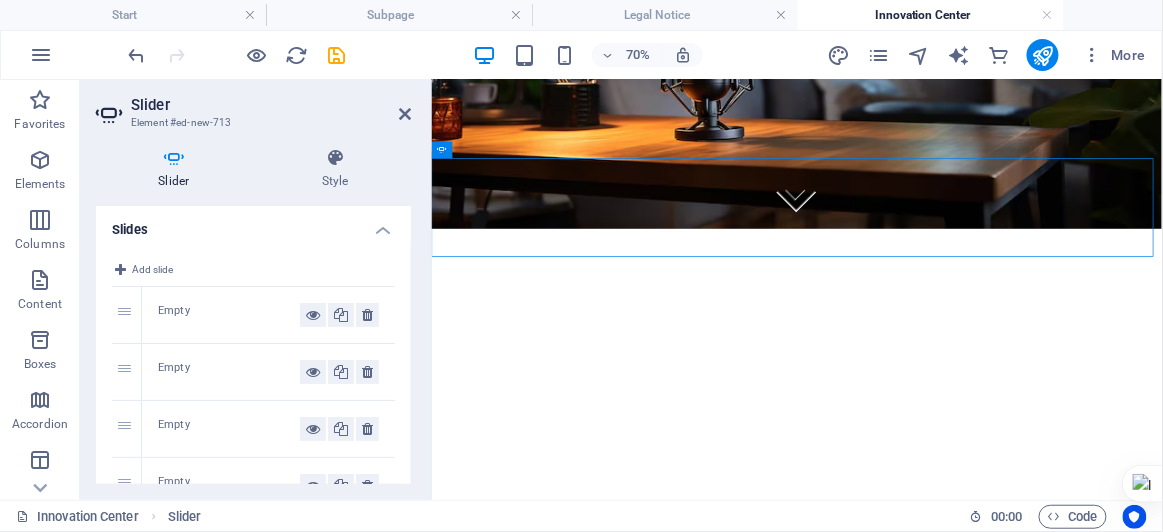 click on "Empty" at bounding box center (229, 315) 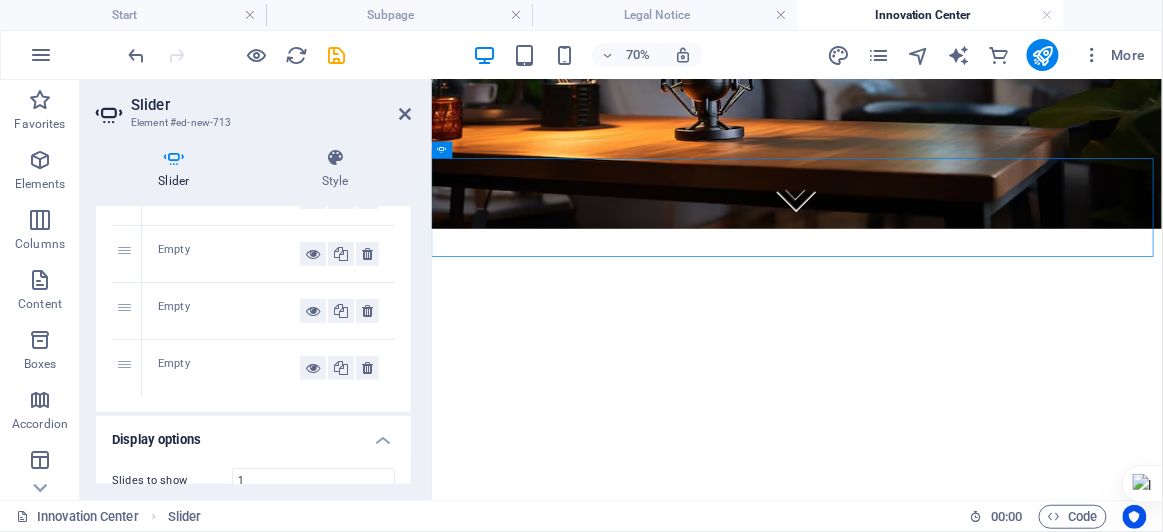 scroll, scrollTop: 98, scrollLeft: 0, axis: vertical 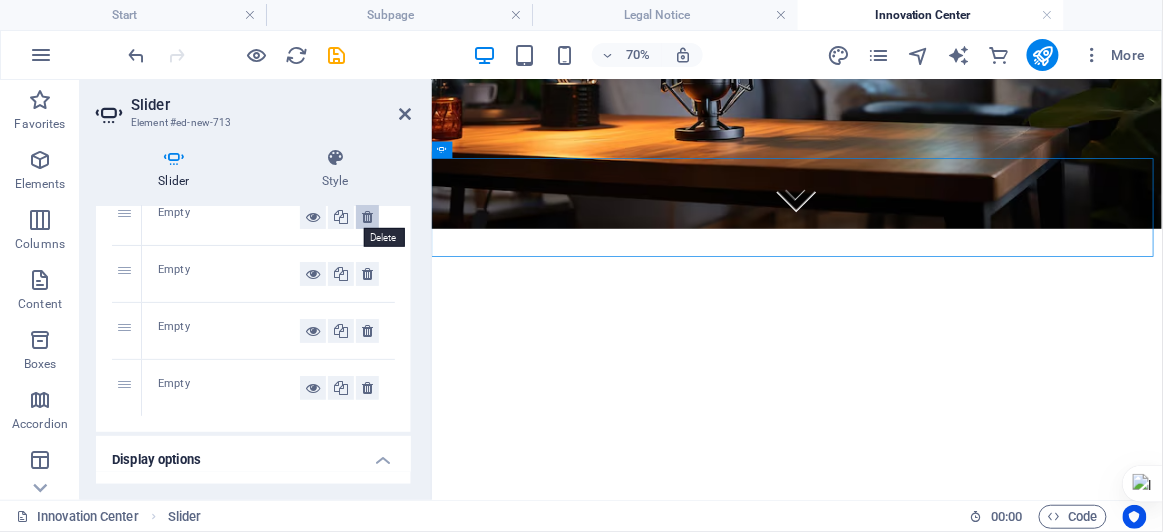 click at bounding box center [367, 217] 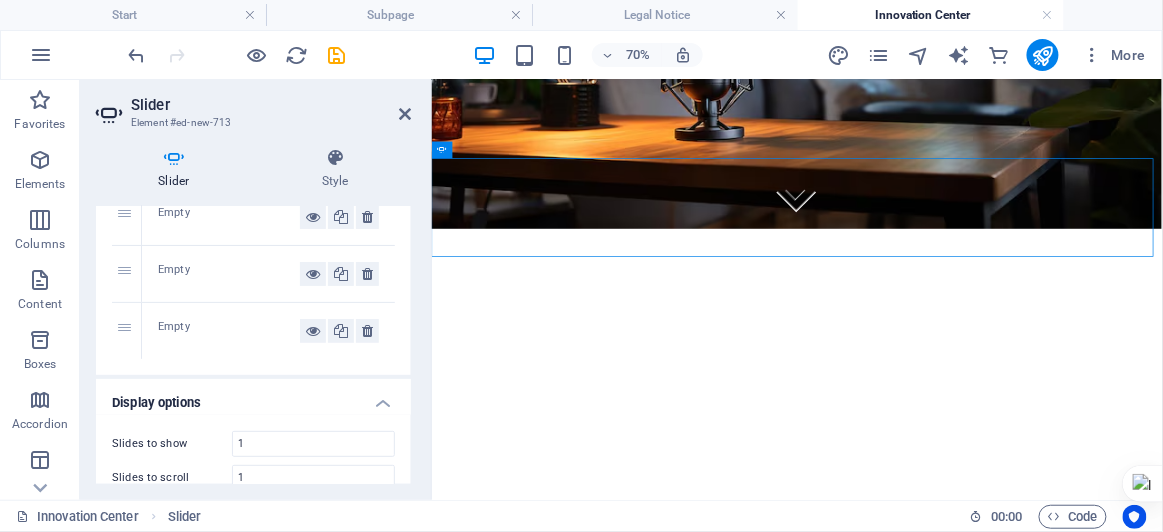click on "Empty" at bounding box center (229, 217) 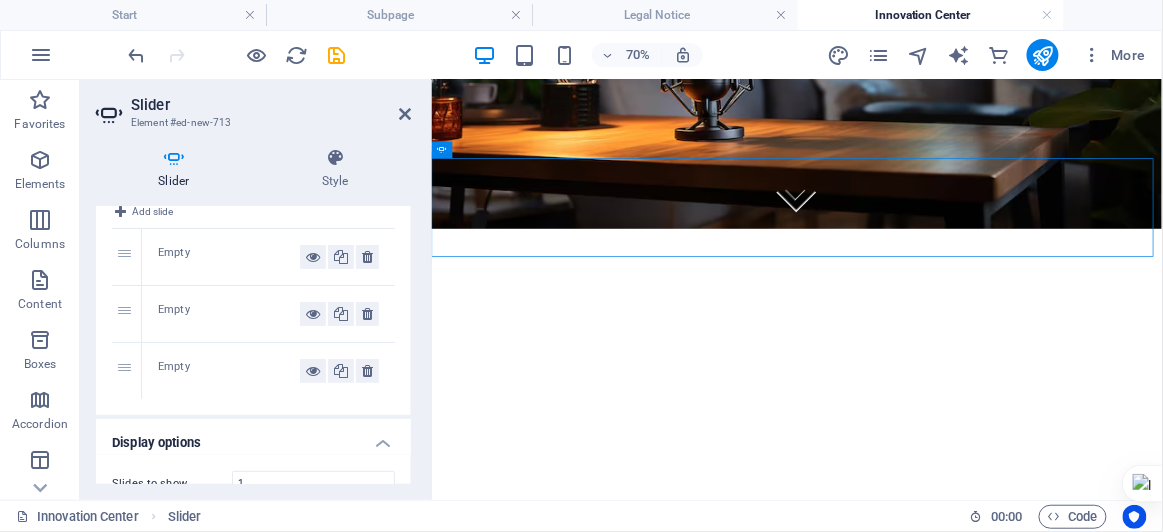 scroll, scrollTop: 0, scrollLeft: 0, axis: both 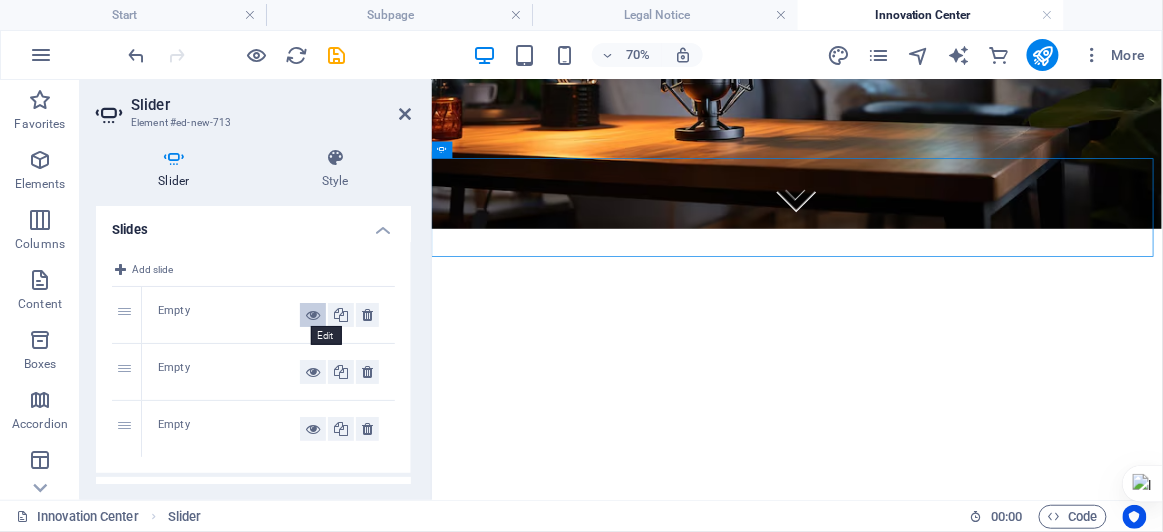 click at bounding box center (313, 315) 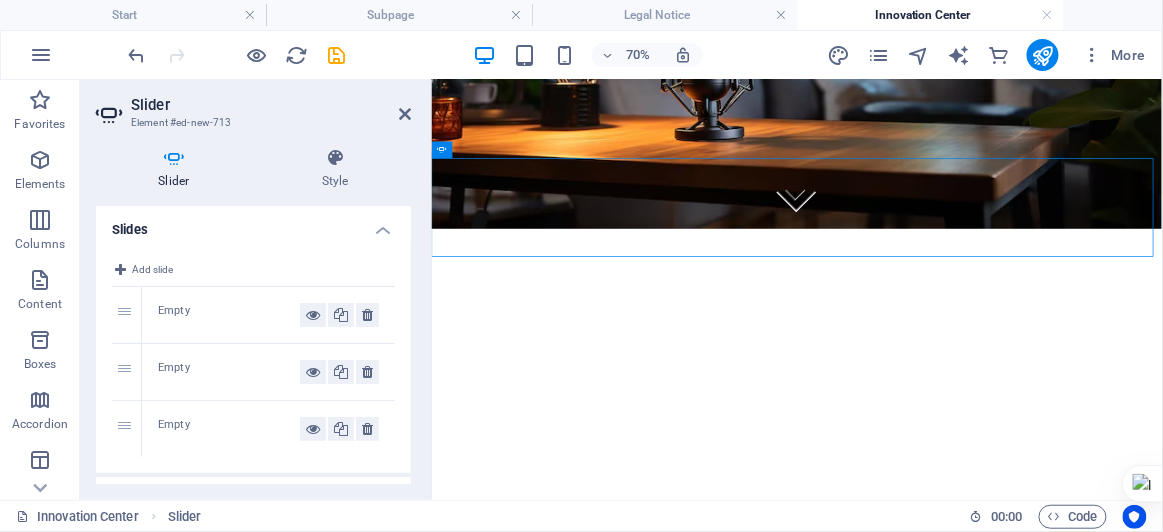 click on "Empty" at bounding box center (229, 315) 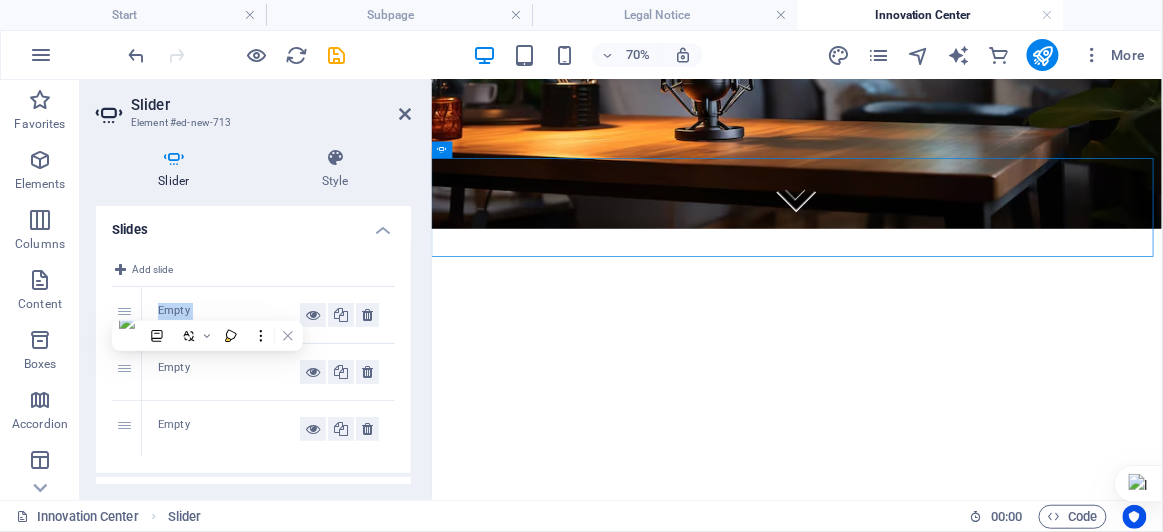 click on "Empty" at bounding box center [229, 315] 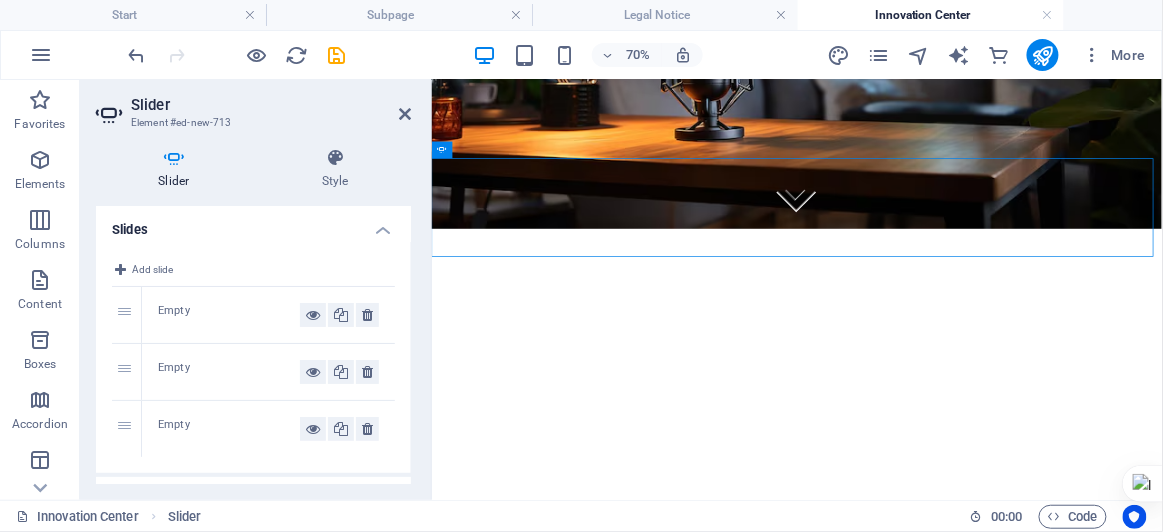 click on "Empty" at bounding box center [229, 315] 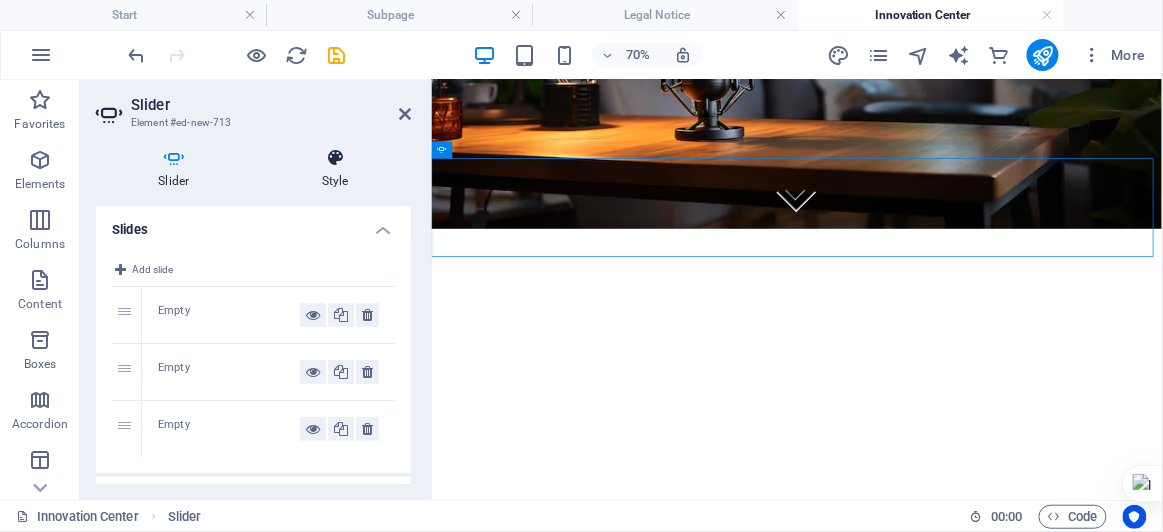click at bounding box center [335, 158] 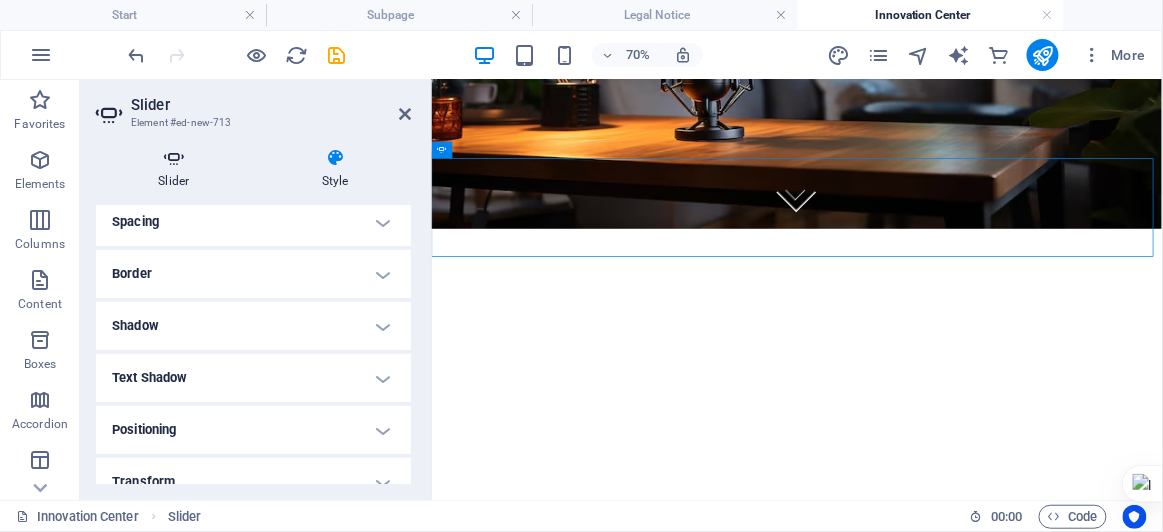 scroll, scrollTop: 169, scrollLeft: 0, axis: vertical 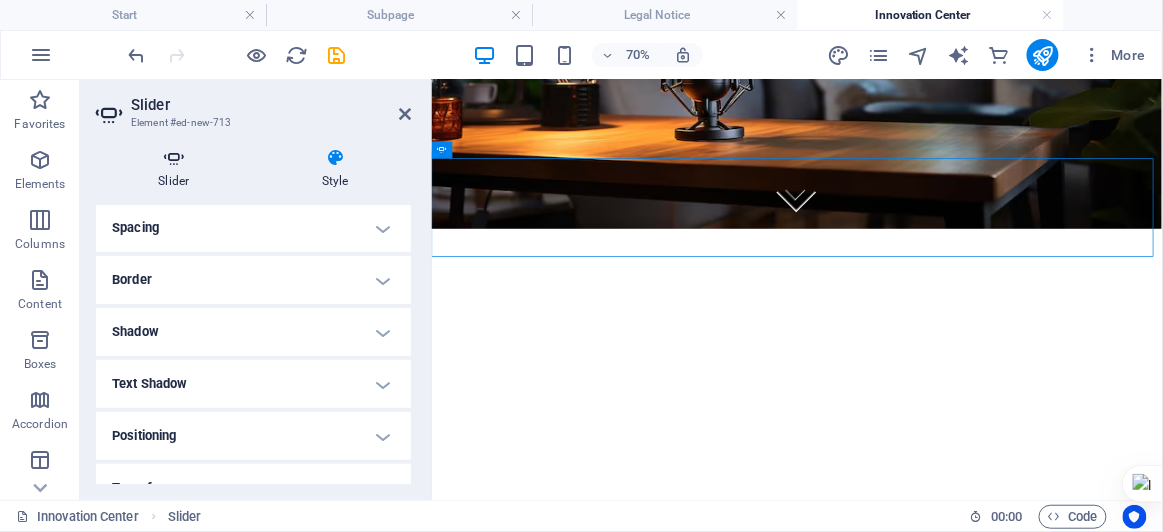 click at bounding box center [174, 158] 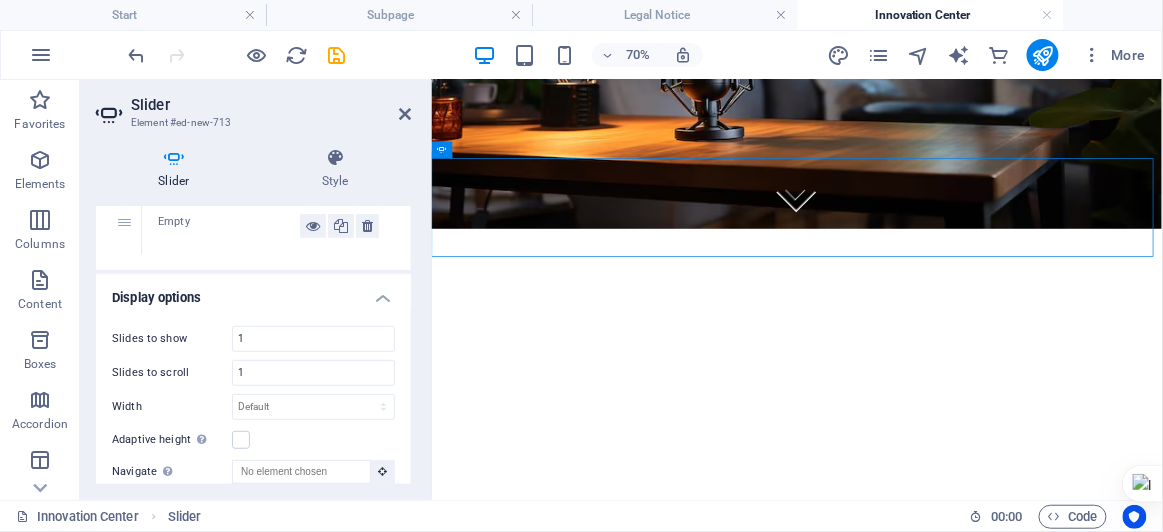 scroll, scrollTop: 207, scrollLeft: 0, axis: vertical 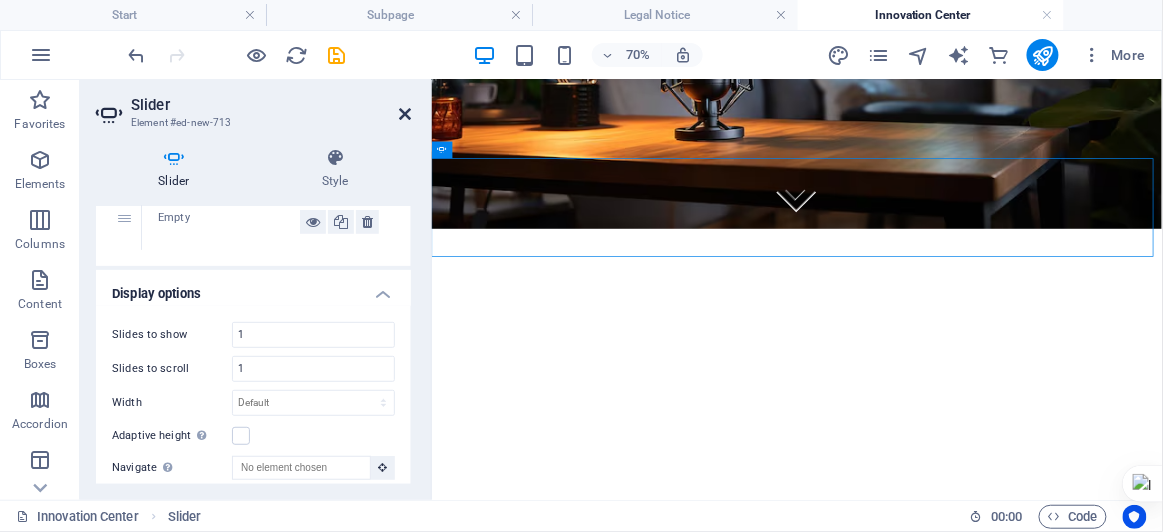 click at bounding box center [405, 114] 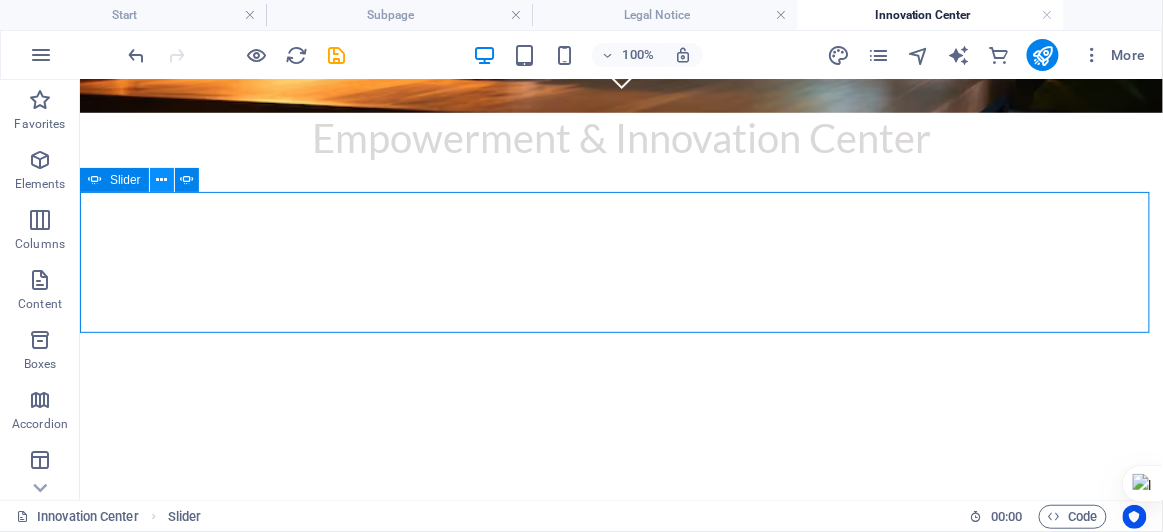 click at bounding box center [161, 180] 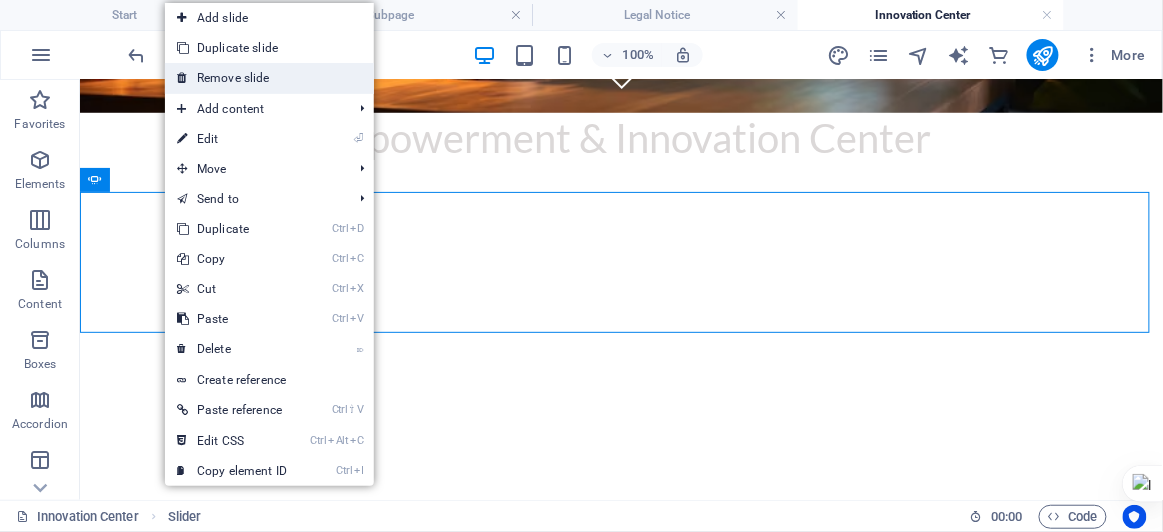 click on "Remove slide" at bounding box center [269, 78] 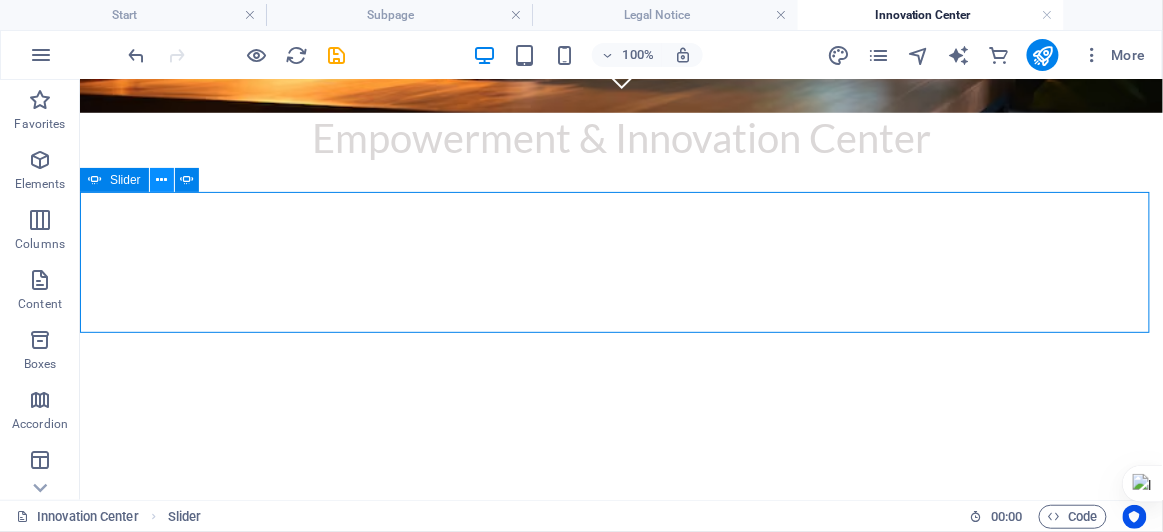 click at bounding box center (161, 180) 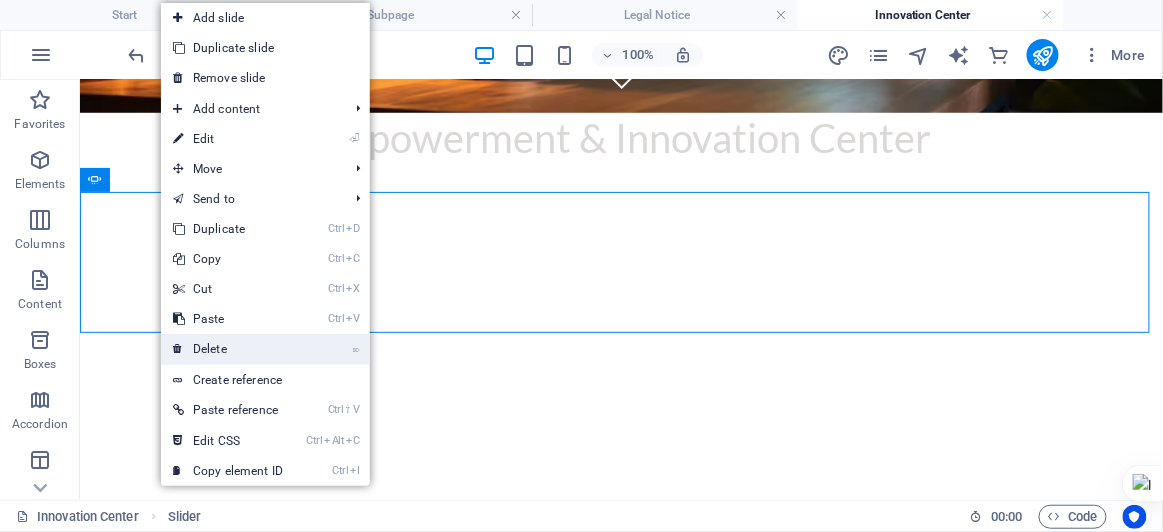 click on "⌦  Delete" at bounding box center [228, 349] 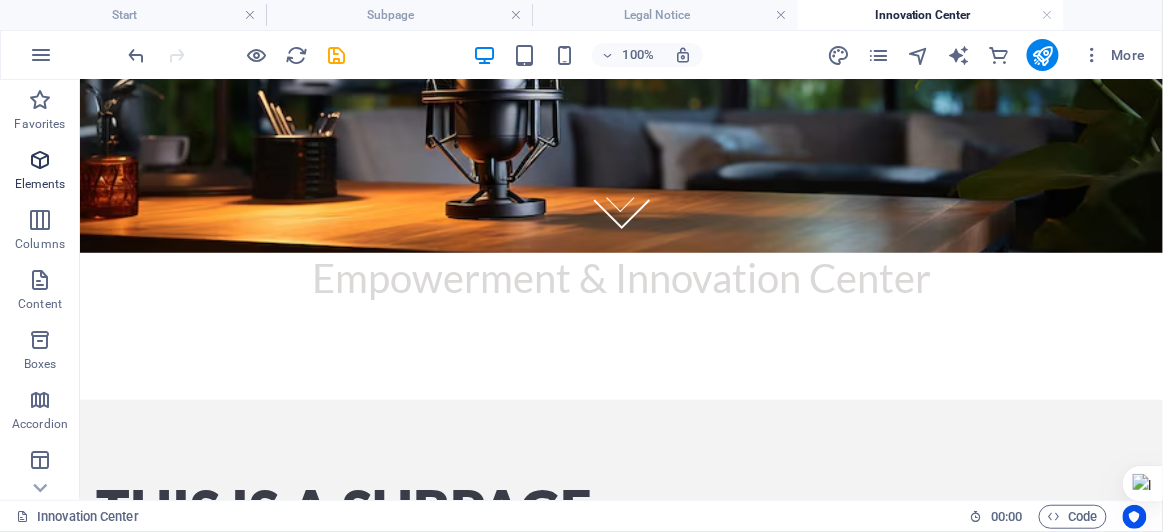 click at bounding box center (40, 160) 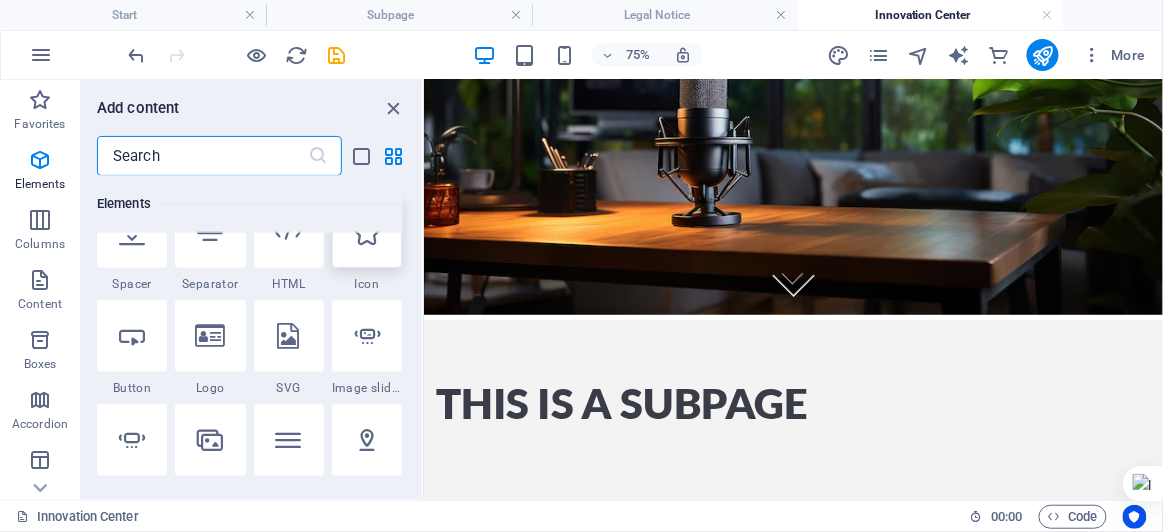 scroll, scrollTop: 363, scrollLeft: 0, axis: vertical 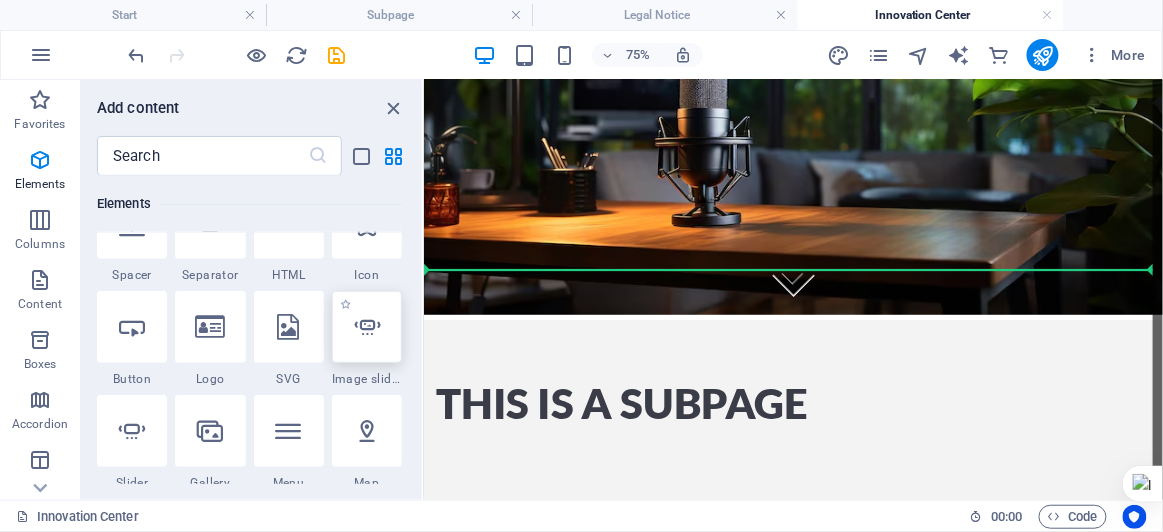 select on "ms" 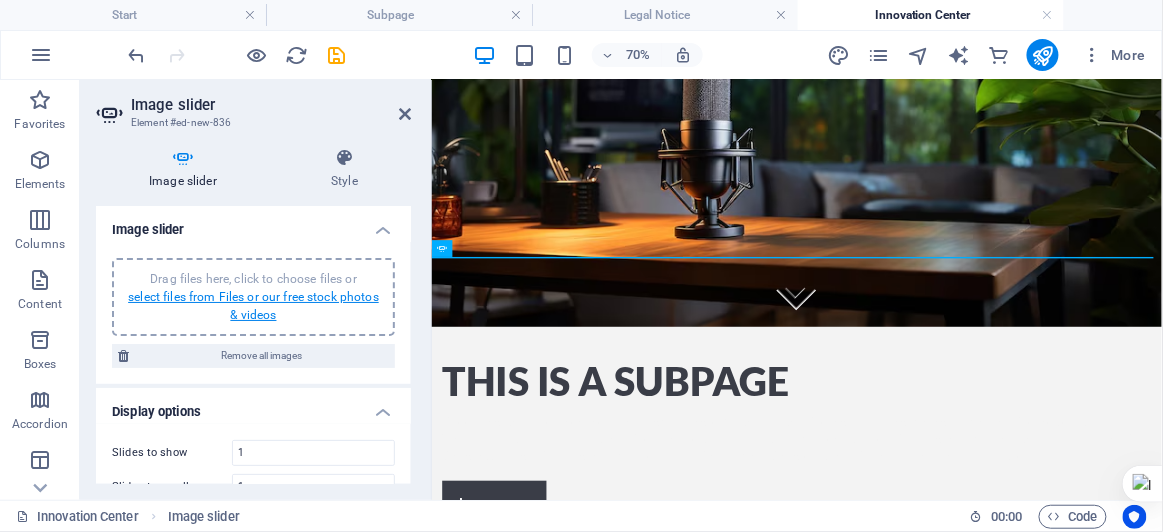 click on "select files from Files or our free stock photos & videos" at bounding box center [253, 306] 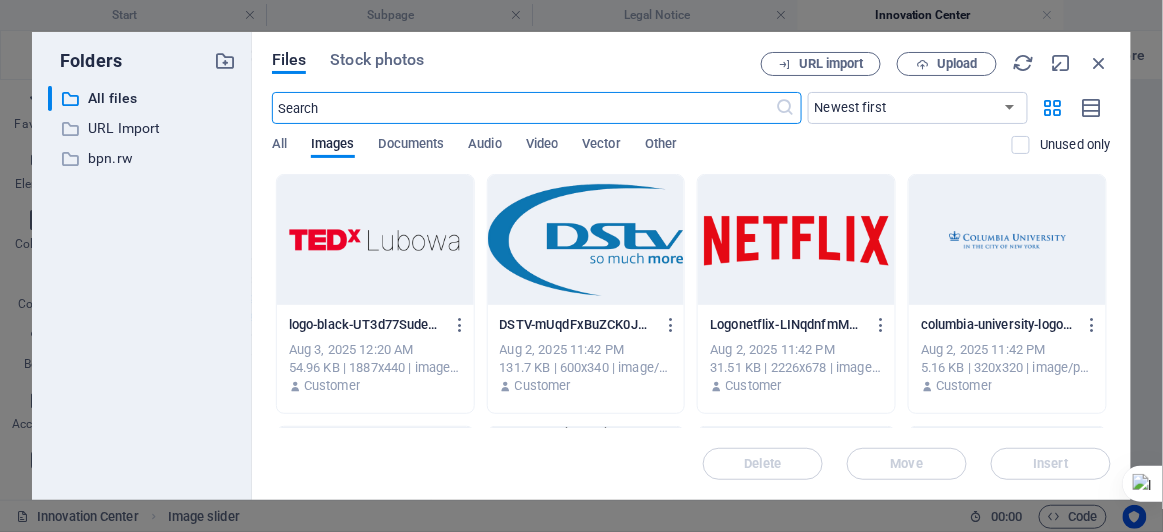 scroll, scrollTop: 479, scrollLeft: 0, axis: vertical 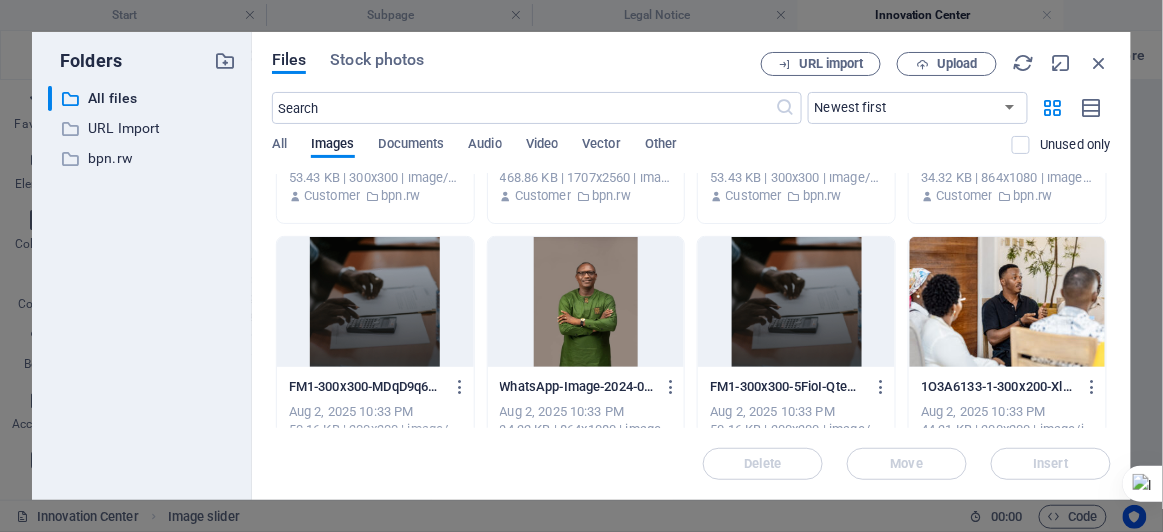 click at bounding box center [1007, 302] 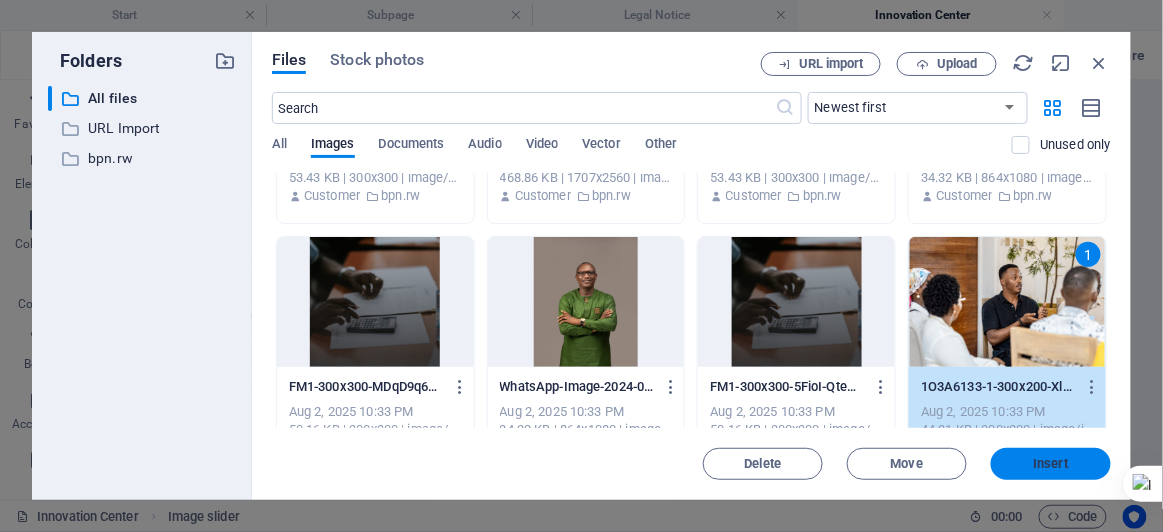 click on "Insert" at bounding box center (1051, 464) 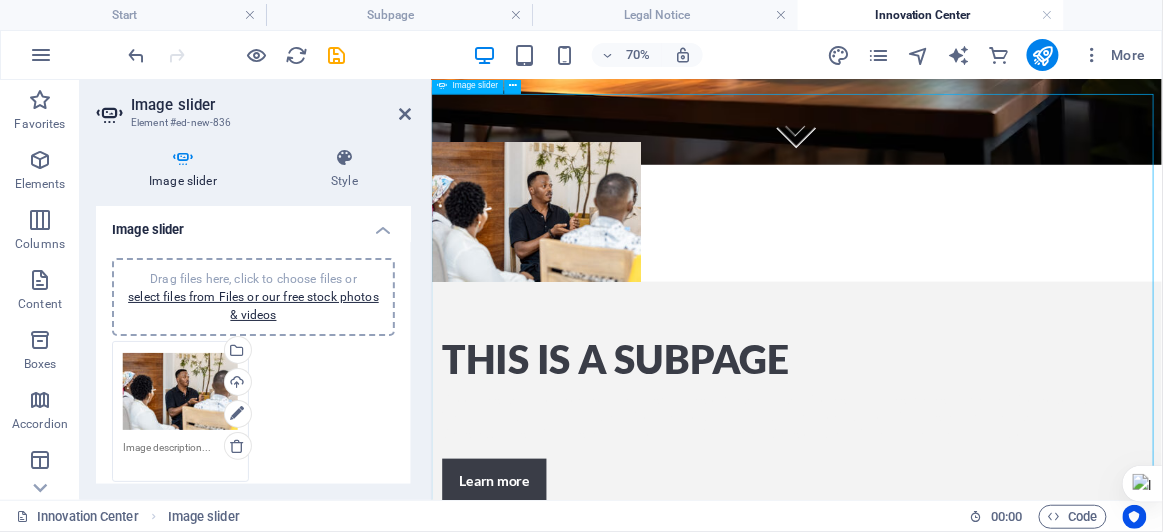 scroll, scrollTop: 533, scrollLeft: 0, axis: vertical 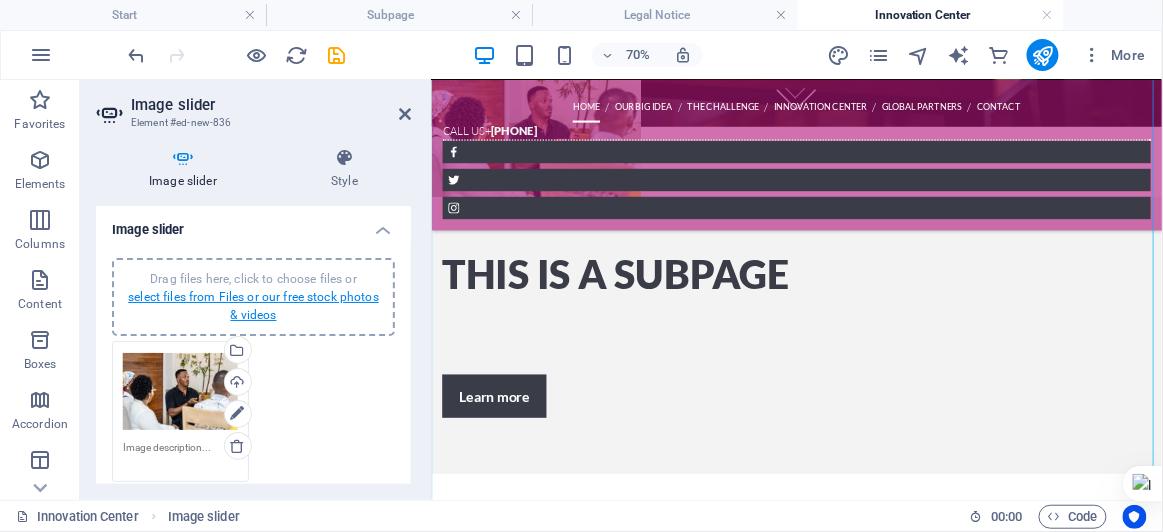 click on "select files from Files or our free stock photos & videos" at bounding box center [253, 306] 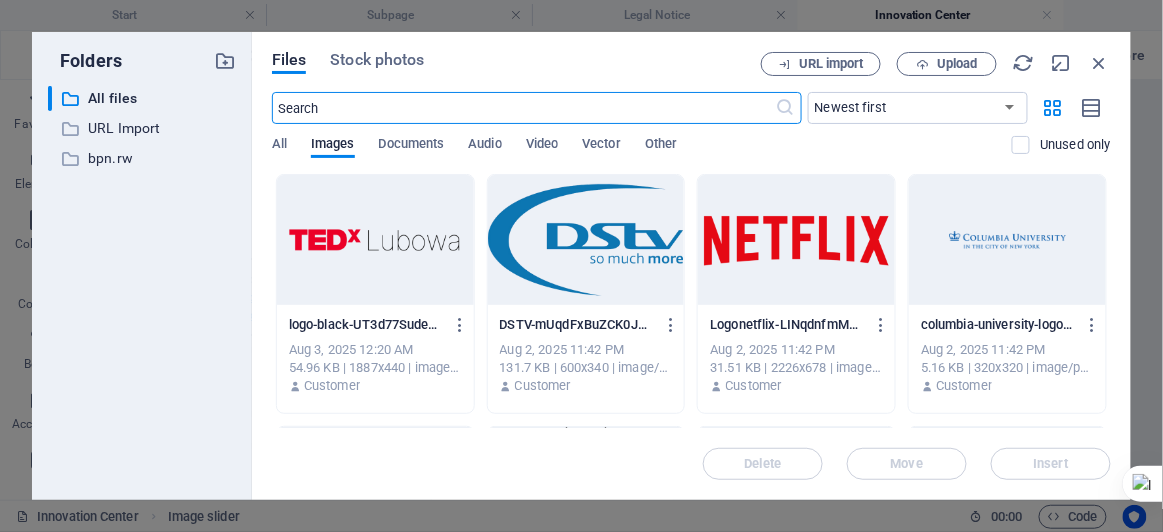 scroll, scrollTop: 766, scrollLeft: 0, axis: vertical 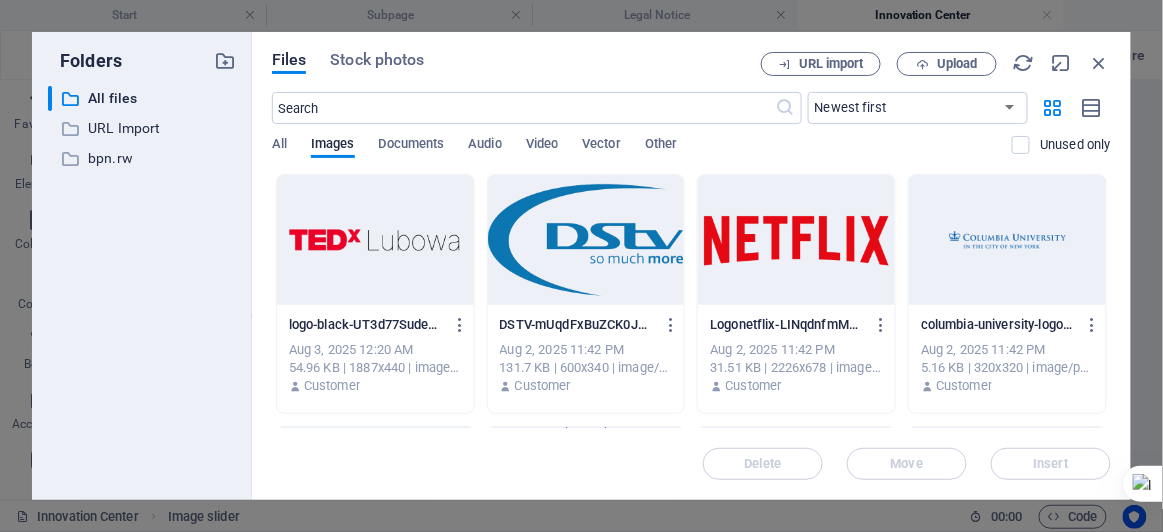 click at bounding box center [796, 240] 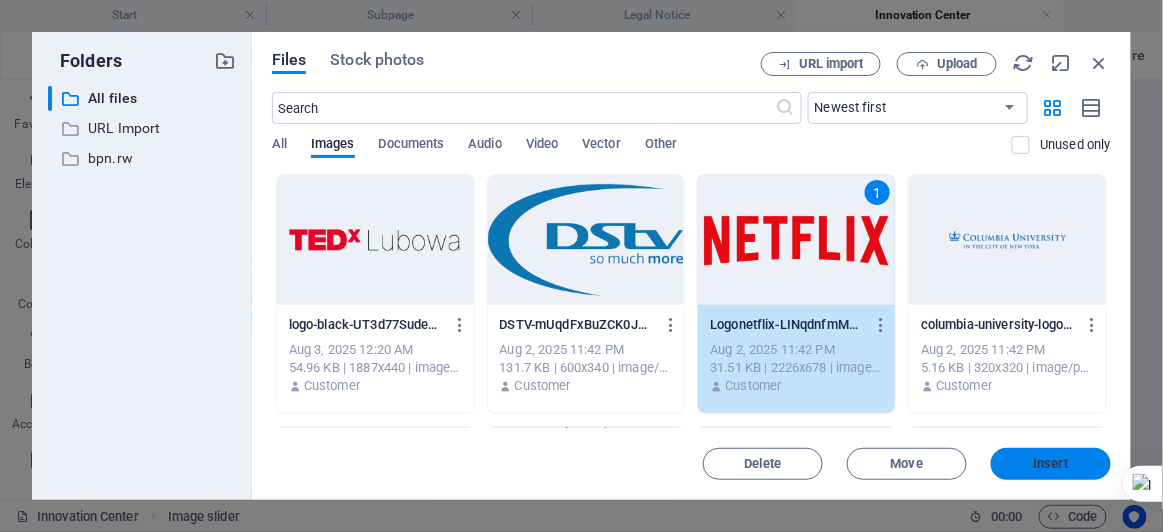 click on "Insert" at bounding box center [1051, 464] 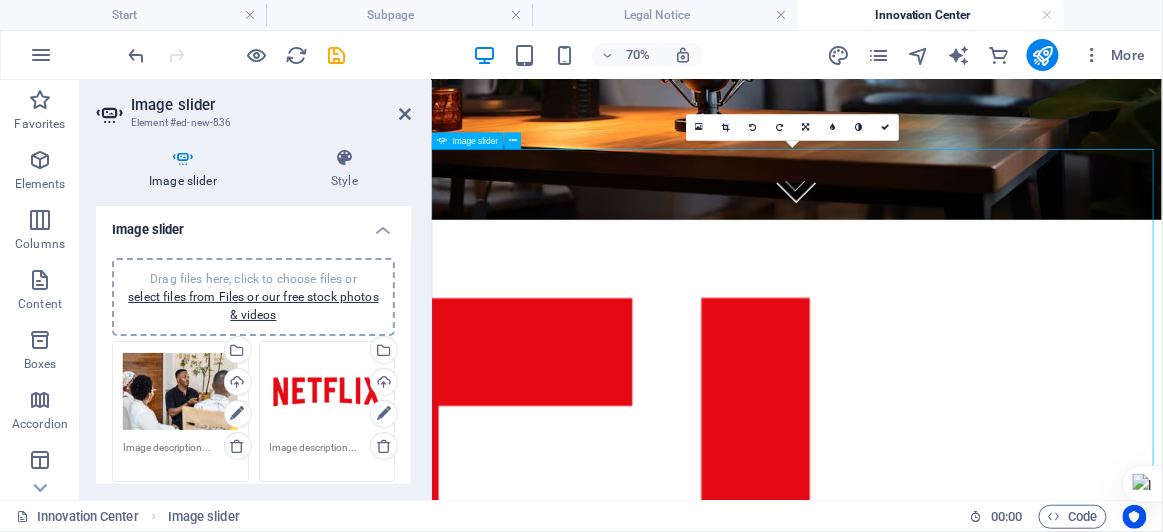 scroll, scrollTop: 481, scrollLeft: 0, axis: vertical 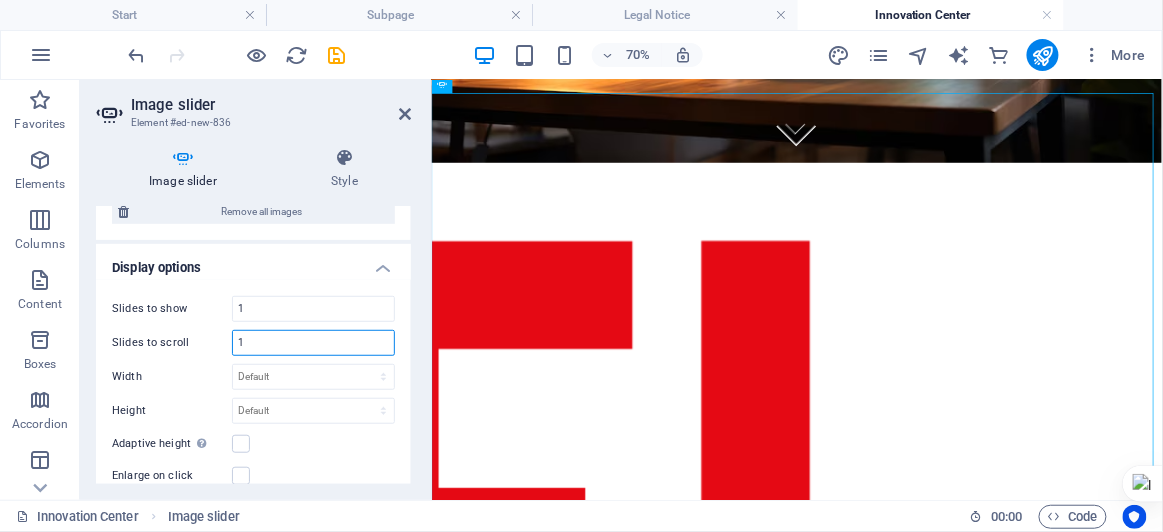 click on "1" at bounding box center [313, 343] 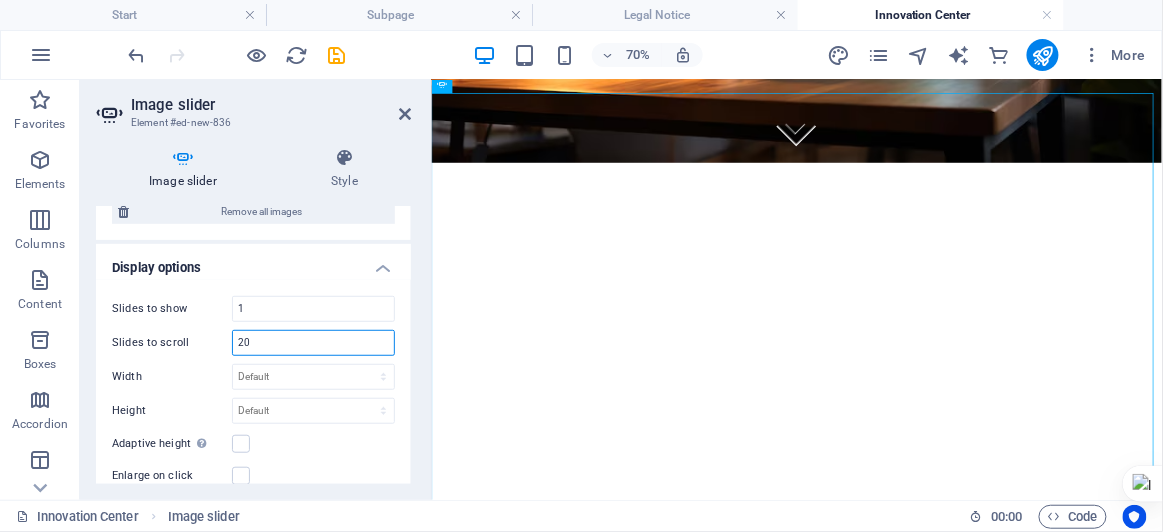 type on "2" 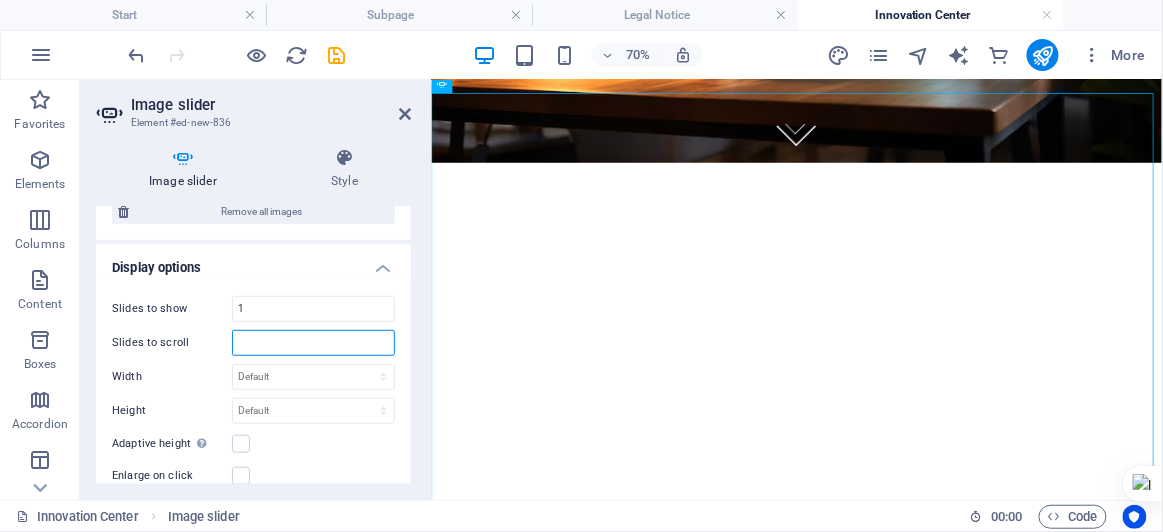type on "1" 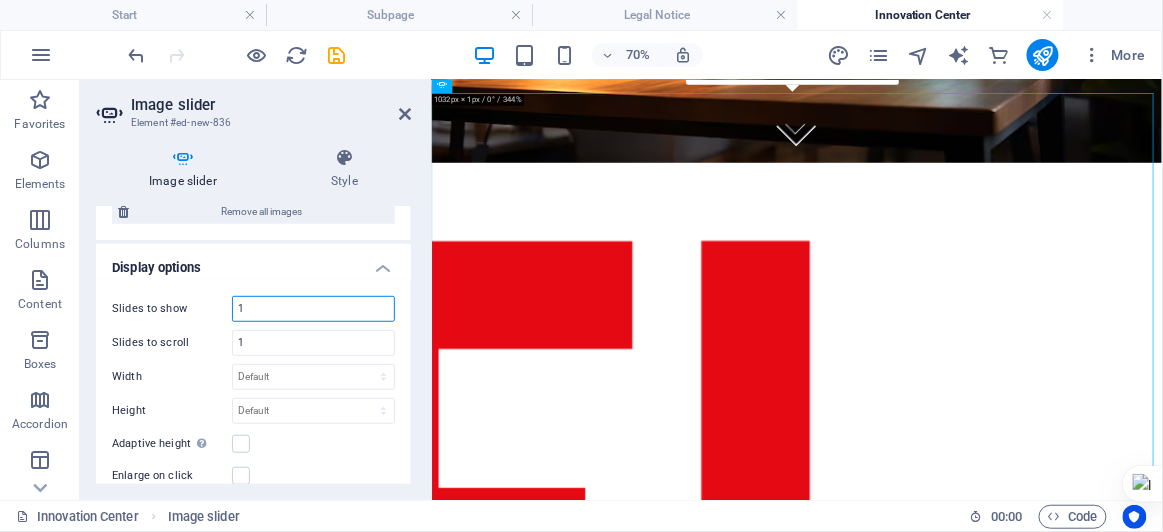 click on "1" at bounding box center [313, 309] 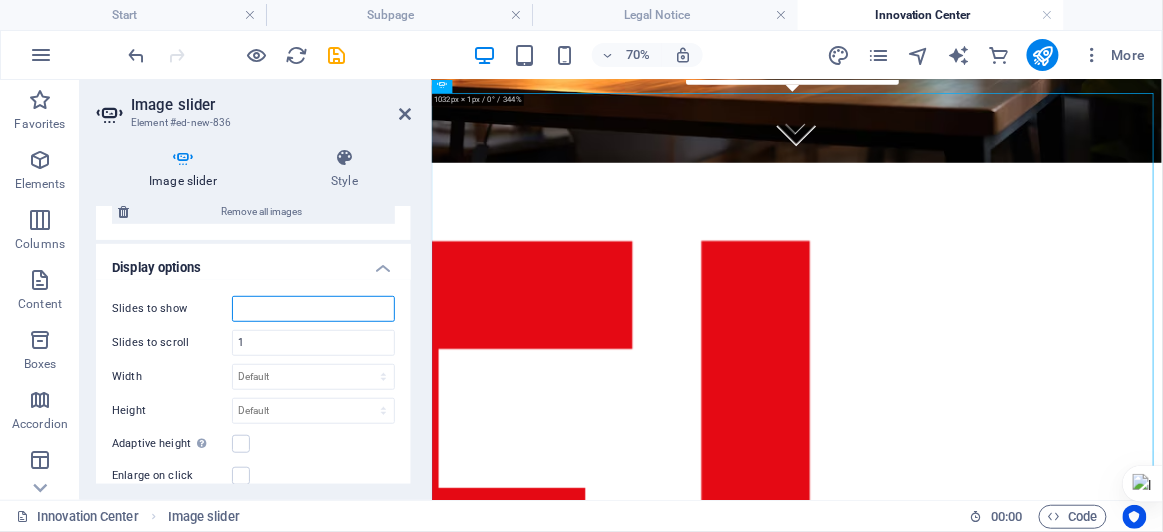 type on "2" 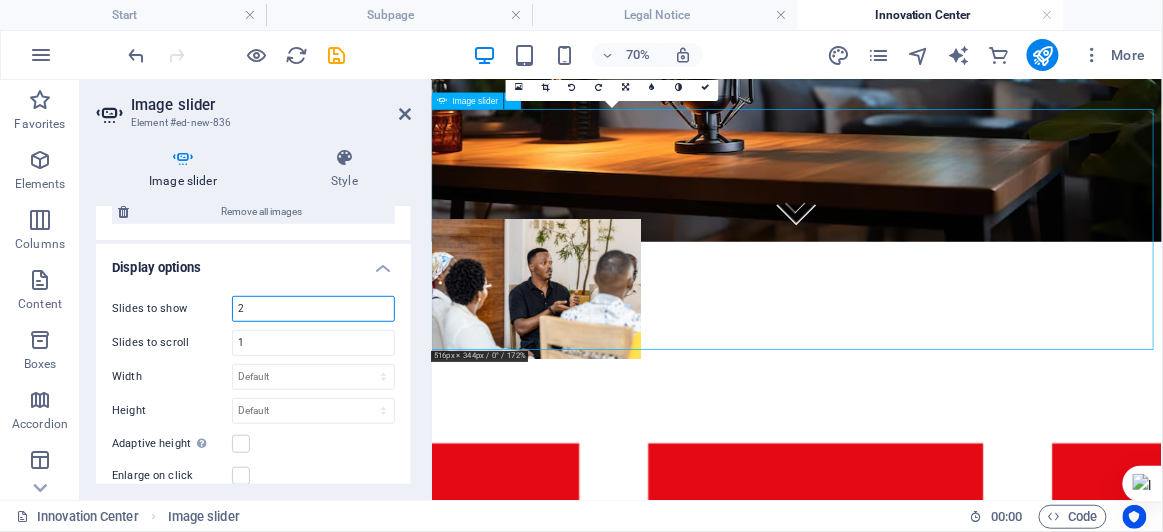 scroll, scrollTop: 355, scrollLeft: 0, axis: vertical 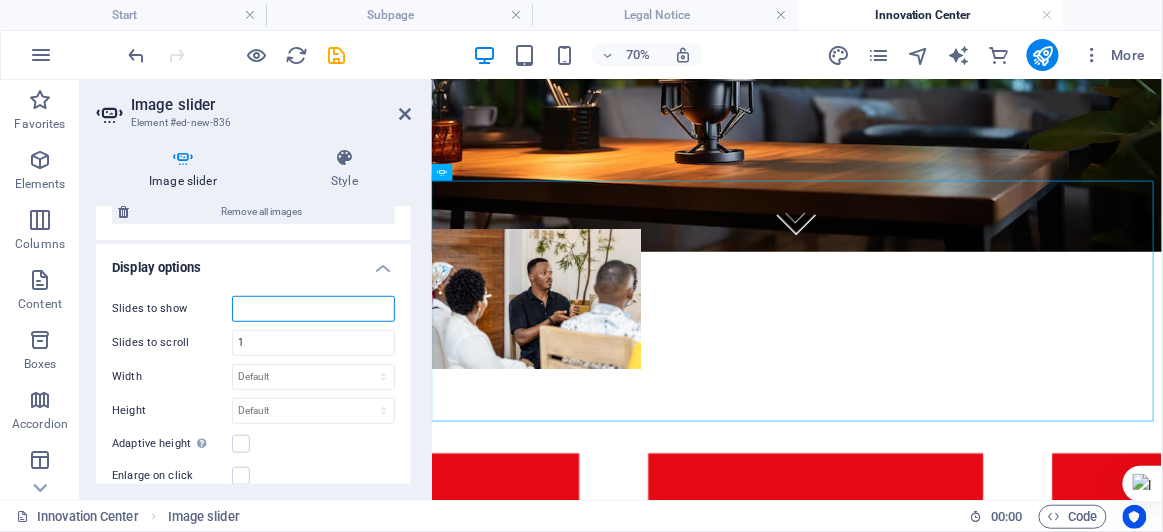 type on "1" 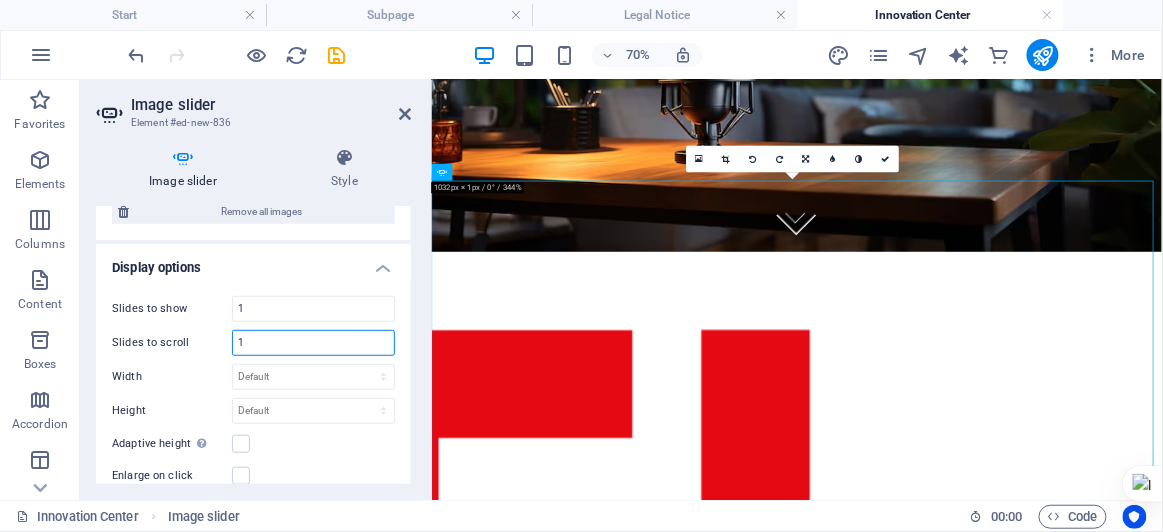 click on "1" at bounding box center [313, 343] 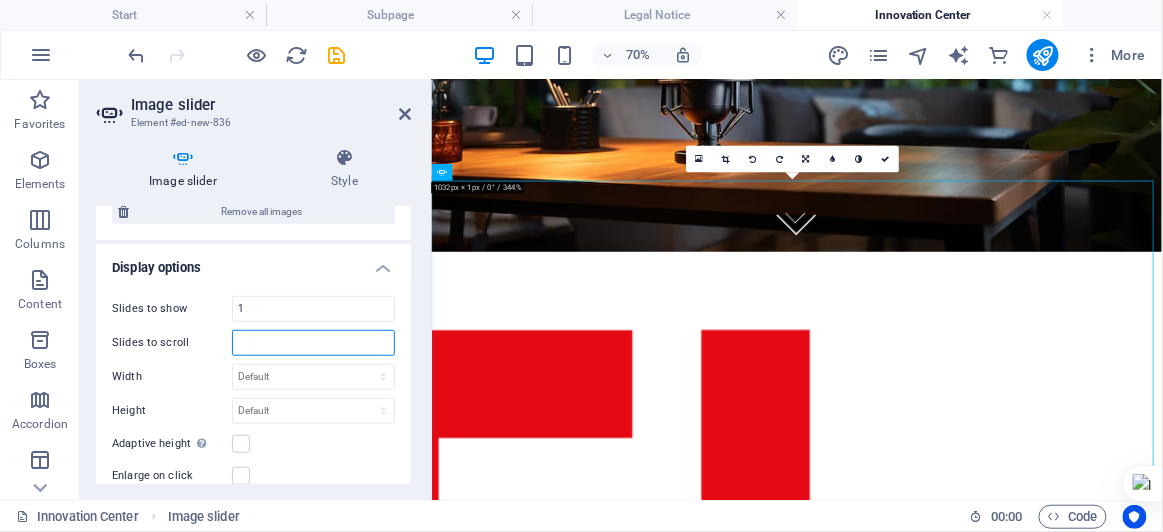 type on "2" 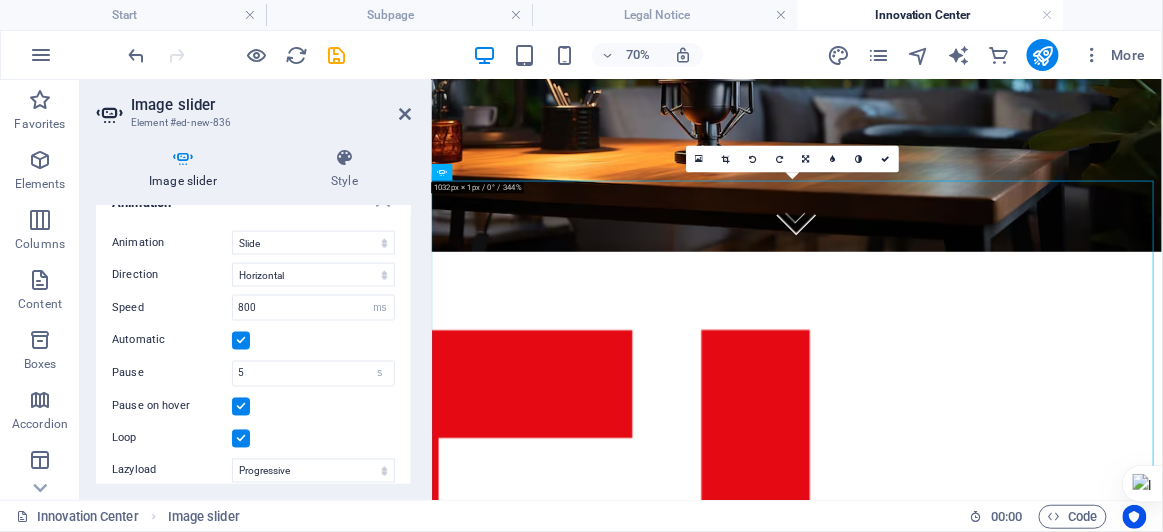 scroll, scrollTop: 790, scrollLeft: 0, axis: vertical 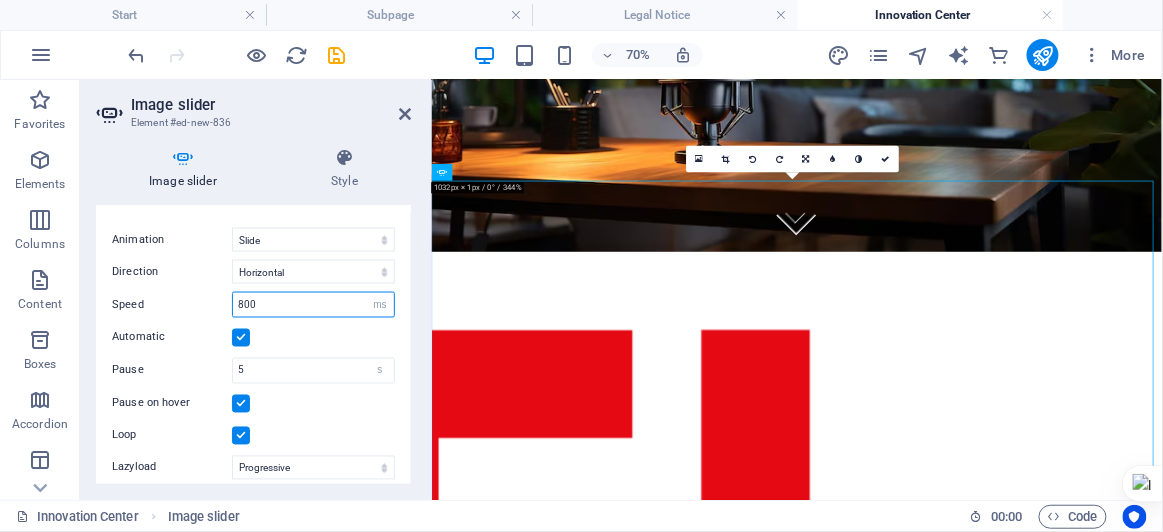 click on "800" at bounding box center (313, 305) 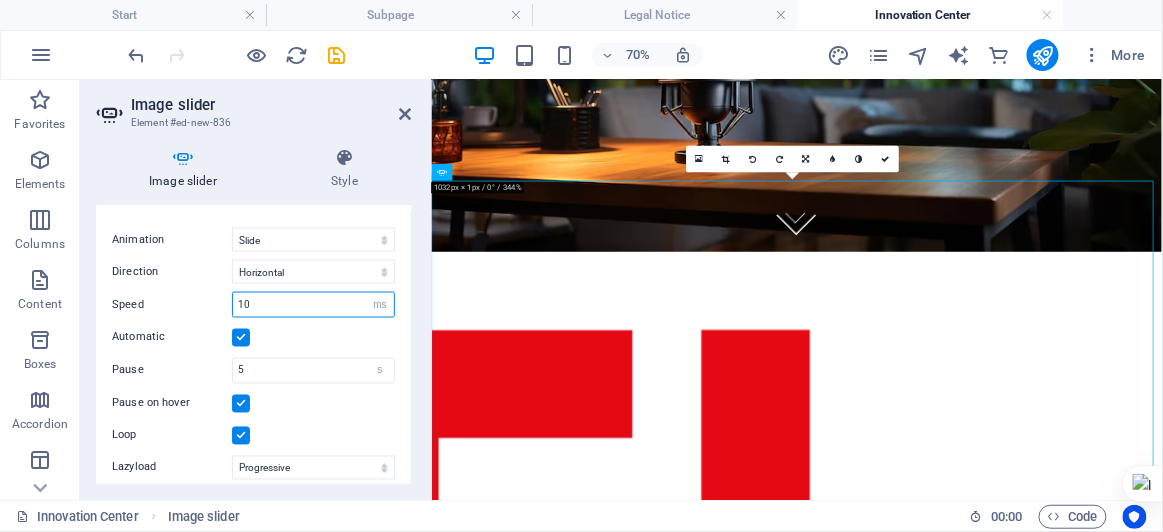 type on "1" 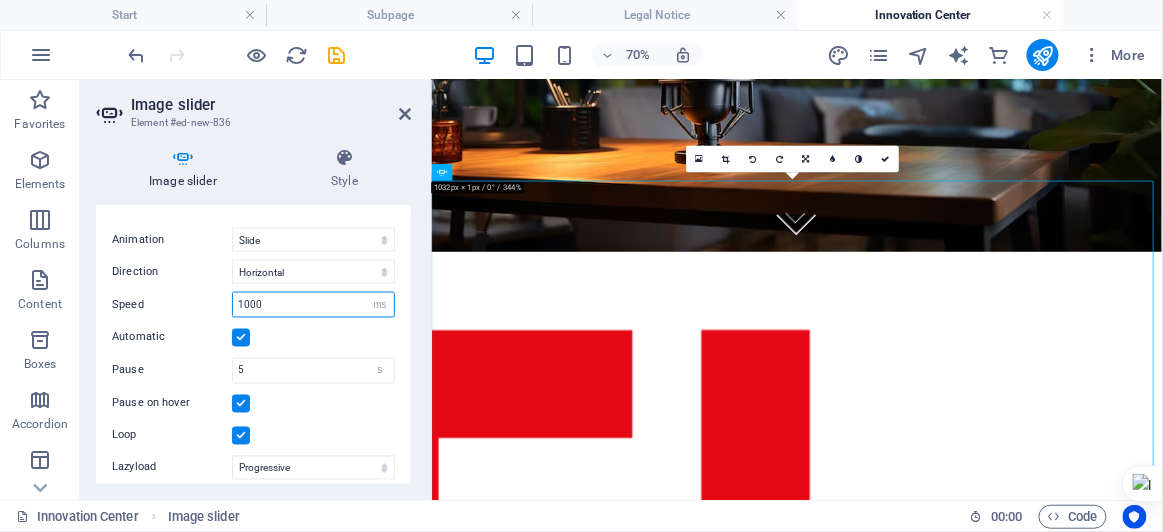 scroll, scrollTop: 858, scrollLeft: 0, axis: vertical 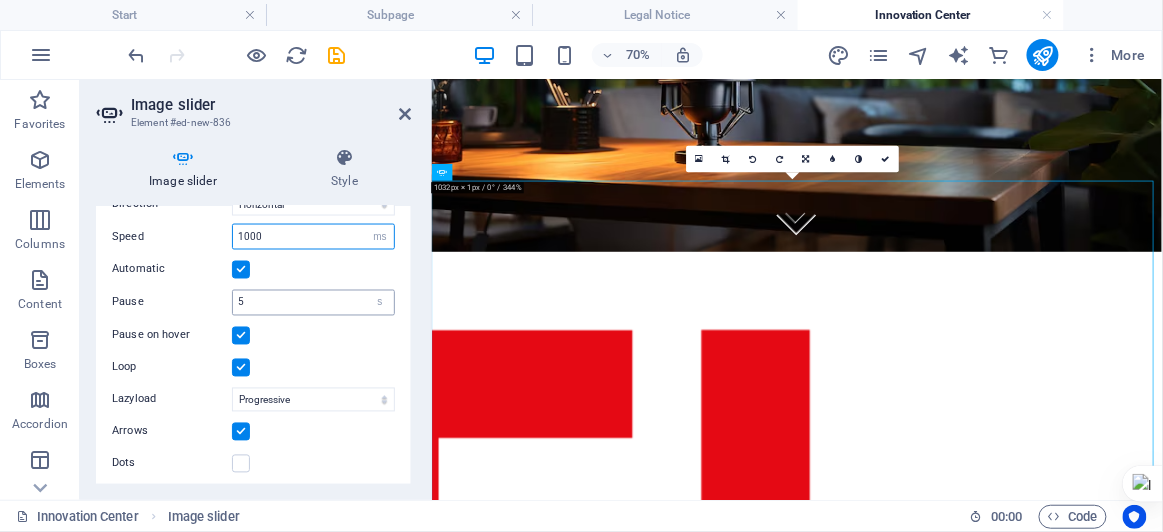 type on "1000" 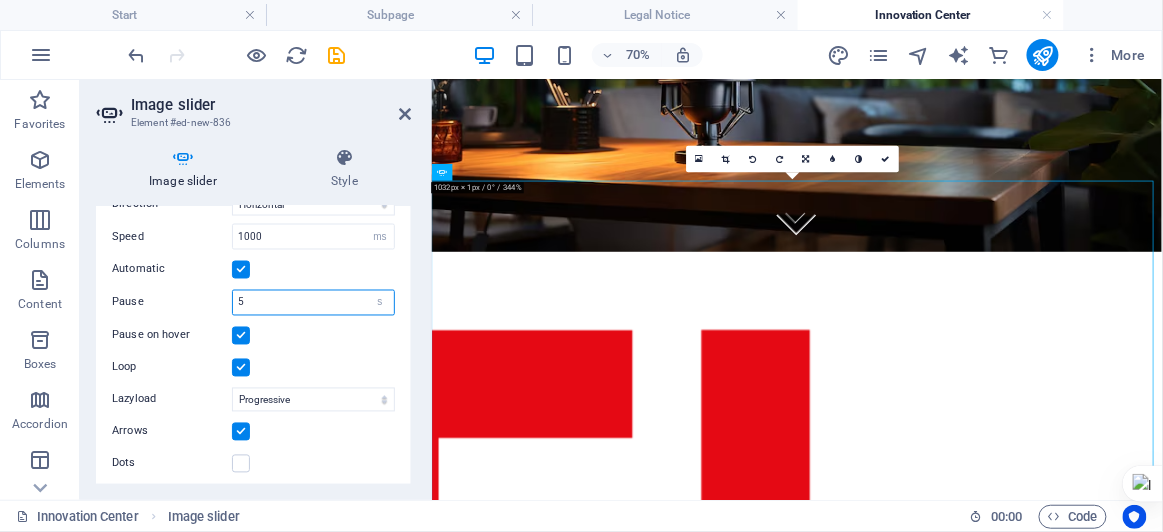 click on "5" at bounding box center [313, 303] 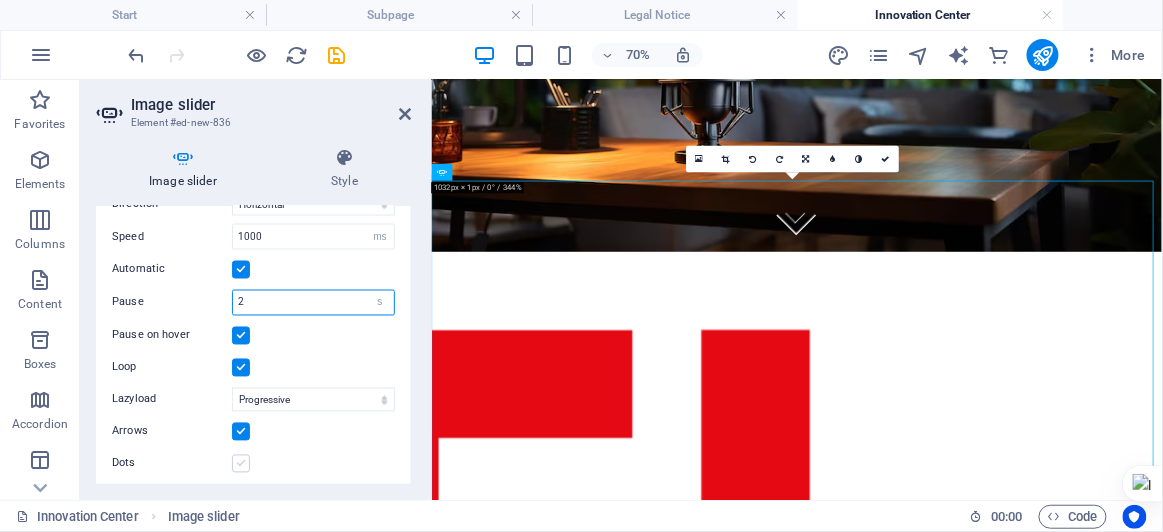 type on "2" 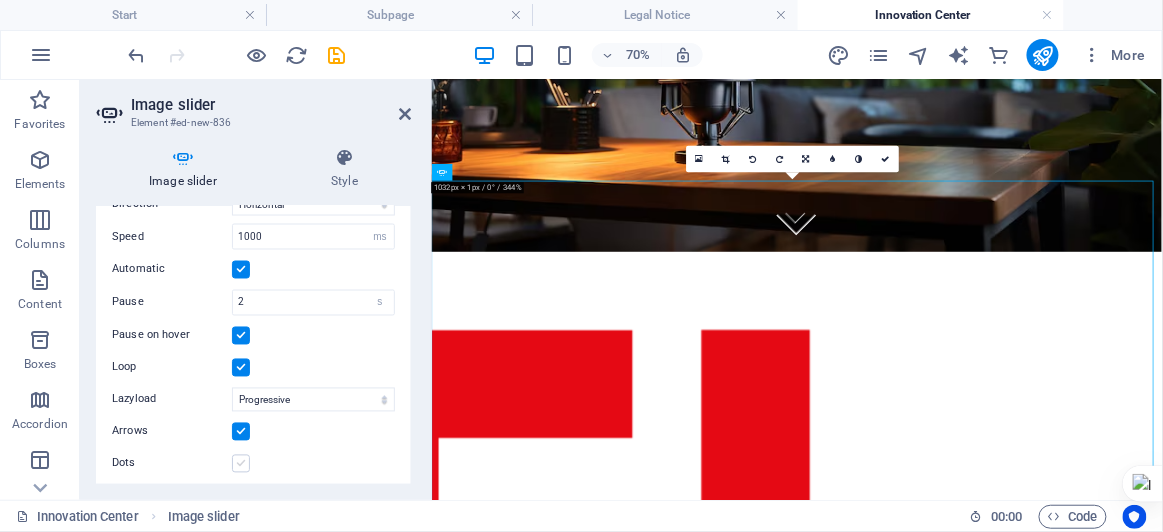 click at bounding box center (241, 464) 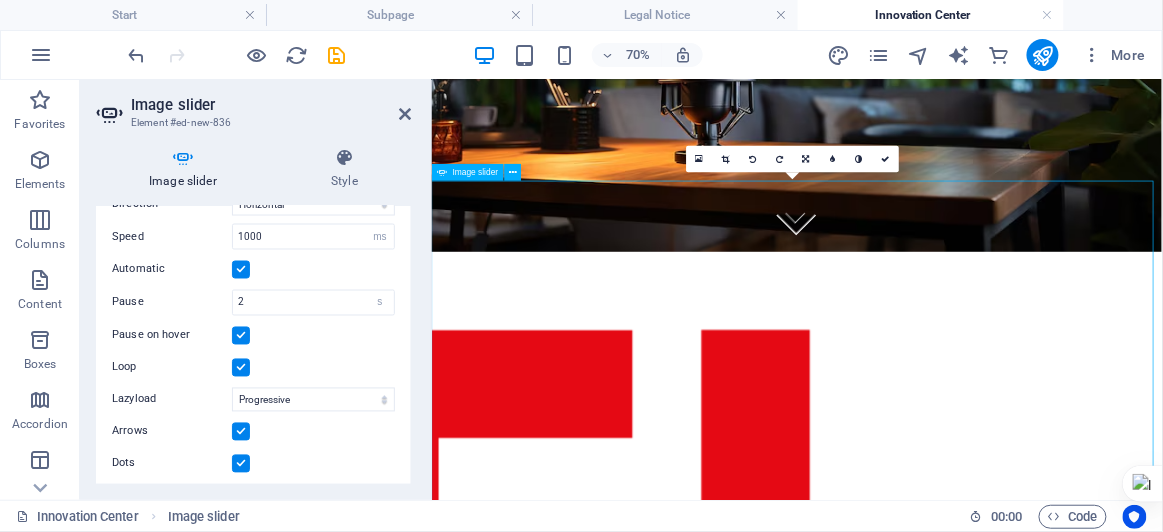 click at bounding box center [431, 3121] 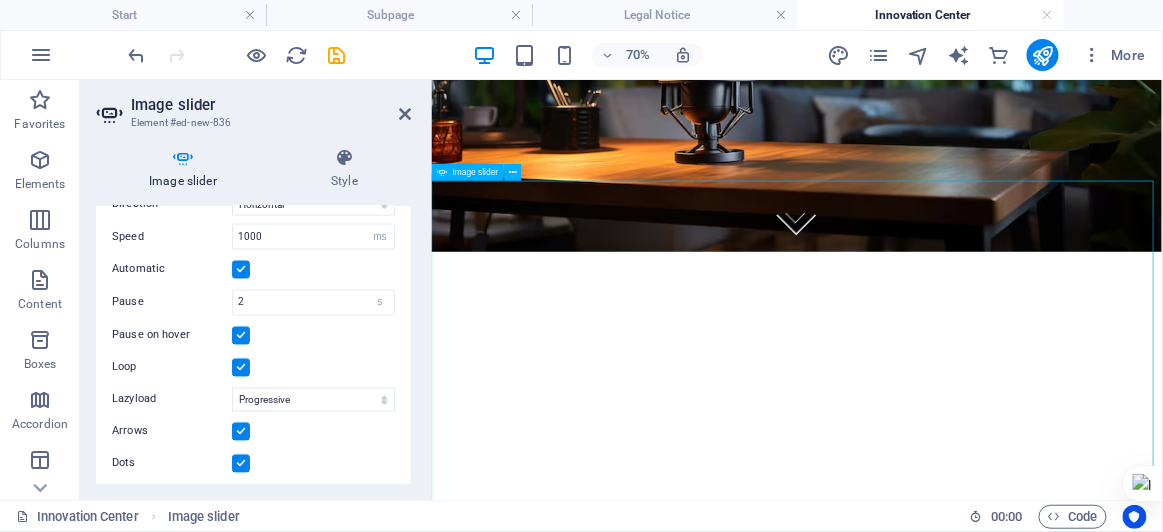 click at bounding box center [431, 3121] 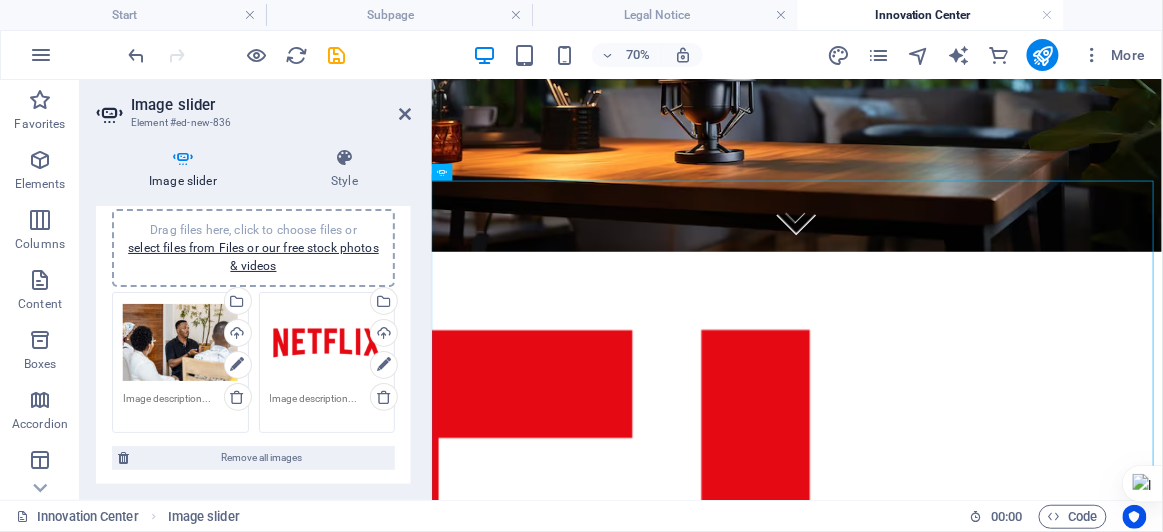 scroll, scrollTop: 46, scrollLeft: 0, axis: vertical 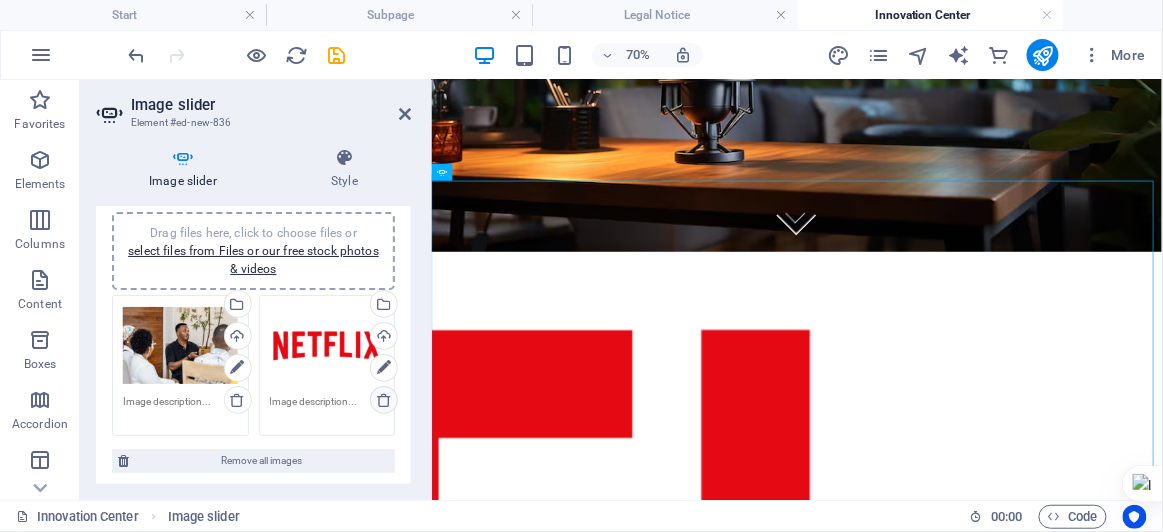 click at bounding box center (384, 400) 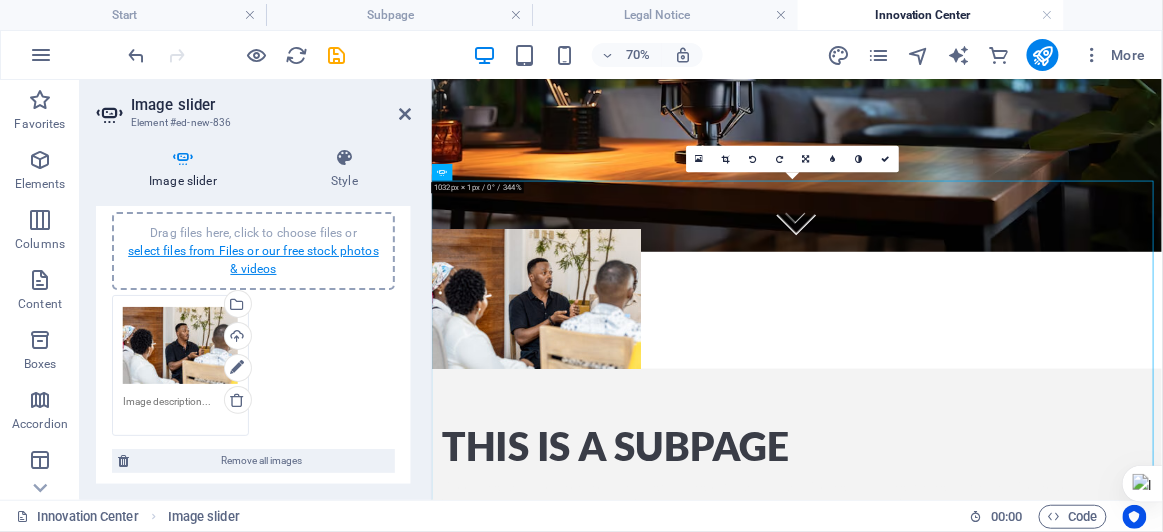 click on "select files from Files or our free stock photos & videos" at bounding box center [253, 260] 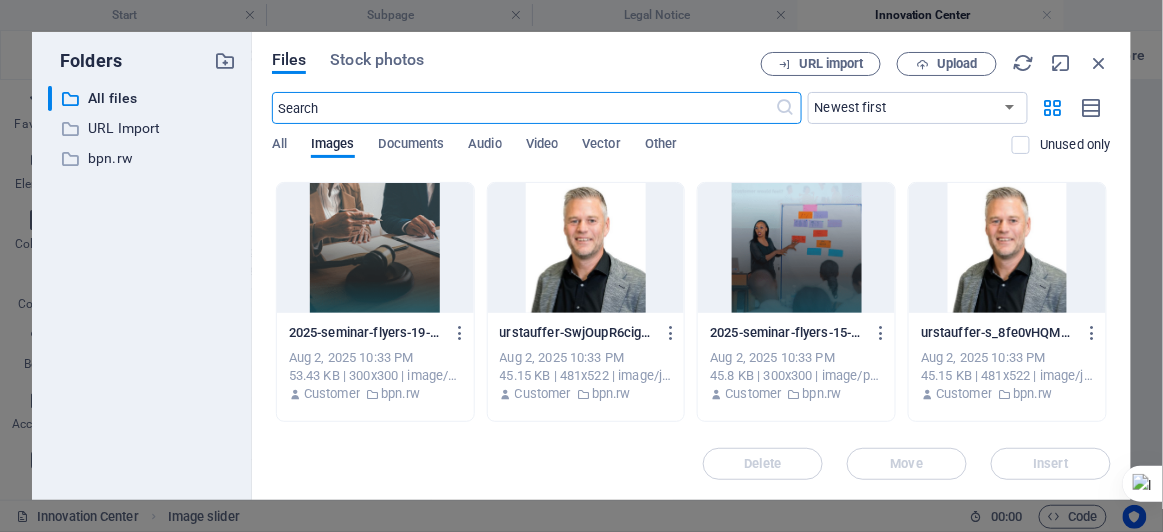 scroll, scrollTop: 2030, scrollLeft: 0, axis: vertical 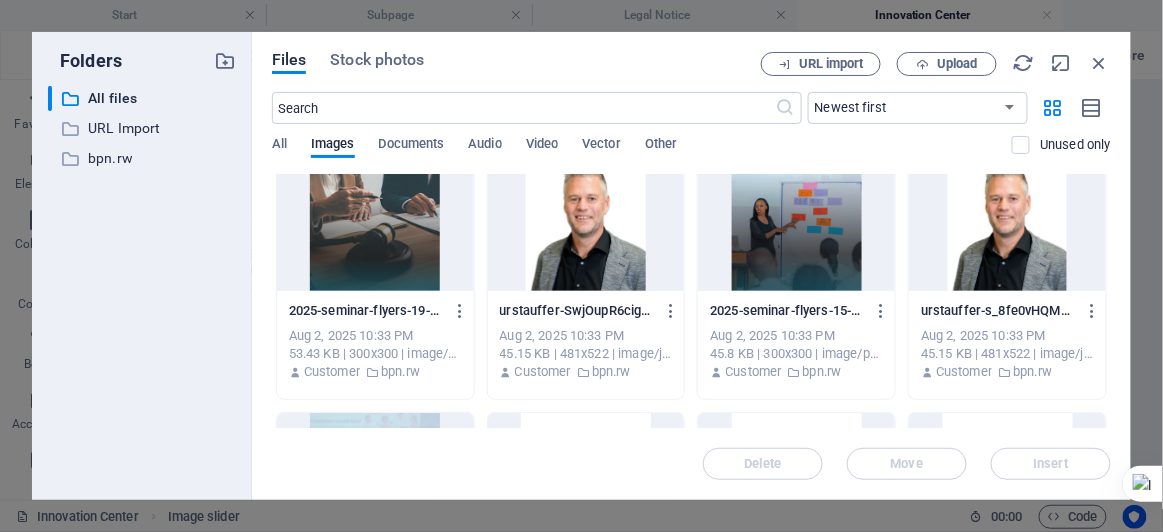 click at bounding box center [796, 226] 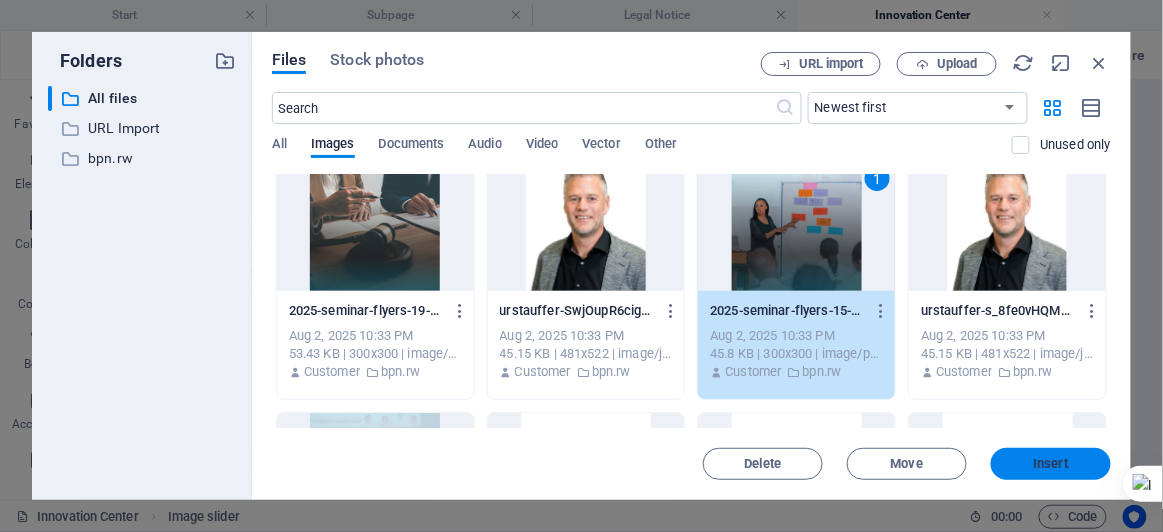 click on "Insert" at bounding box center (1051, 464) 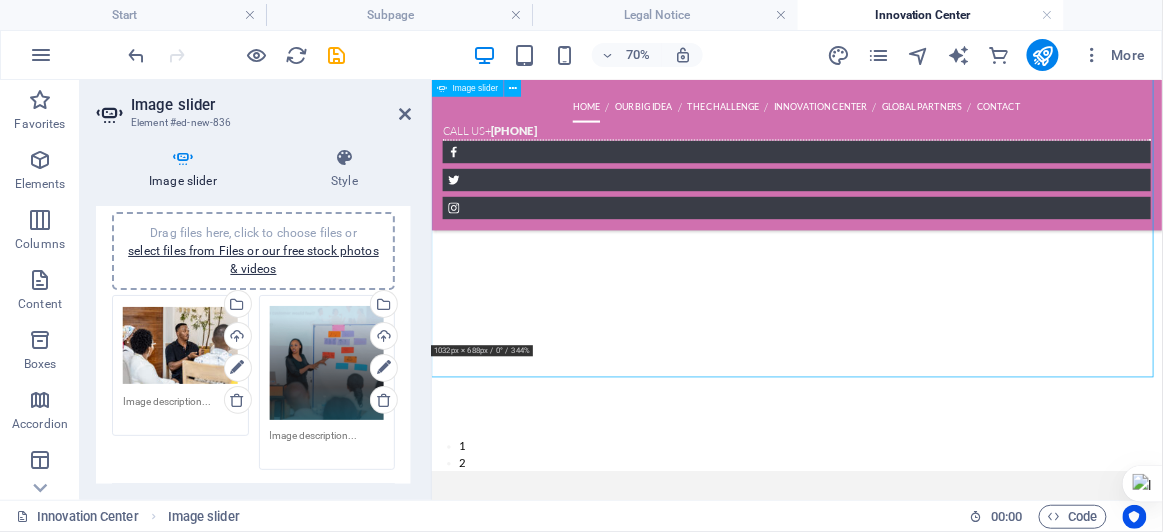 scroll, scrollTop: 810, scrollLeft: 0, axis: vertical 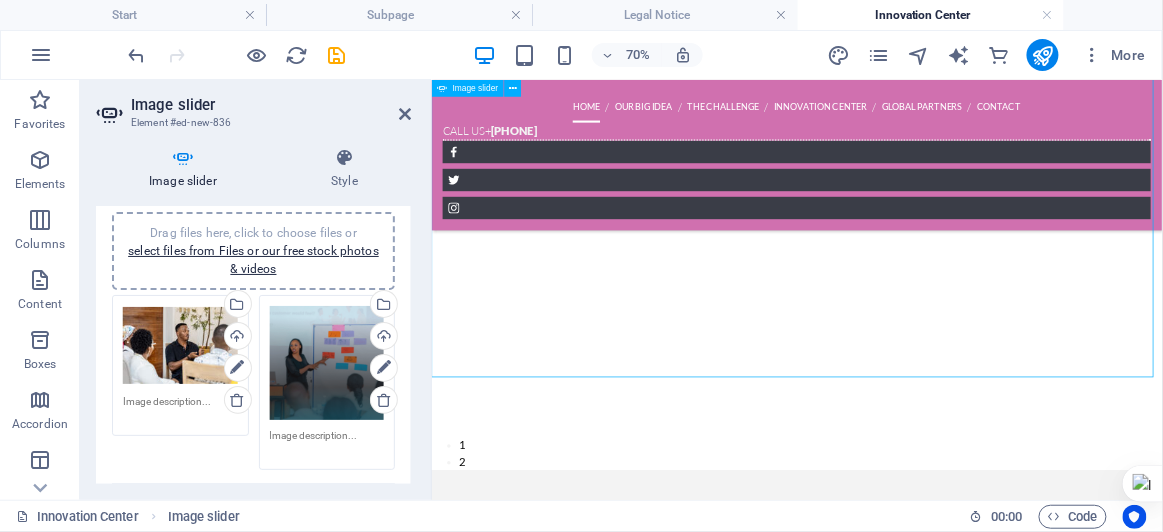 click on "2" at bounding box center [475, 625] 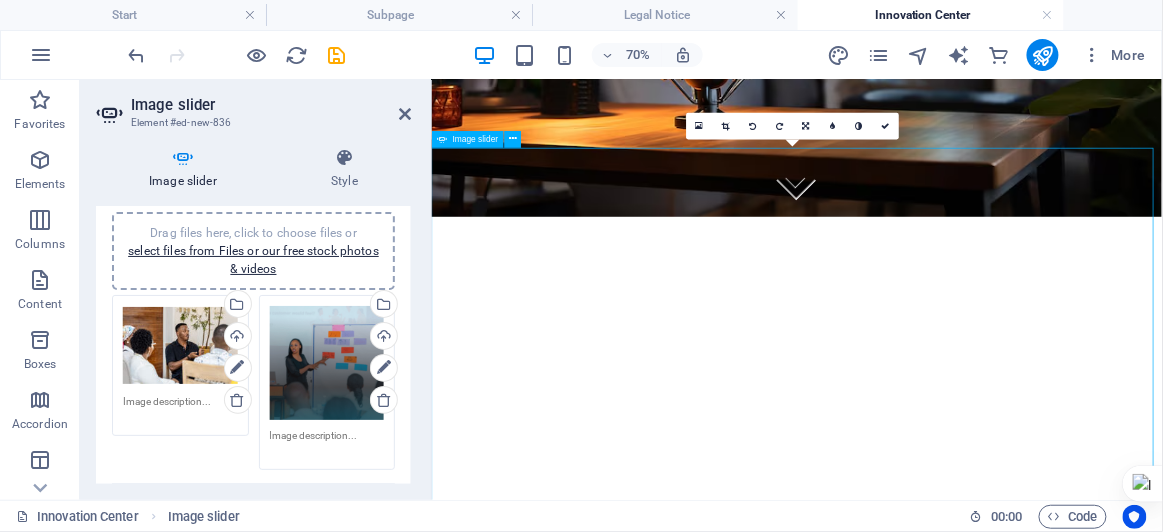 scroll, scrollTop: 403, scrollLeft: 0, axis: vertical 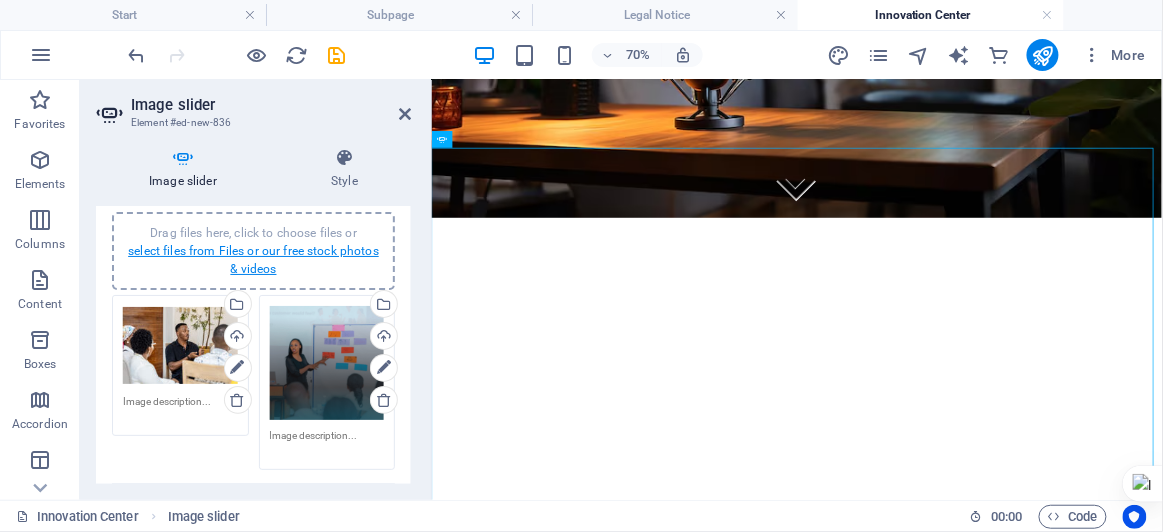 click on "select files from Files or our free stock photos & videos" at bounding box center [253, 260] 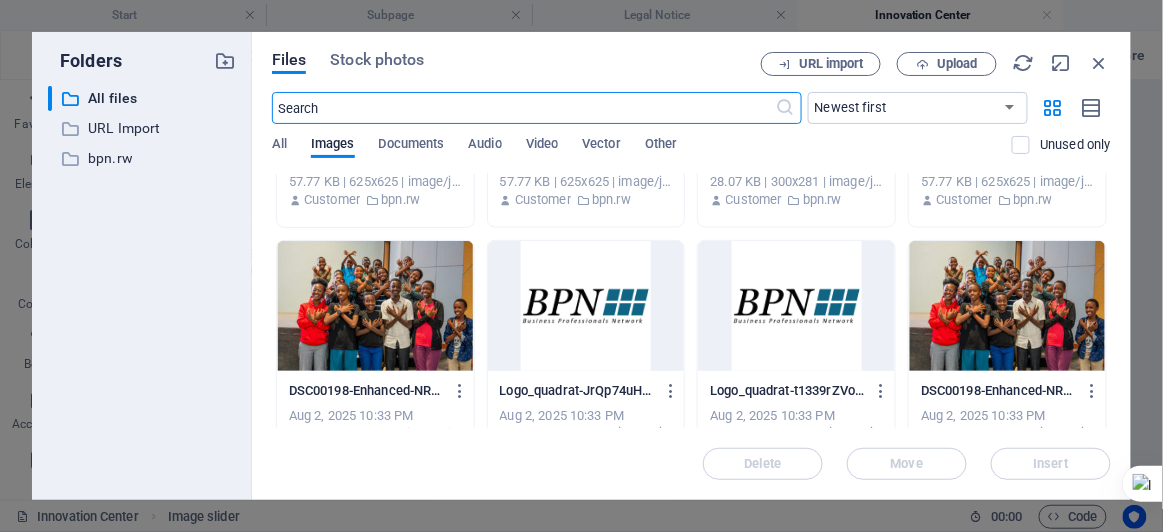 scroll, scrollTop: 10010, scrollLeft: 0, axis: vertical 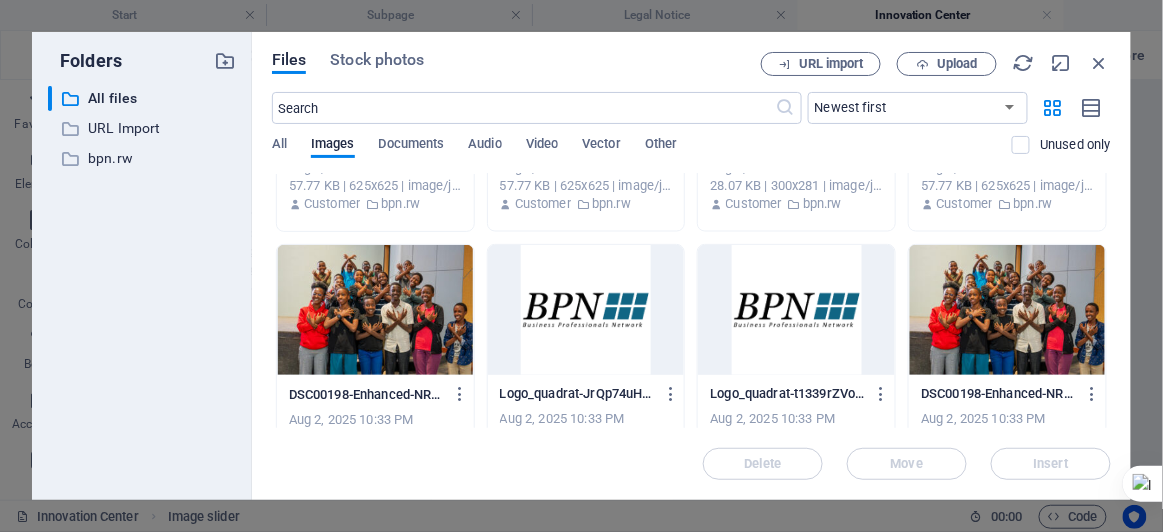click at bounding box center (375, 310) 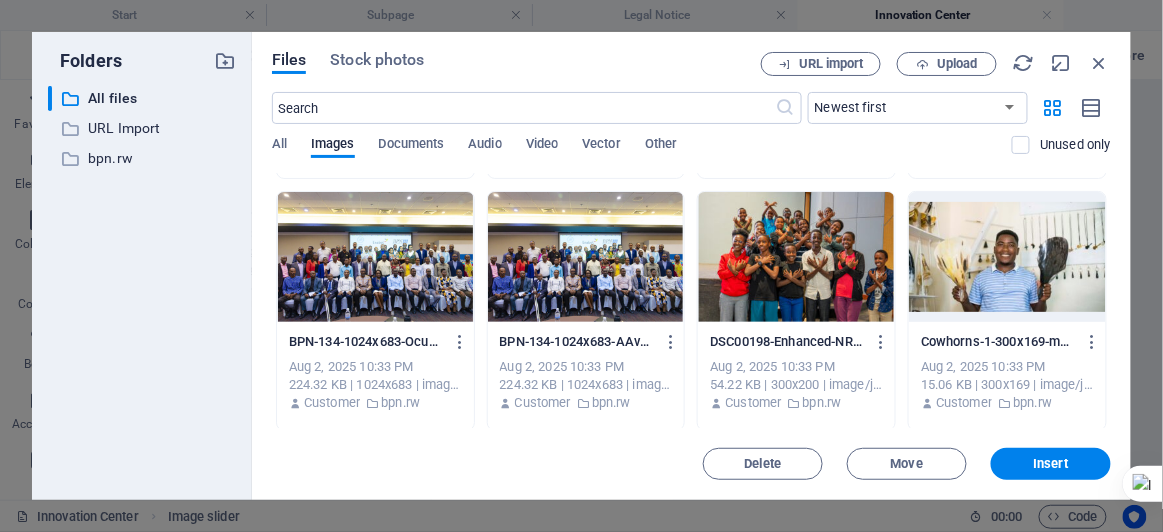 scroll, scrollTop: 11052, scrollLeft: 0, axis: vertical 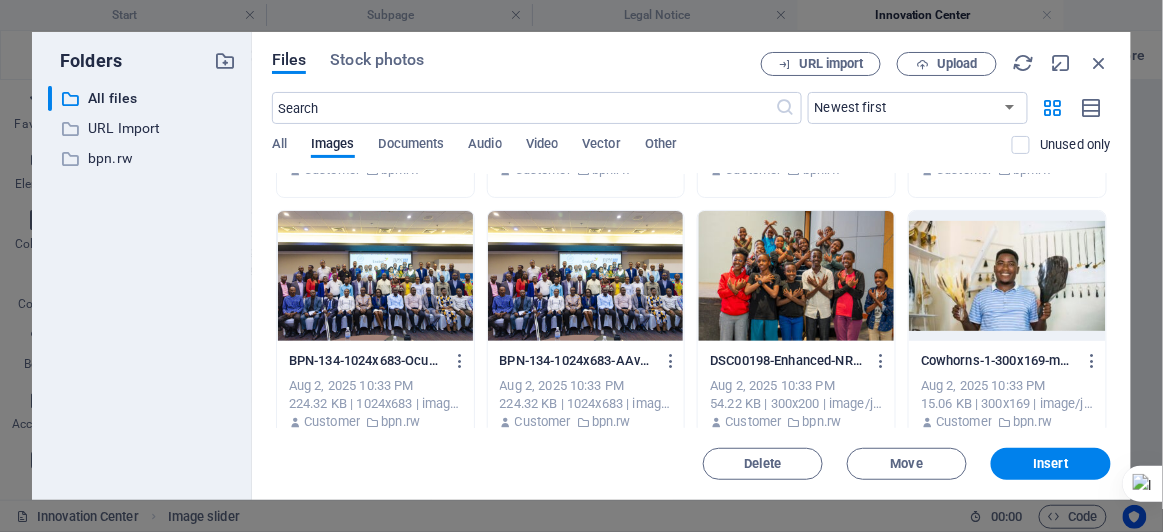click at bounding box center [586, 276] 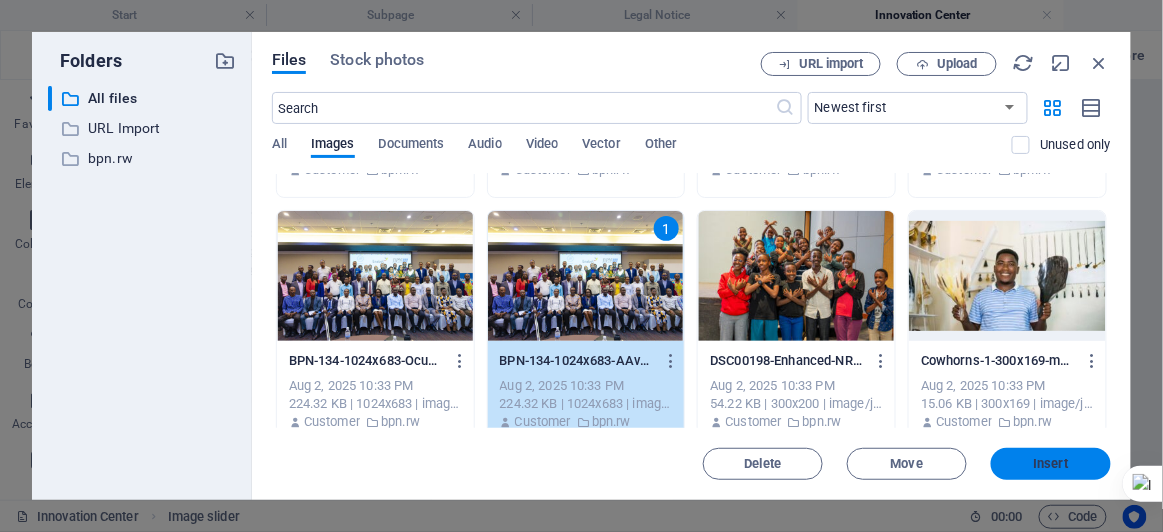 click on "Insert" at bounding box center (1051, 464) 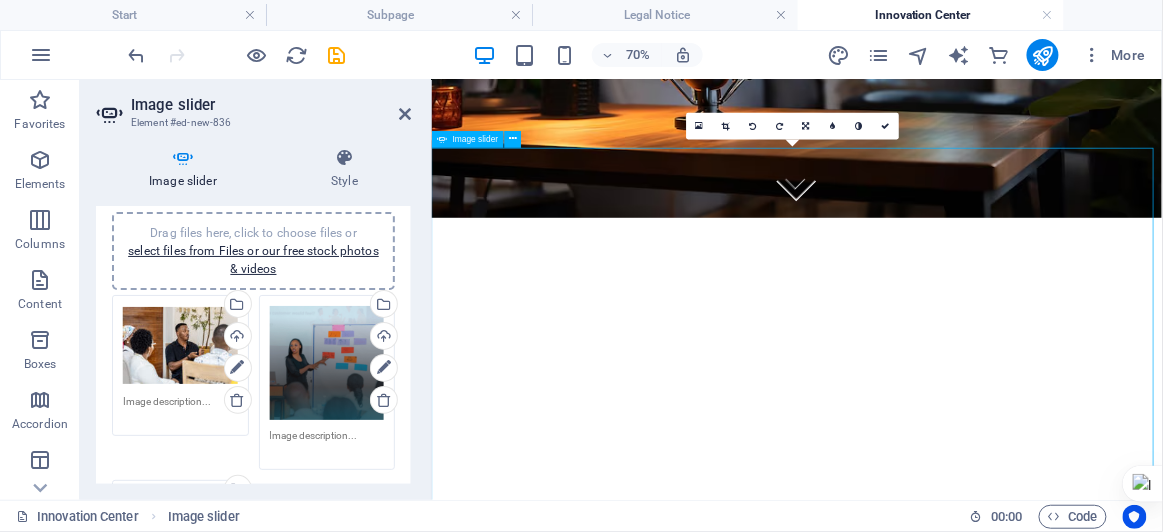 click at bounding box center [431, 2187] 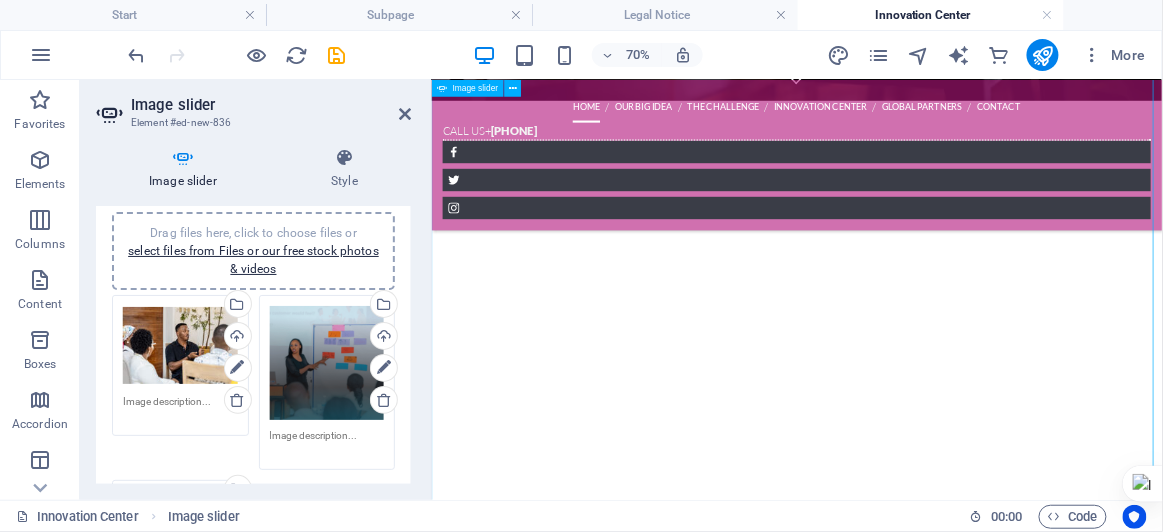 scroll, scrollTop: 569, scrollLeft: 0, axis: vertical 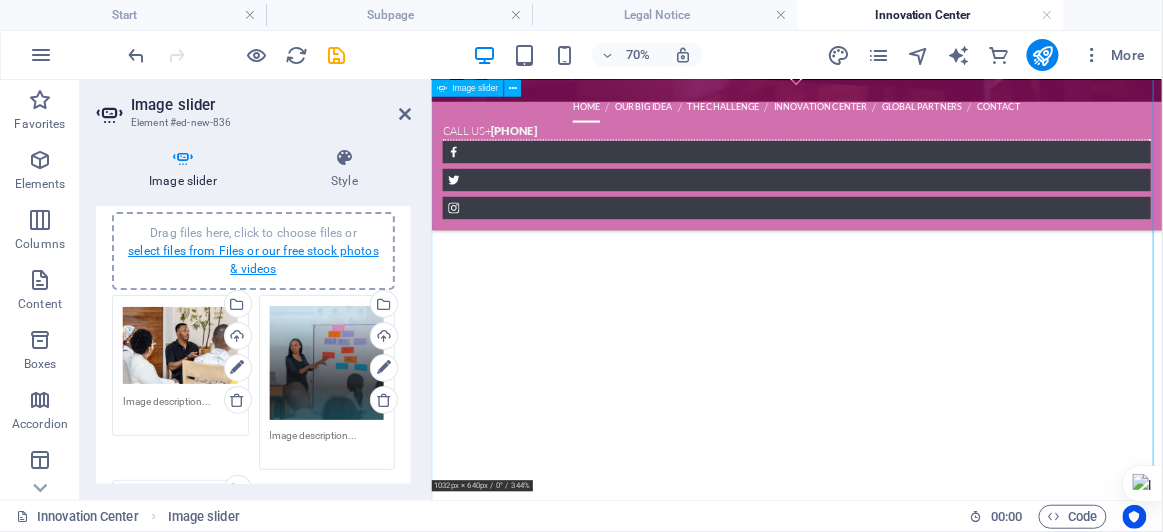click on "select files from Files or our free stock photos & videos" at bounding box center [253, 260] 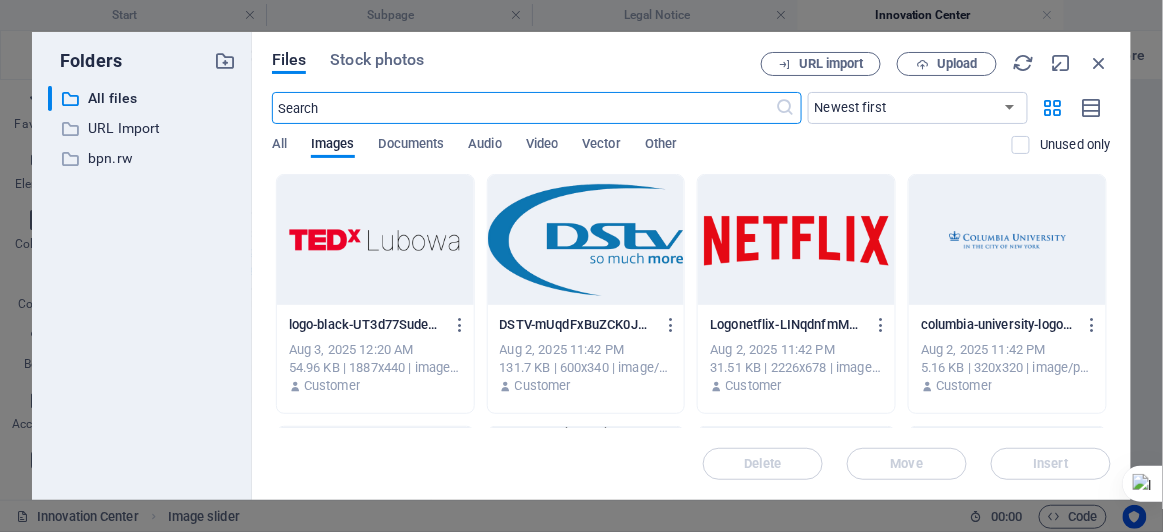 scroll, scrollTop: 778, scrollLeft: 0, axis: vertical 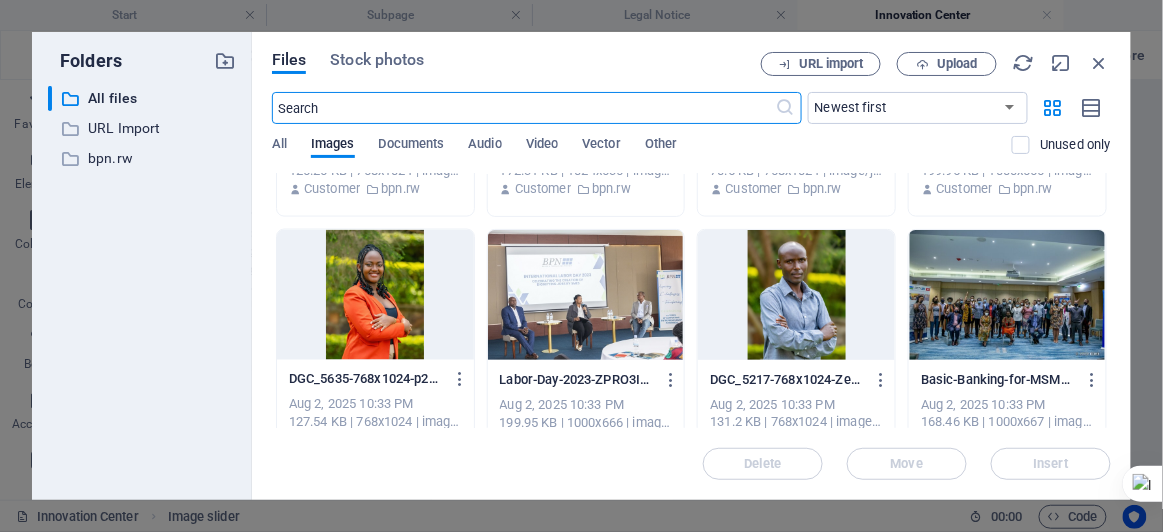 click at bounding box center [1007, 295] 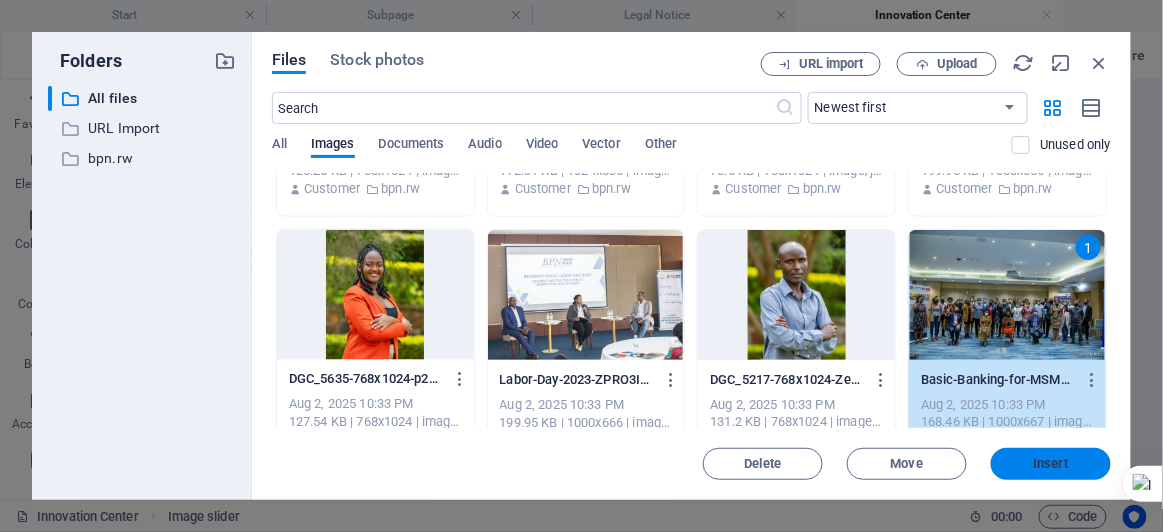click on "Insert" at bounding box center (1051, 464) 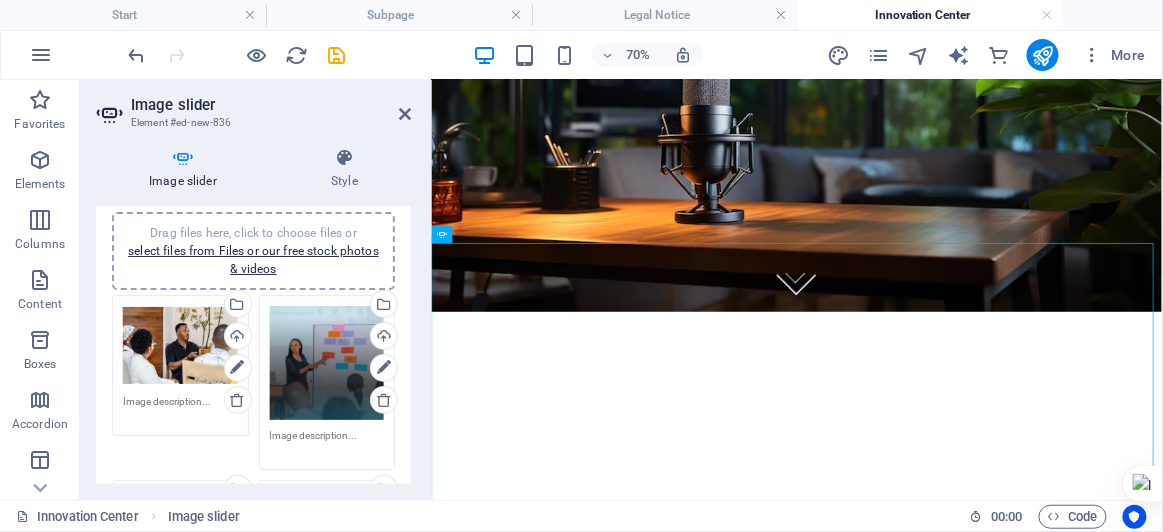 scroll, scrollTop: 266, scrollLeft: 0, axis: vertical 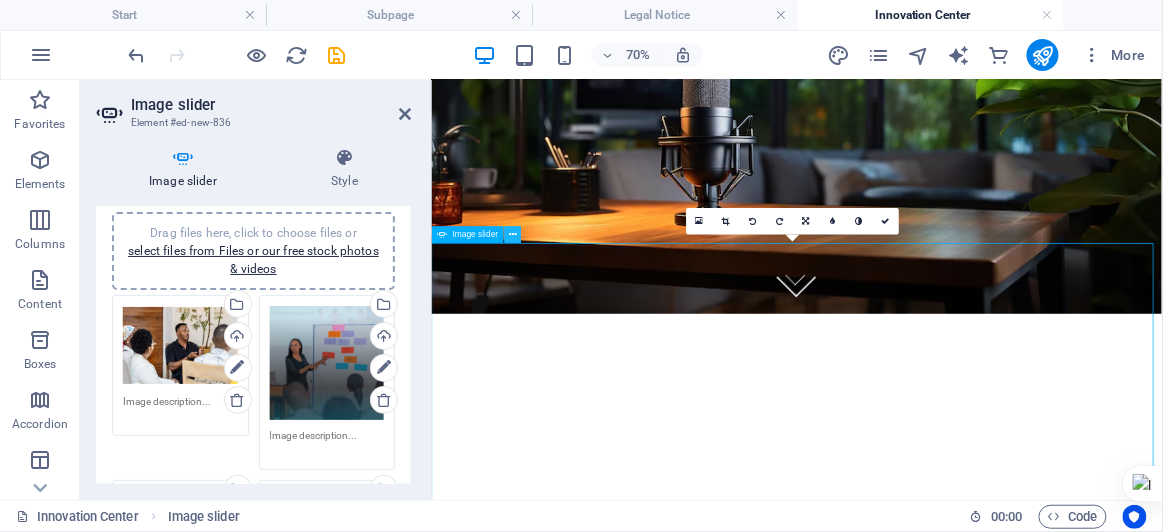 click at bounding box center (514, 235) 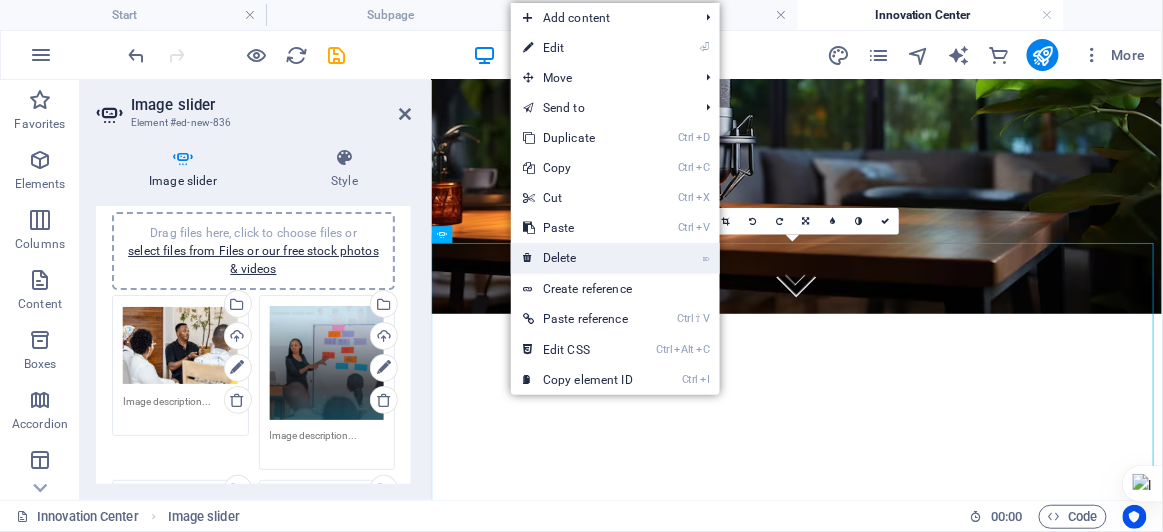 click on "⌦  Delete" at bounding box center [578, 258] 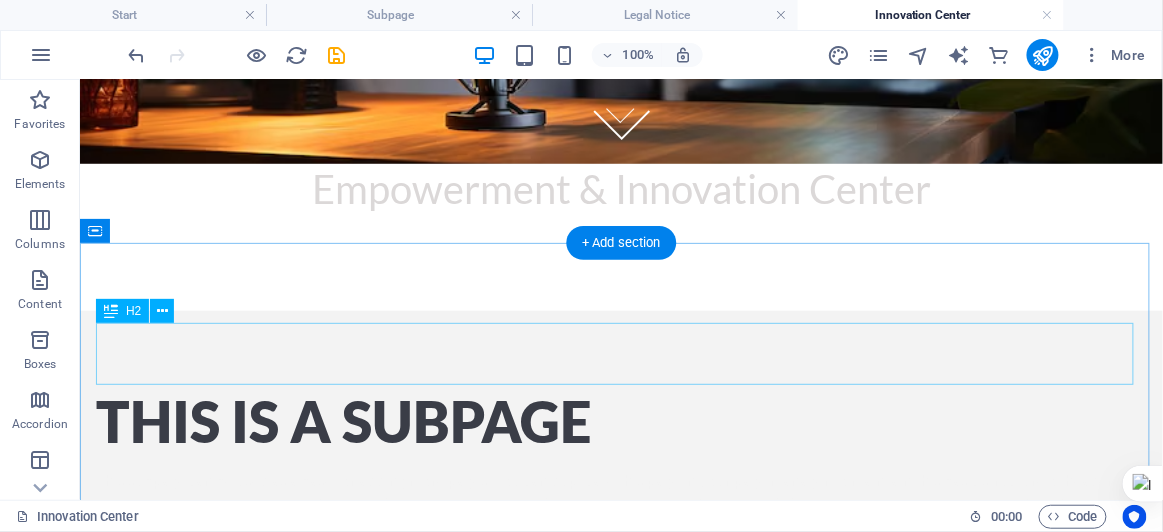 scroll, scrollTop: 326, scrollLeft: 0, axis: vertical 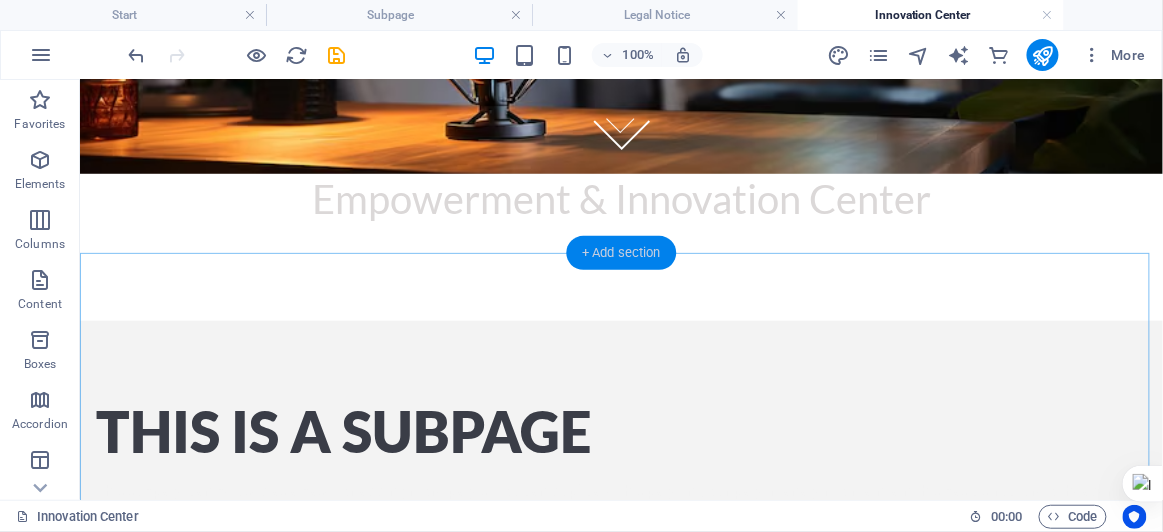click on "+ Add section" at bounding box center (621, 253) 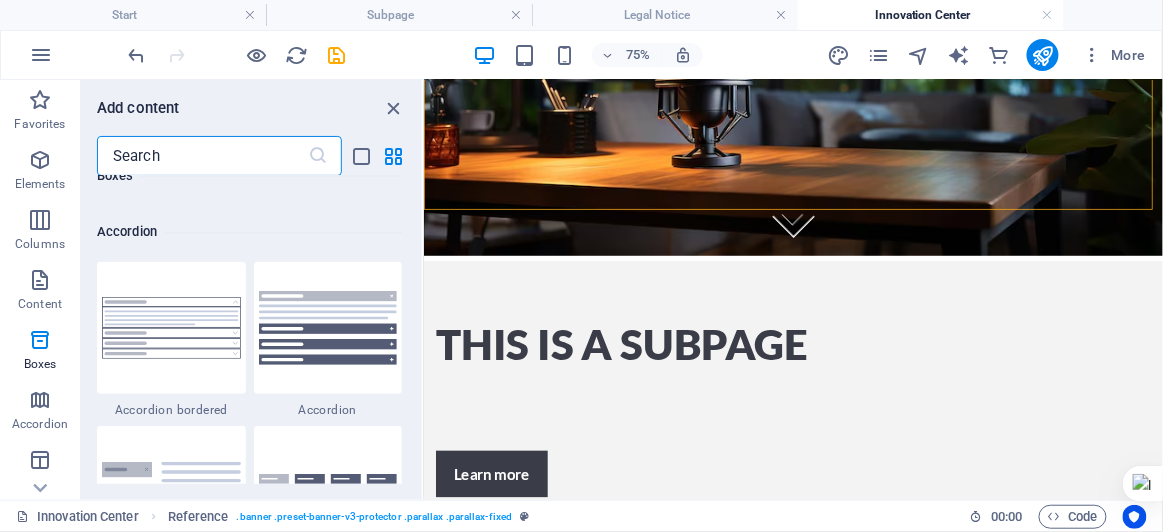scroll, scrollTop: 6358, scrollLeft: 0, axis: vertical 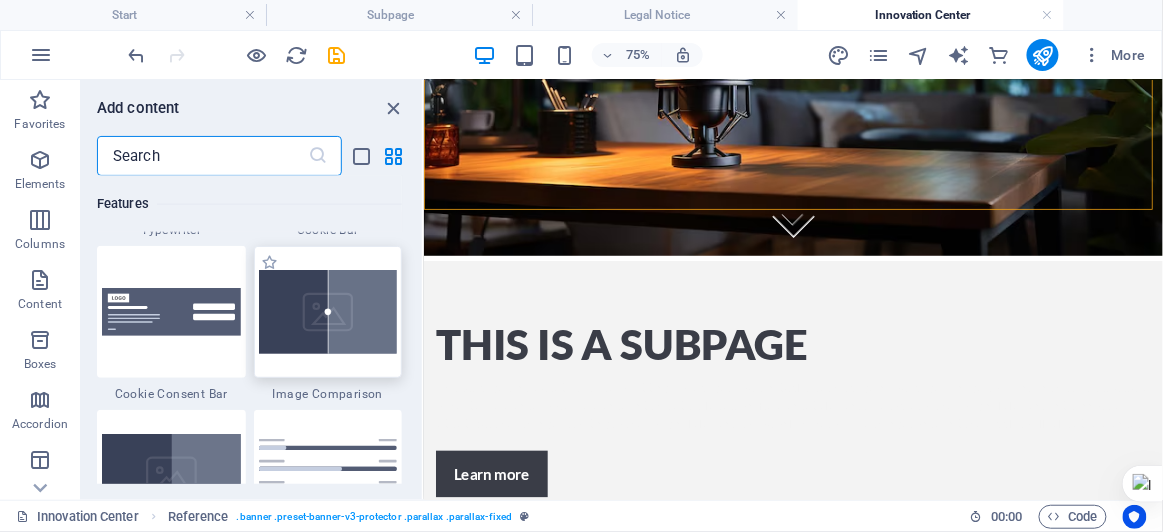 click at bounding box center (328, 312) 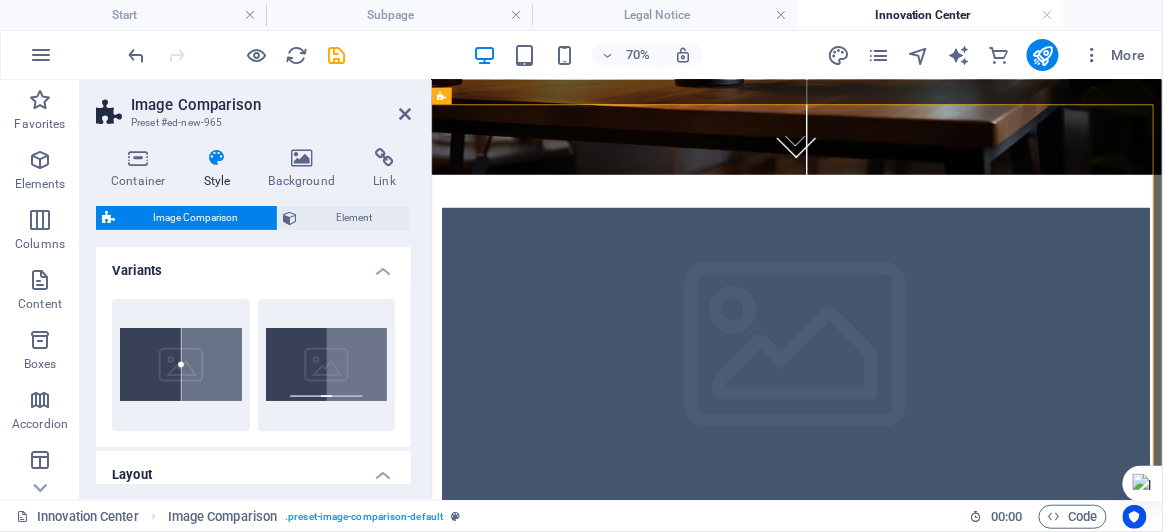 scroll, scrollTop: 524, scrollLeft: 0, axis: vertical 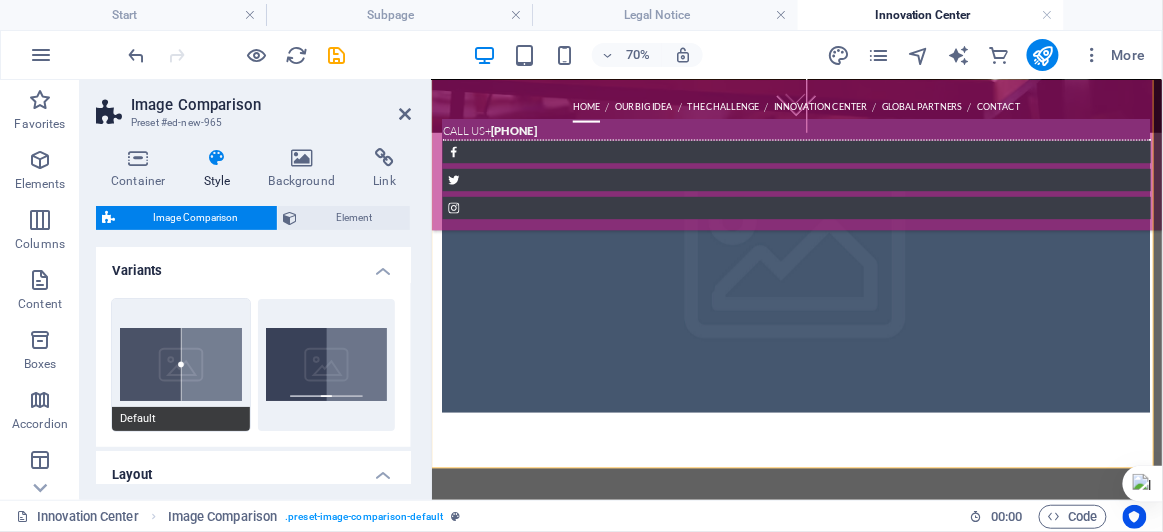 click on "Default" at bounding box center [181, 365] 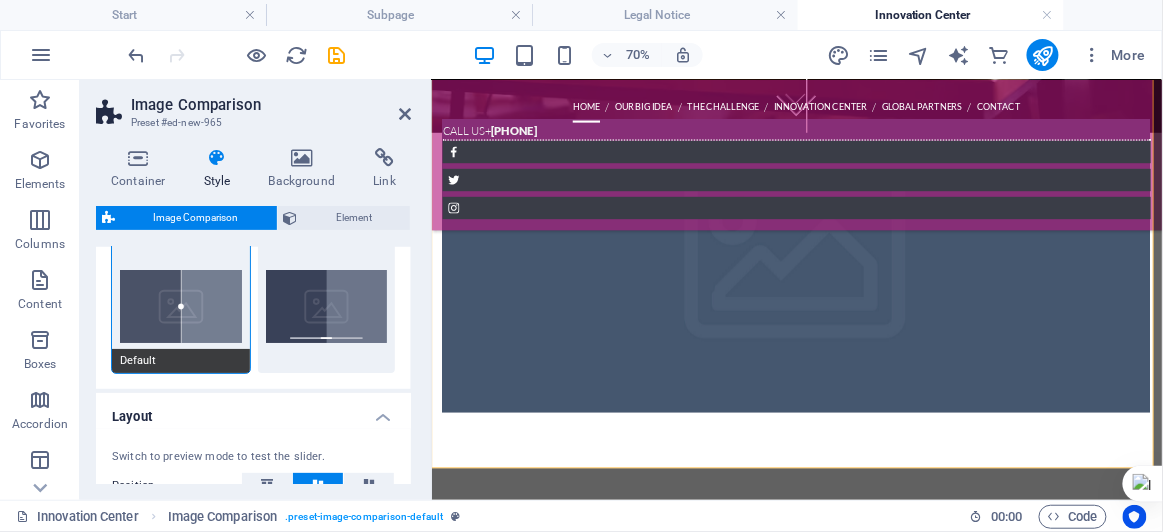 scroll, scrollTop: 0, scrollLeft: 0, axis: both 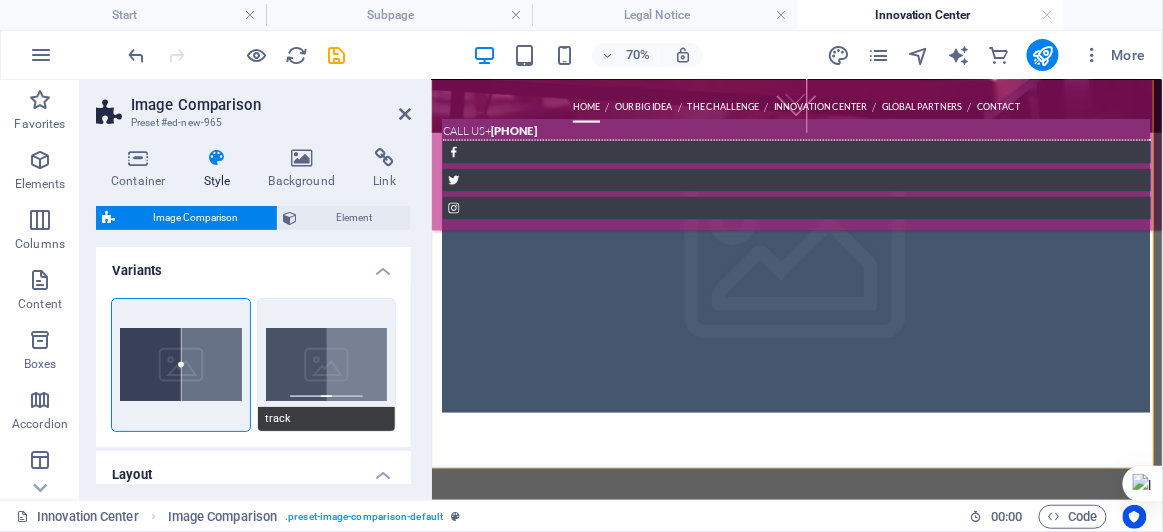click on "track" at bounding box center [327, 365] 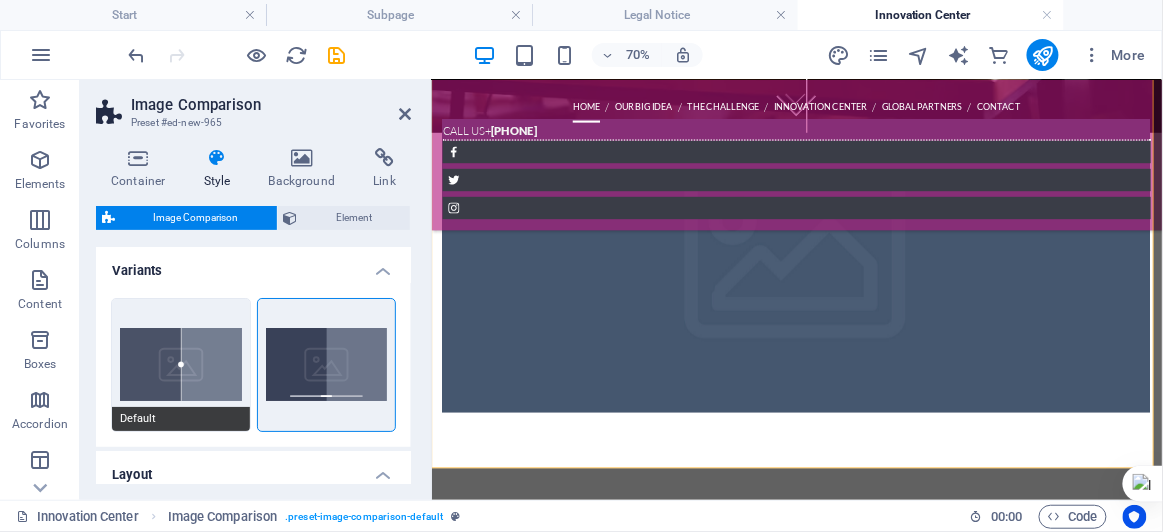 click on "Default" at bounding box center (181, 365) 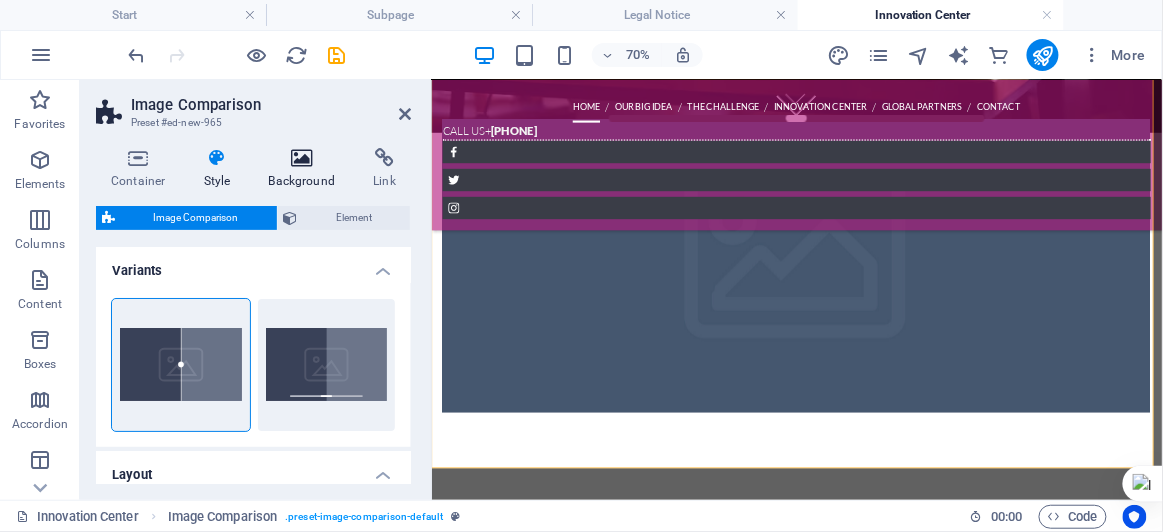 click at bounding box center [302, 158] 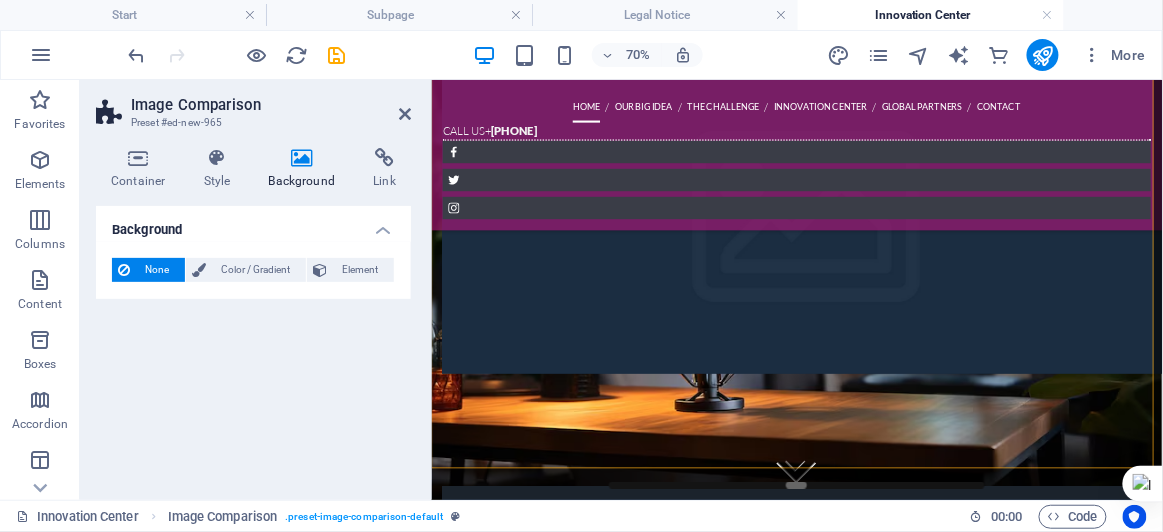 scroll, scrollTop: 0, scrollLeft: 0, axis: both 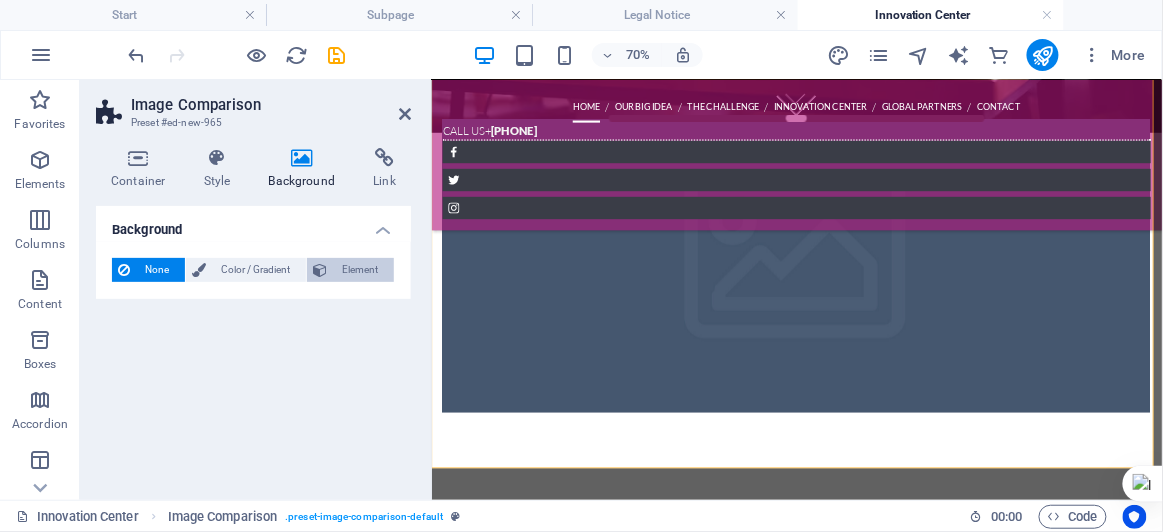 click on "Element" at bounding box center [350, 270] 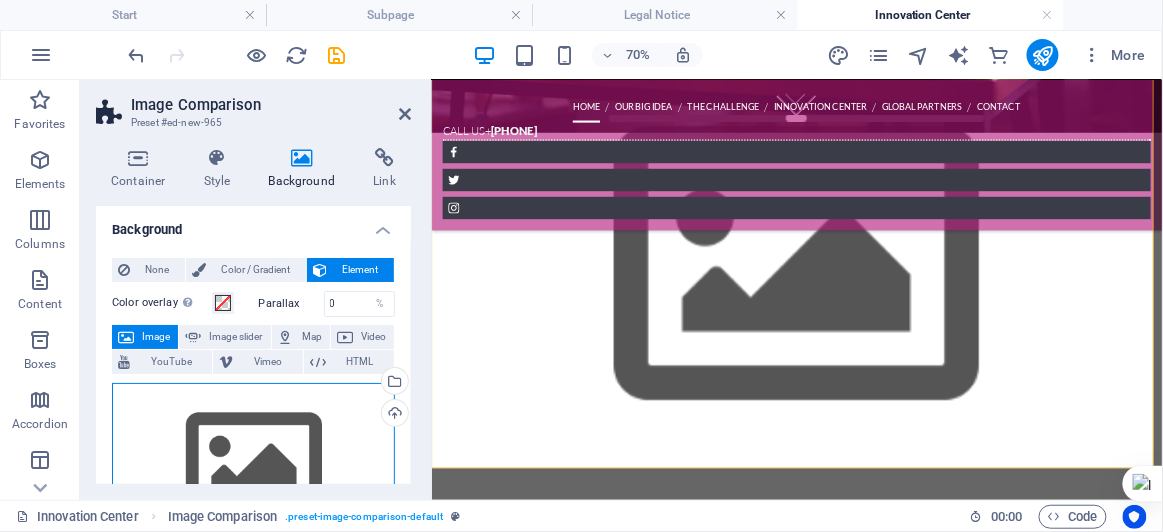 click on "Drag files here, click to choose files or select files from Files or our free stock photos & videos" at bounding box center [253, 465] 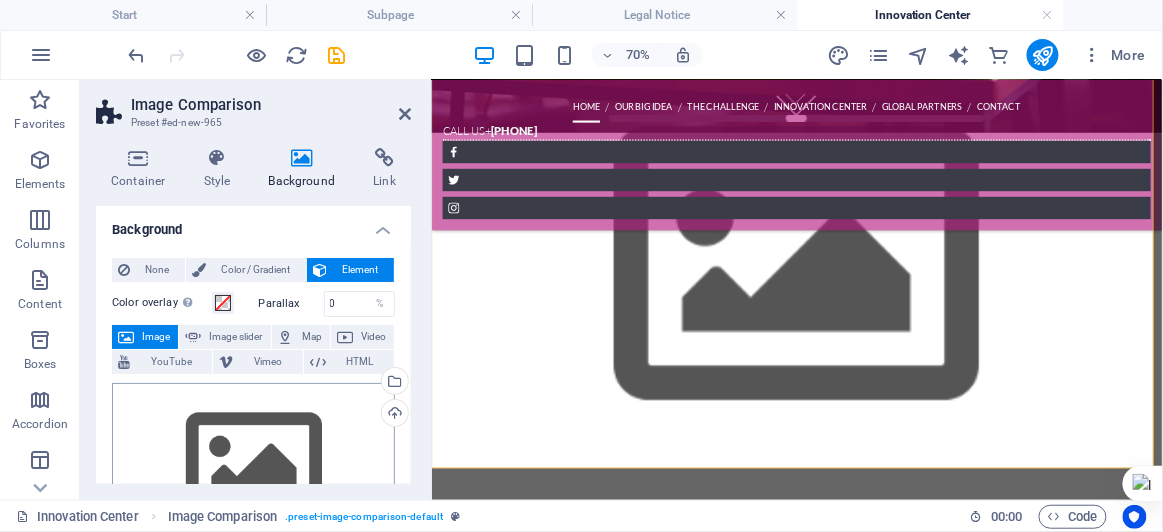 scroll, scrollTop: 757, scrollLeft: 0, axis: vertical 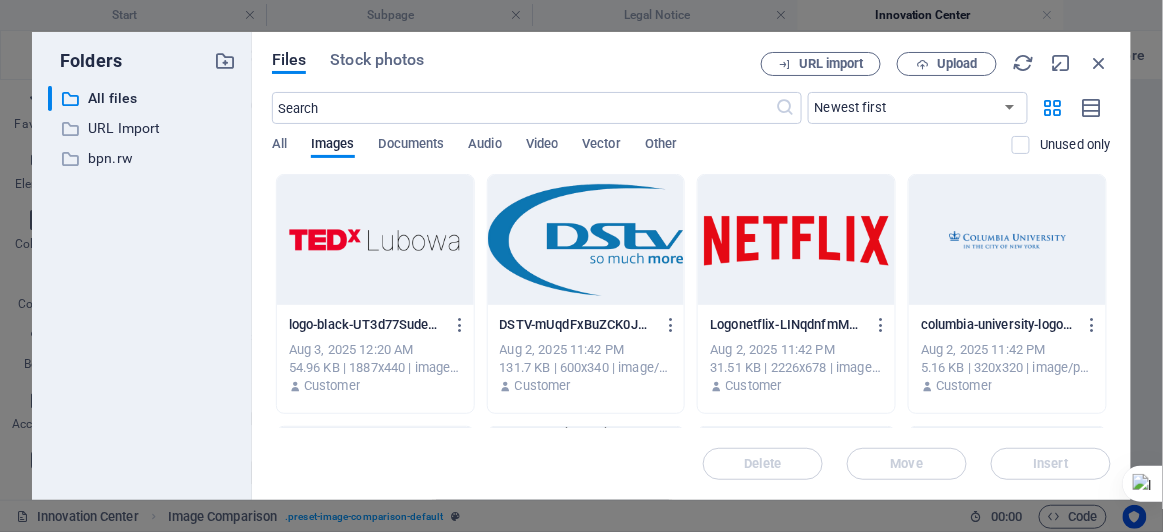 click at bounding box center [375, 240] 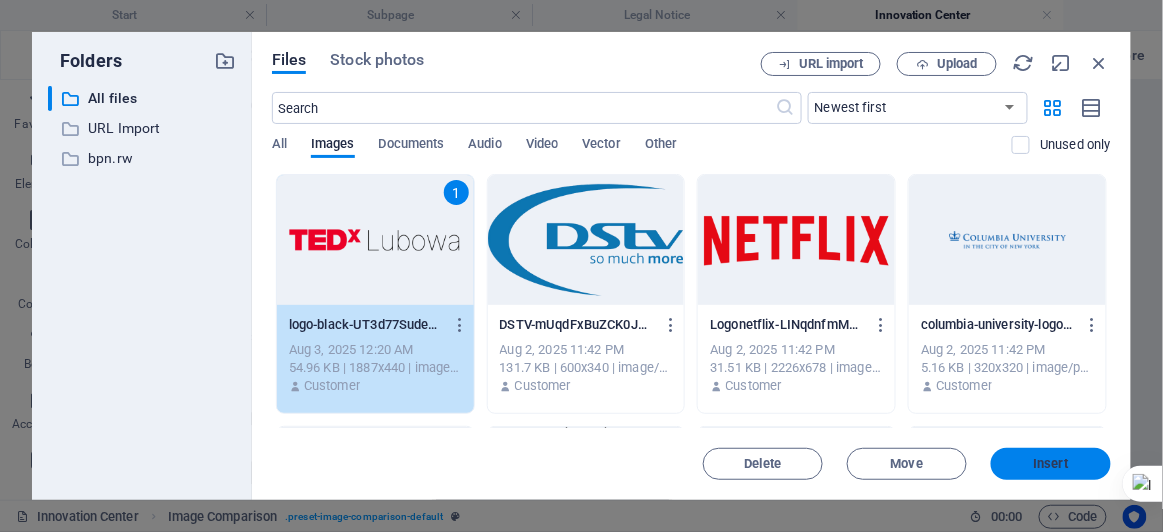 click on "Insert" at bounding box center [1051, 464] 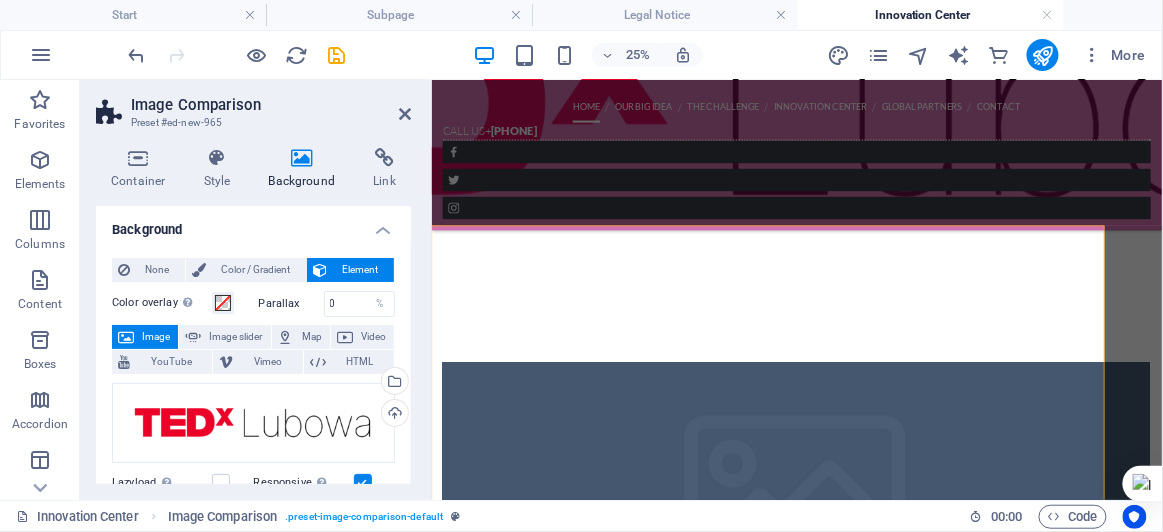 scroll, scrollTop: 524, scrollLeft: 0, axis: vertical 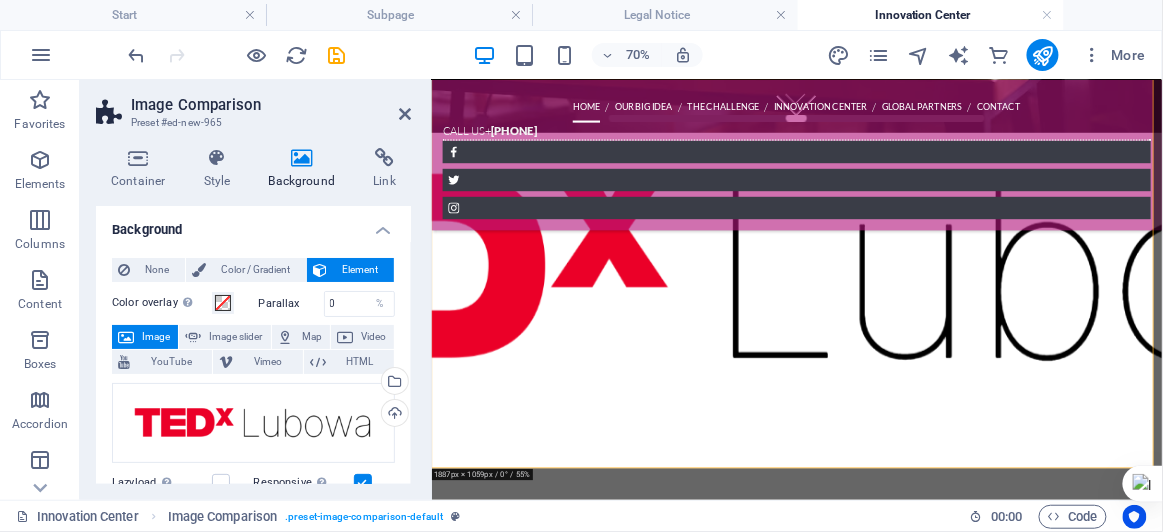click at bounding box center [953, 925] 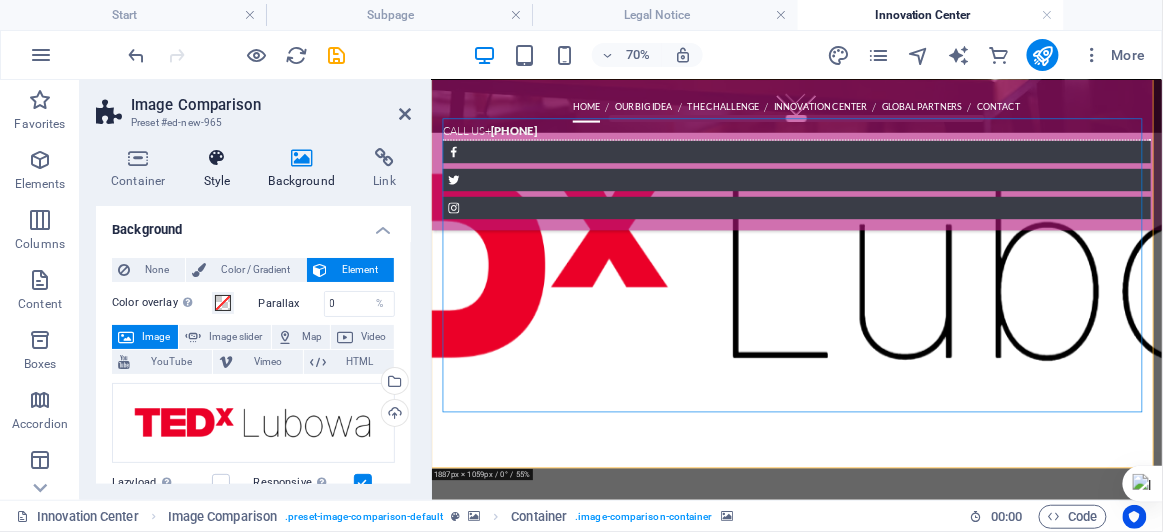 click at bounding box center [217, 158] 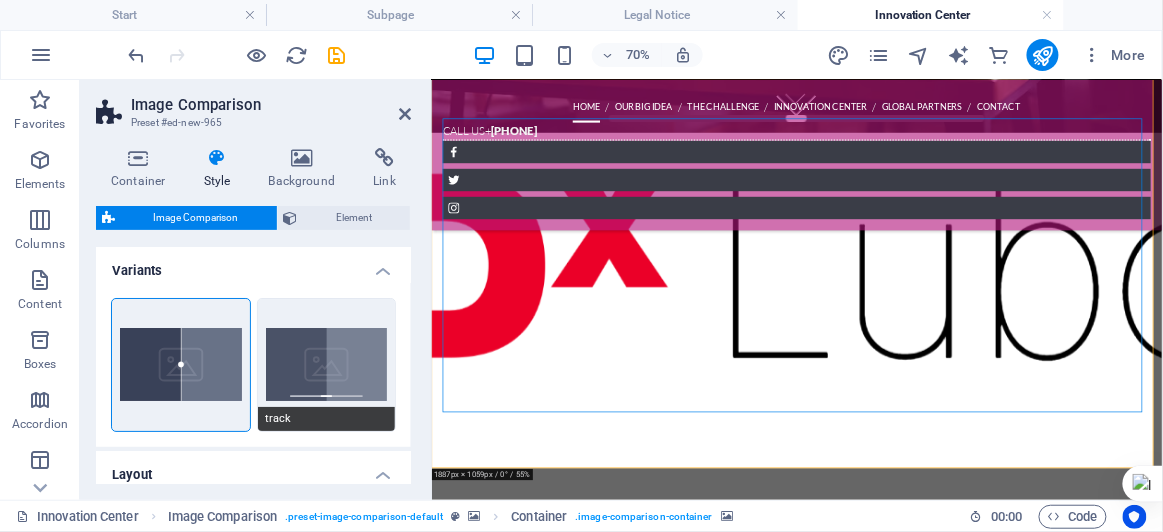 click on "track" at bounding box center (327, 365) 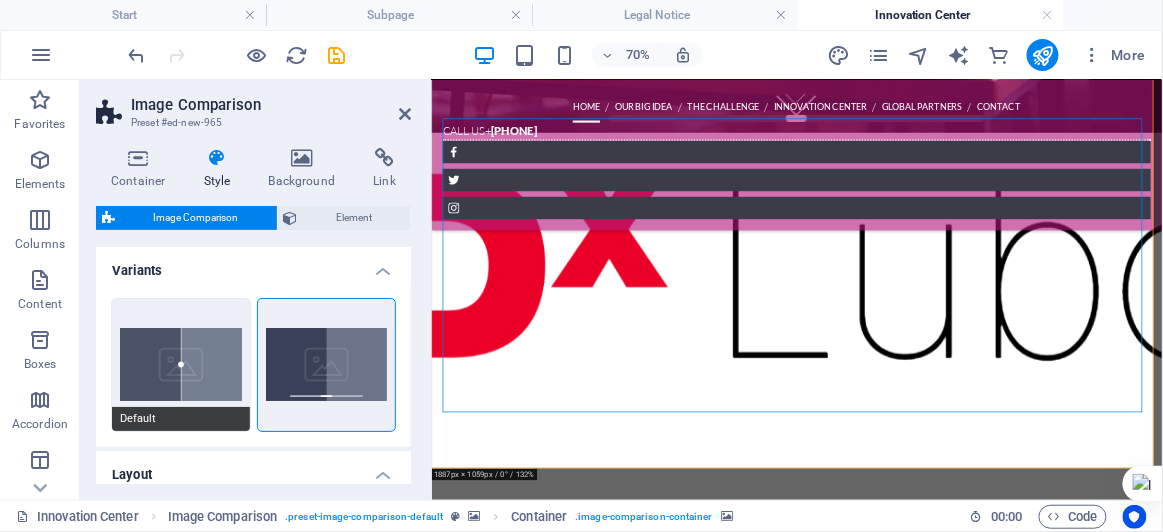 click on "Default" at bounding box center (181, 365) 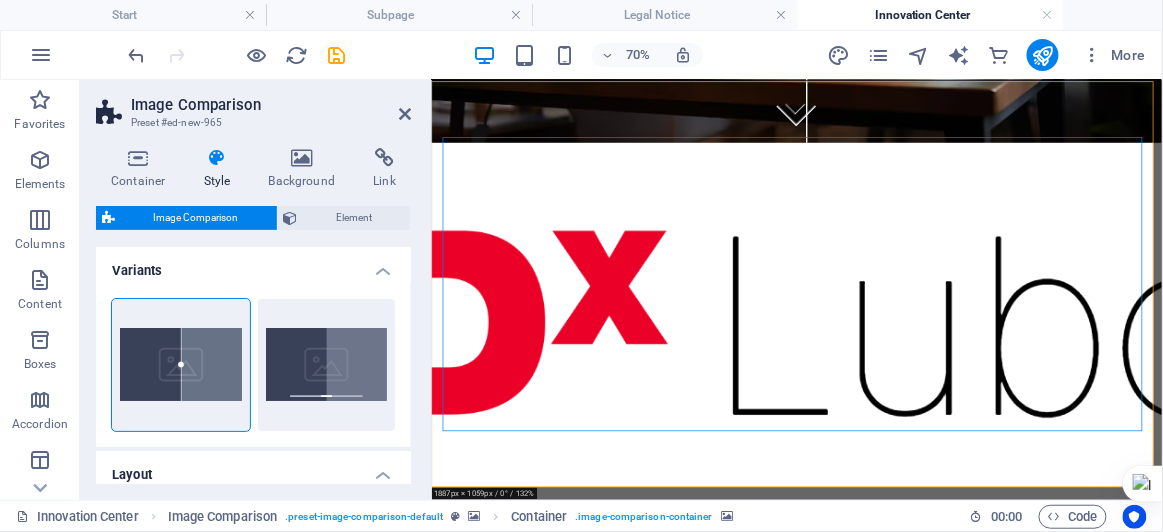 scroll, scrollTop: 496, scrollLeft: 0, axis: vertical 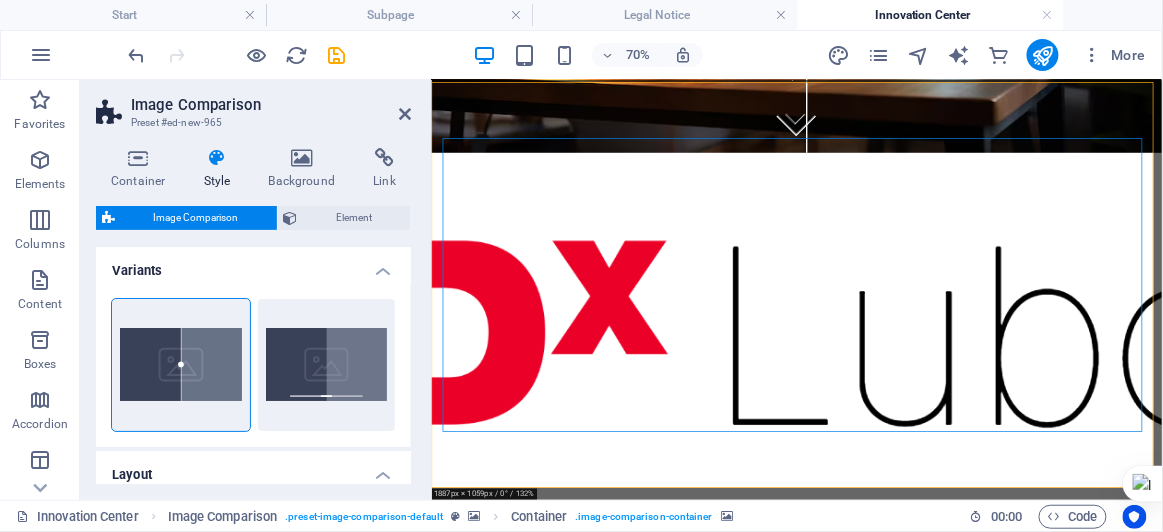 click at bounding box center [969, -207] 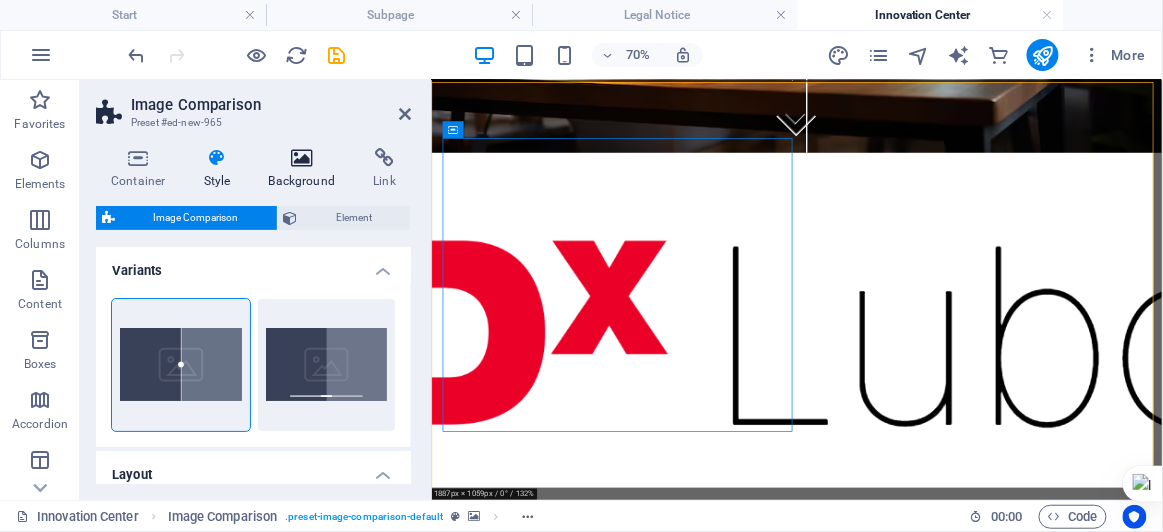 click at bounding box center (302, 158) 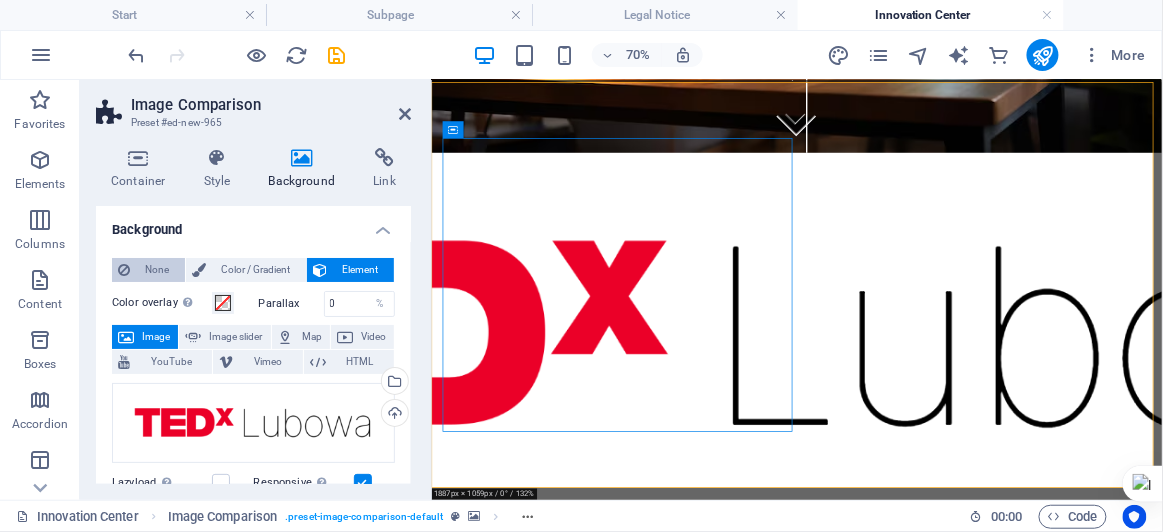 click on "None" at bounding box center (157, 270) 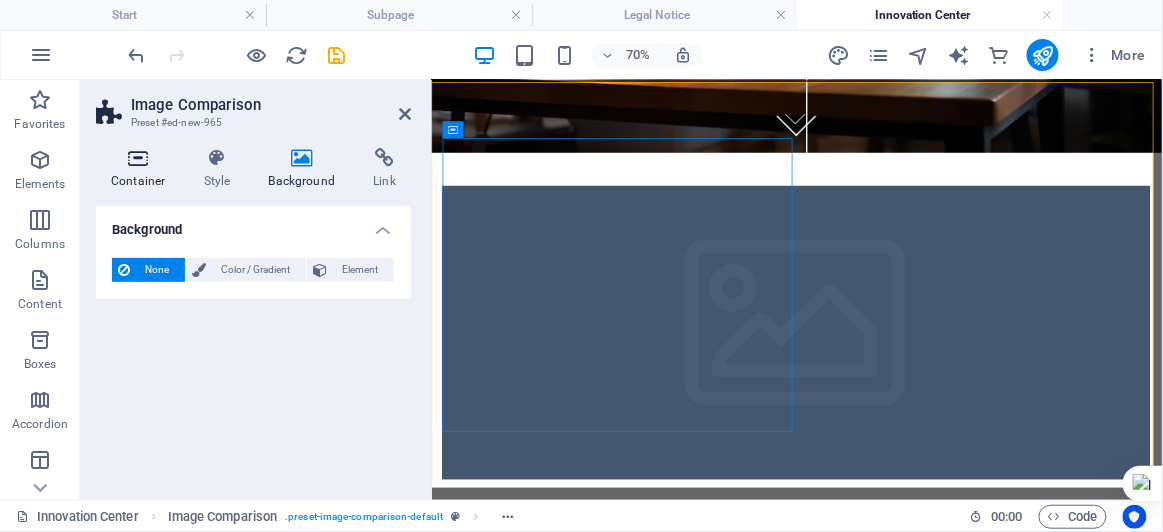 click on "Container" at bounding box center (142, 169) 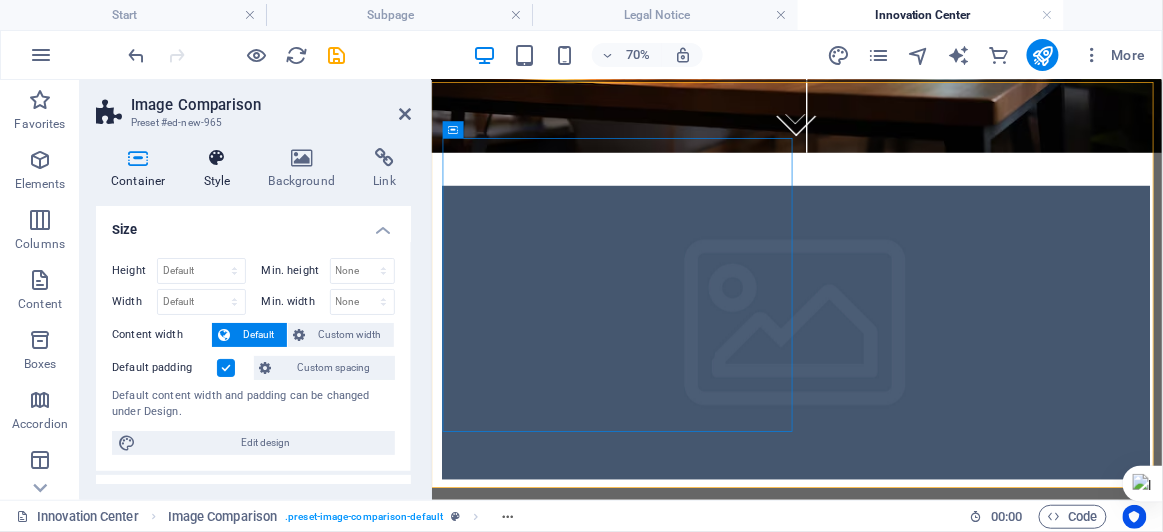 click on "Style" at bounding box center (221, 169) 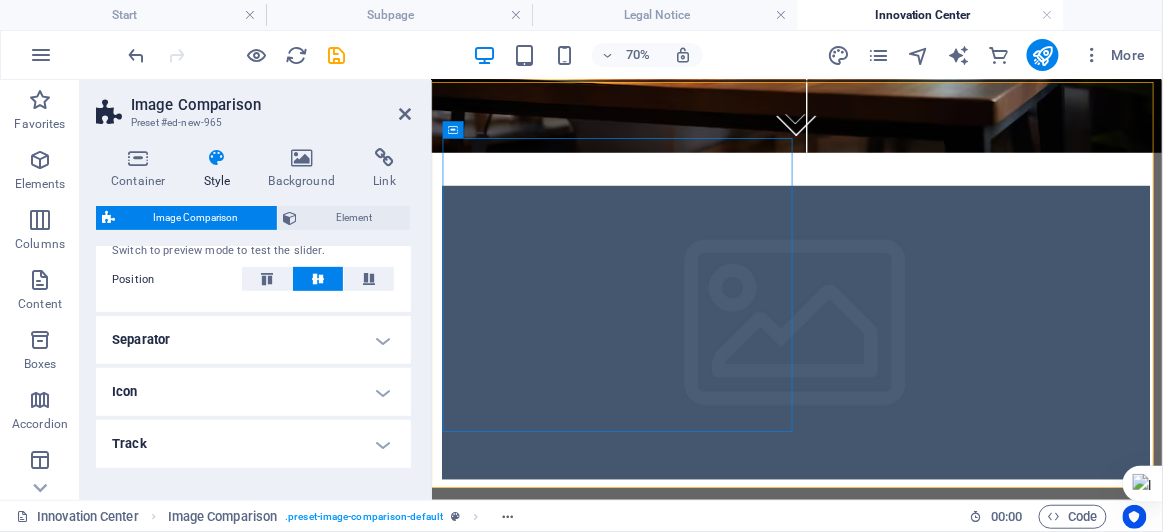 scroll, scrollTop: 327, scrollLeft: 0, axis: vertical 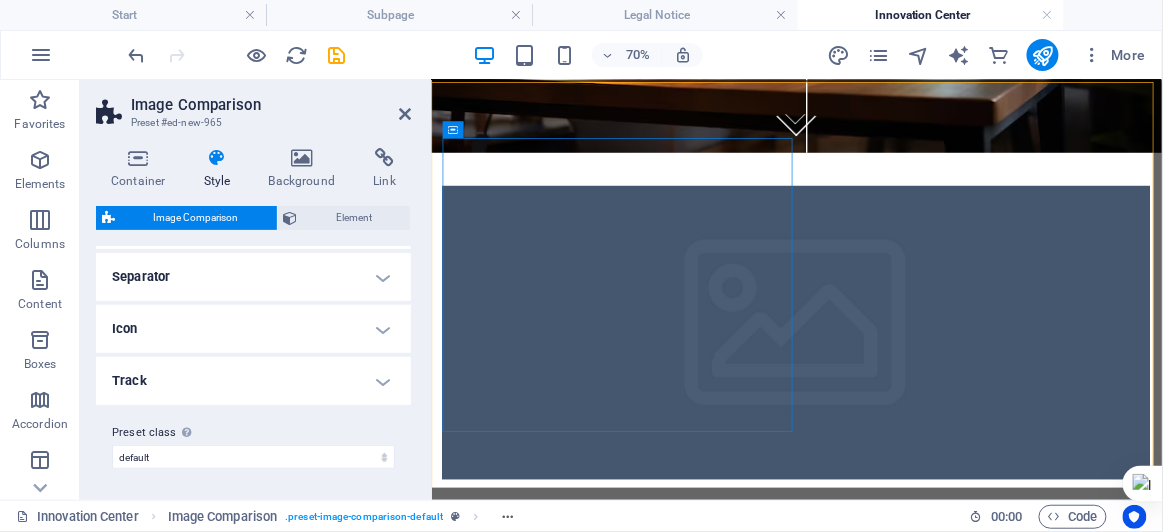 click on "Track" at bounding box center [253, 381] 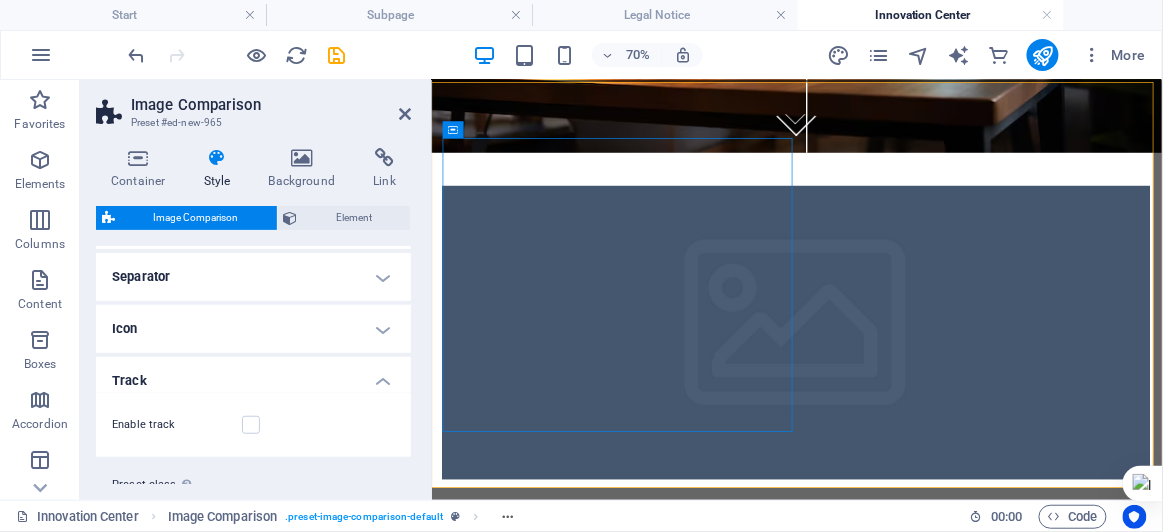 click on "Track" at bounding box center [253, 375] 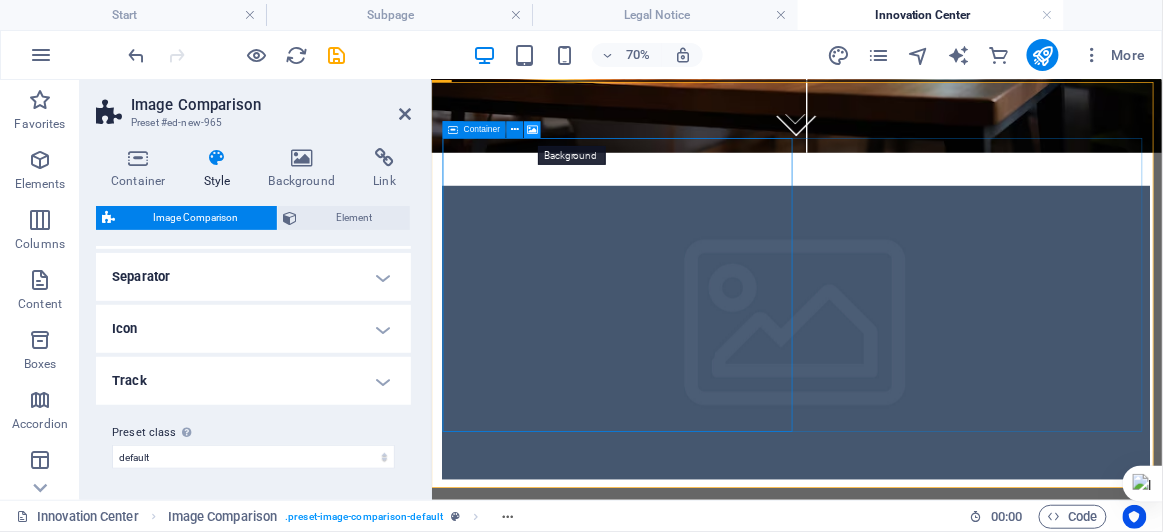click at bounding box center [533, 129] 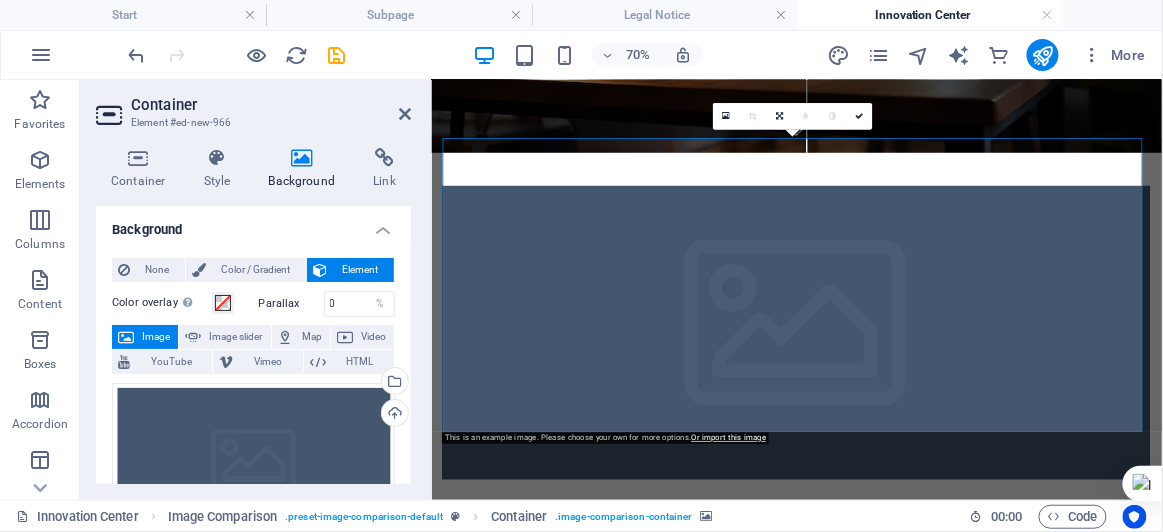 click at bounding box center (969, -207) 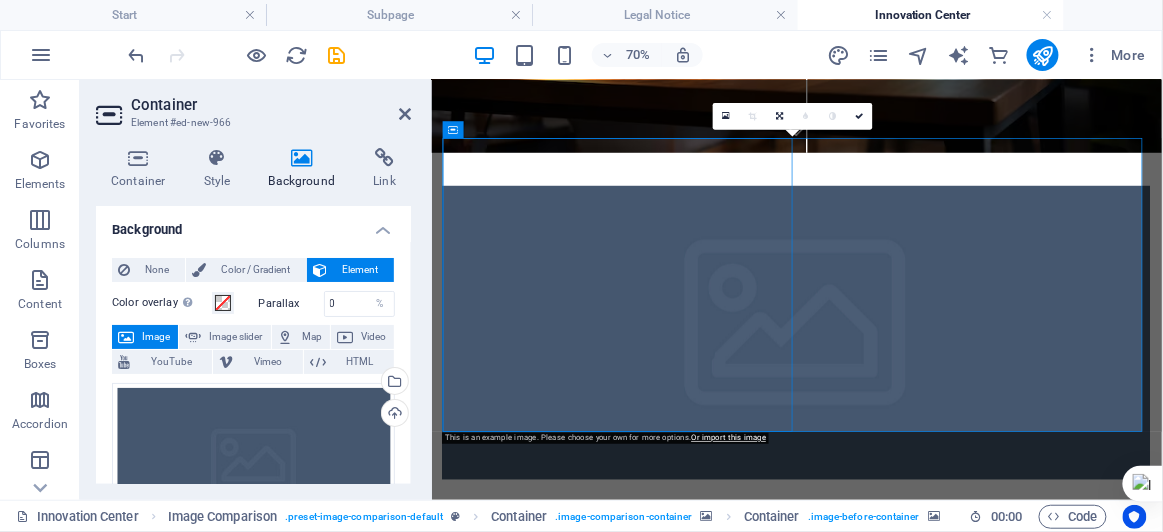 click at bounding box center (969, -207) 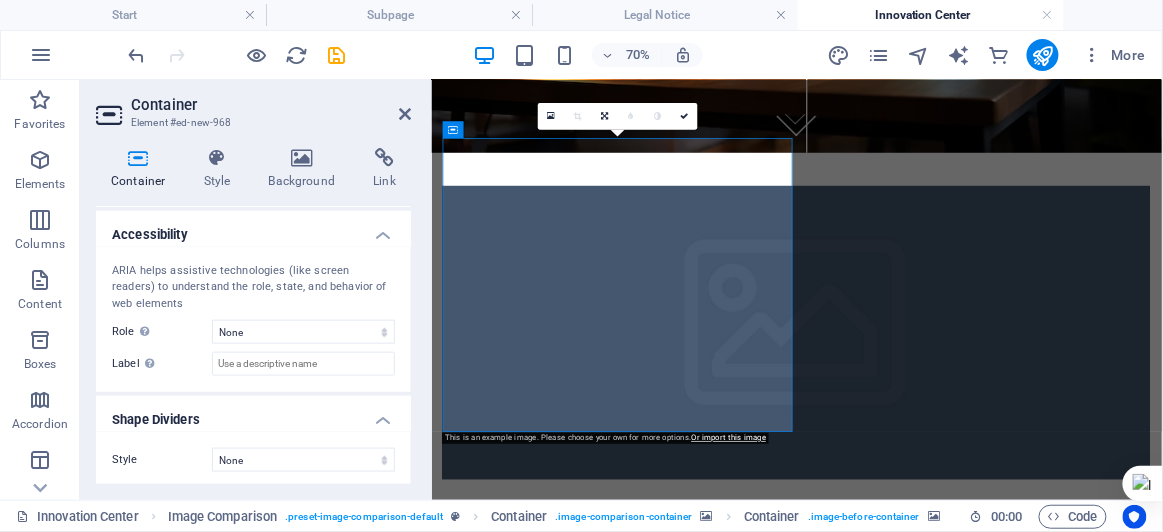 scroll, scrollTop: 0, scrollLeft: 0, axis: both 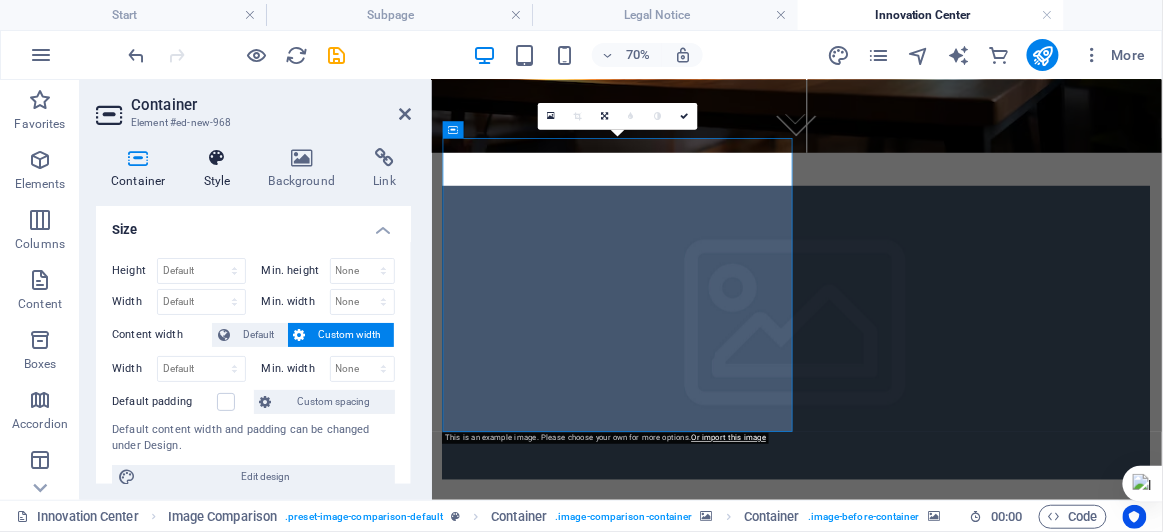 click at bounding box center (217, 158) 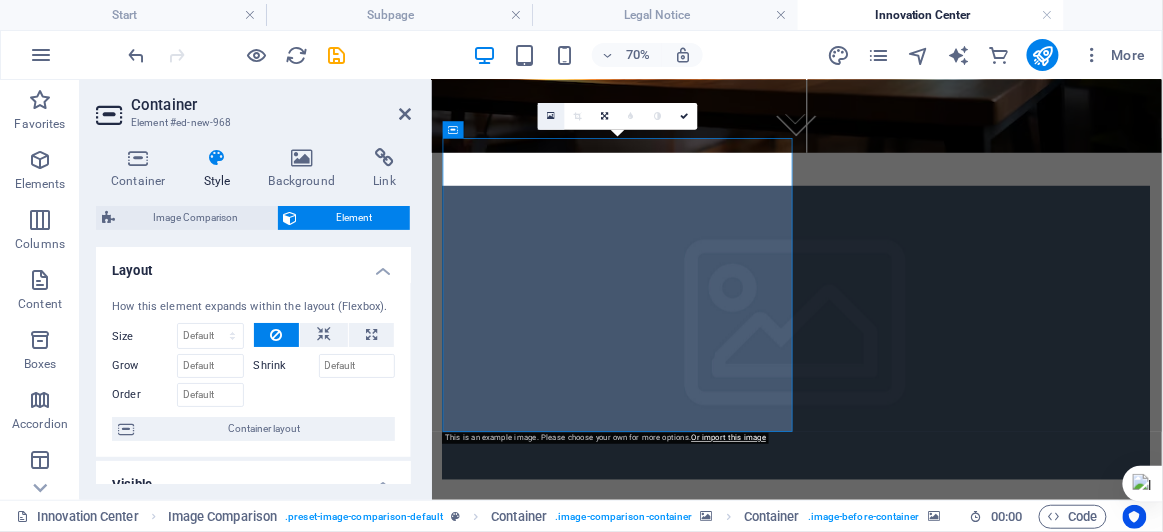 click at bounding box center (551, 116) 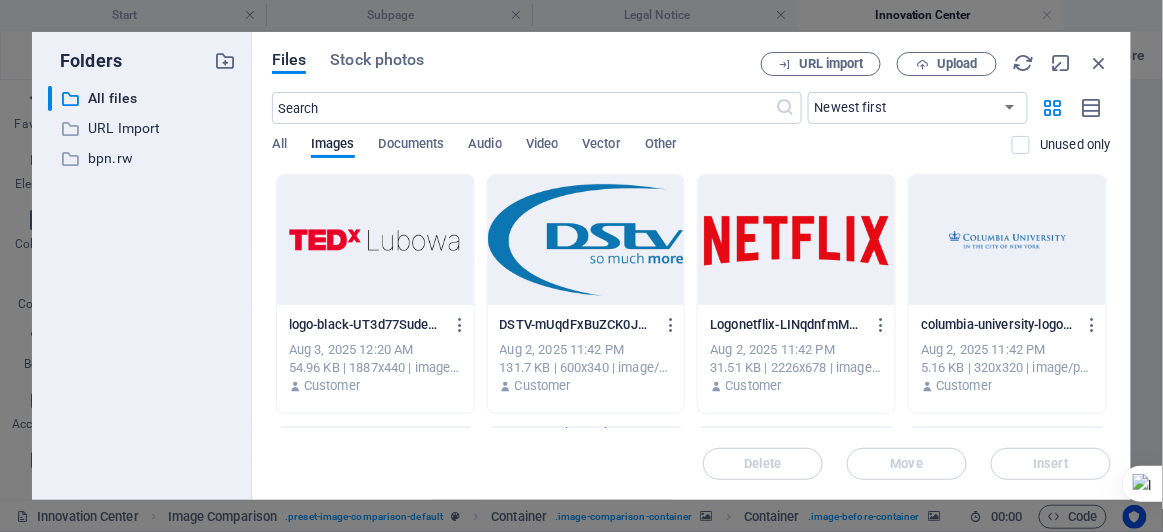 click at bounding box center [796, 240] 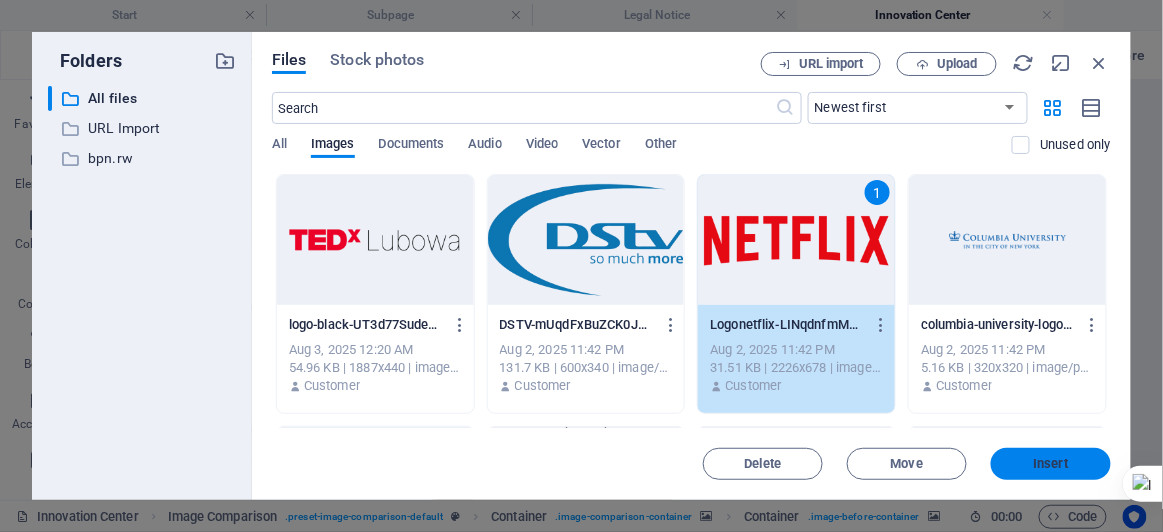 click on "Insert" at bounding box center (1051, 464) 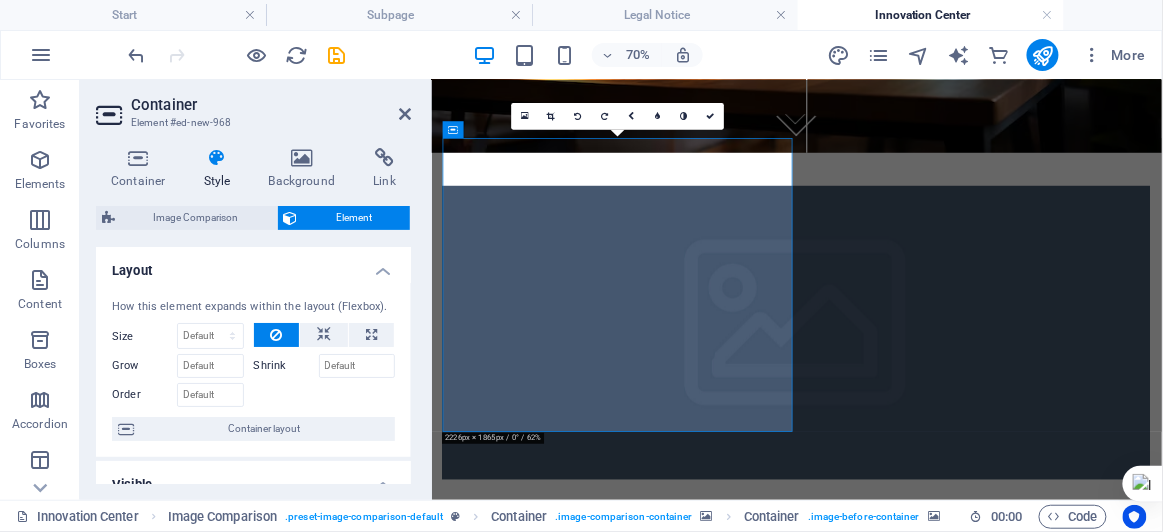 click at bounding box center [953, 440] 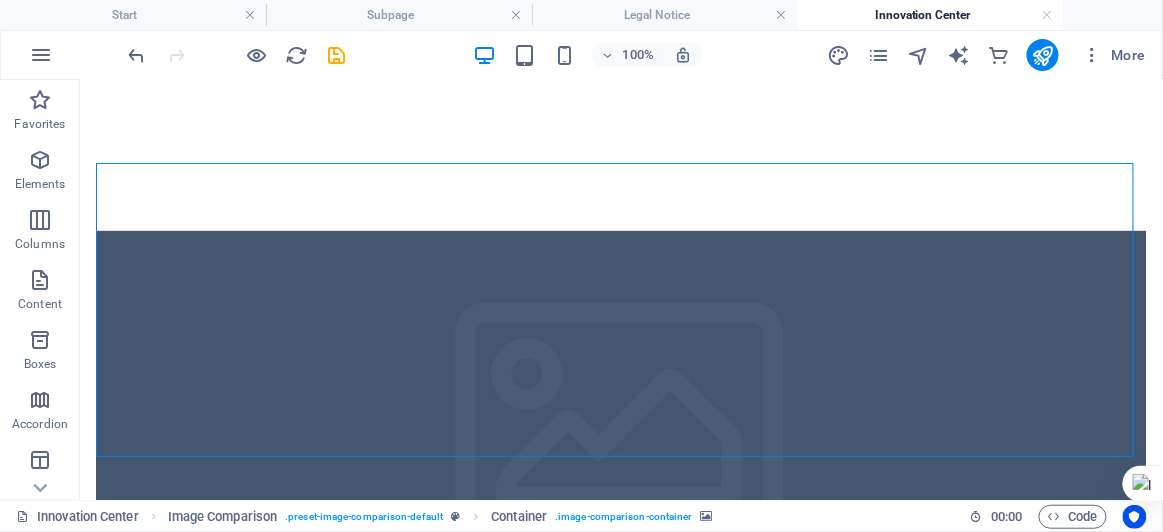 click at bounding box center (620, 440) 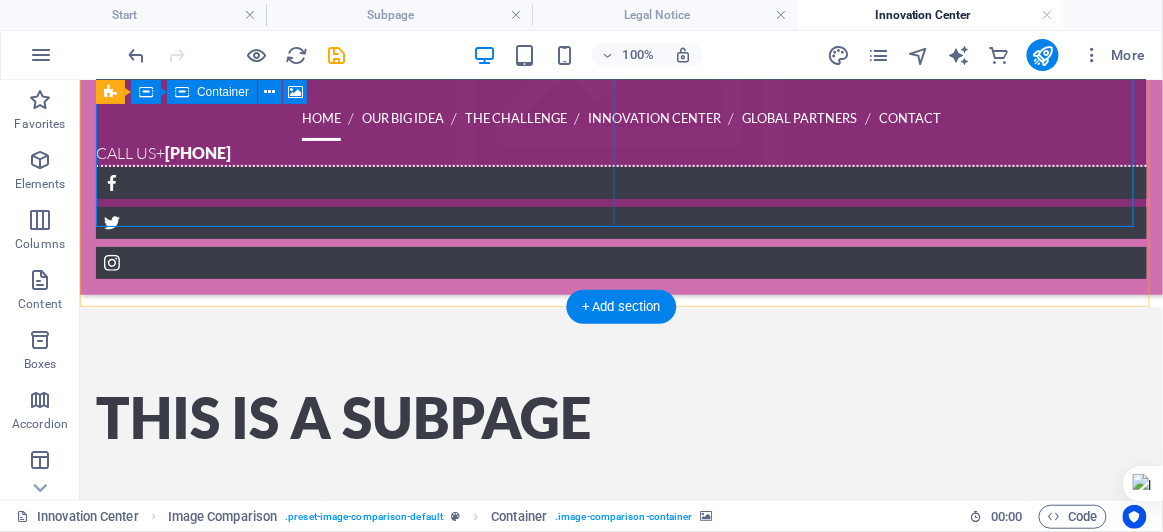 scroll, scrollTop: 727, scrollLeft: 0, axis: vertical 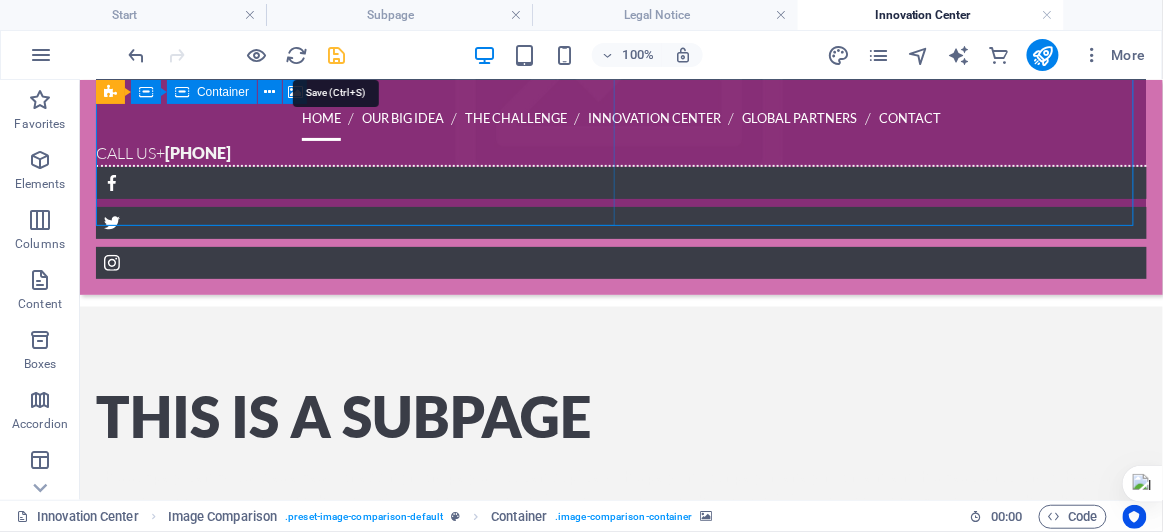 click at bounding box center [337, 55] 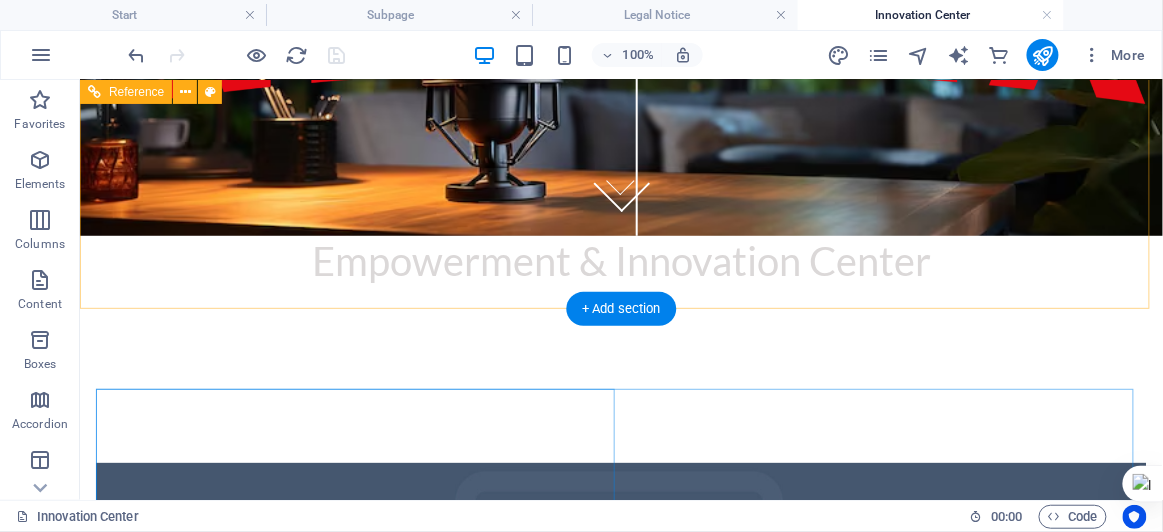 scroll, scrollTop: 264, scrollLeft: 0, axis: vertical 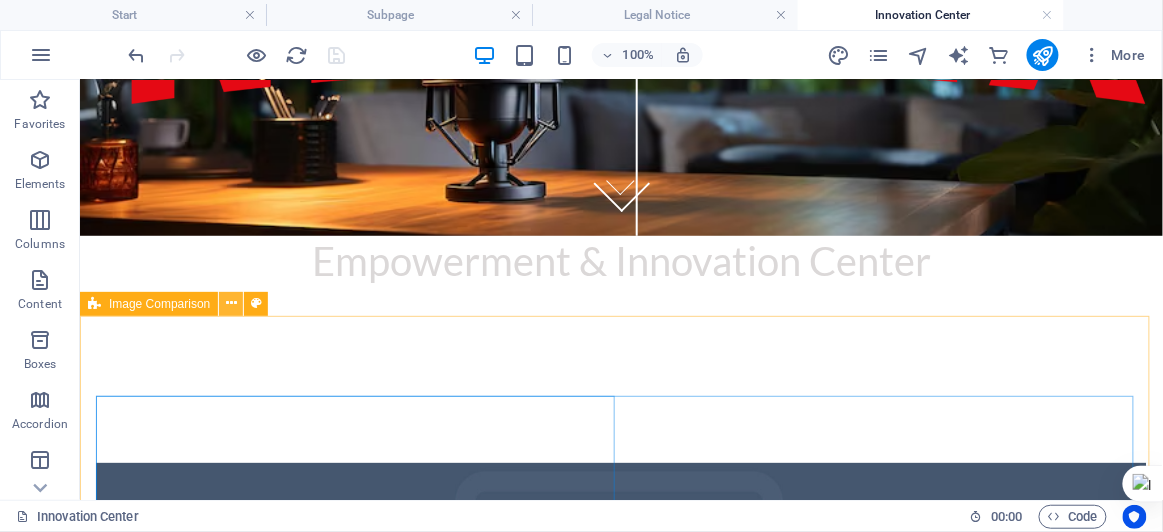 click at bounding box center (231, 303) 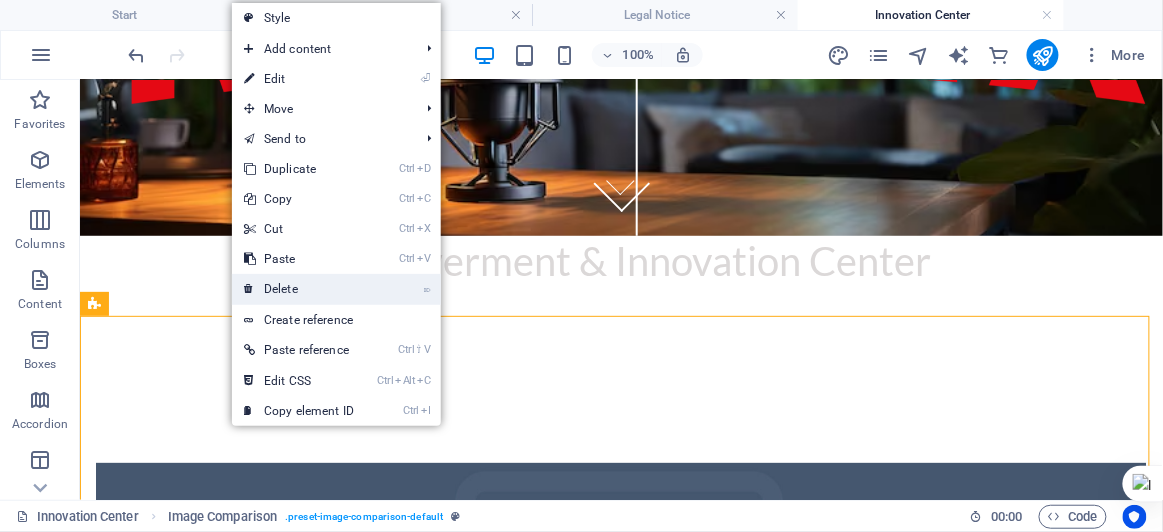 click on "⌦  Delete" at bounding box center (299, 289) 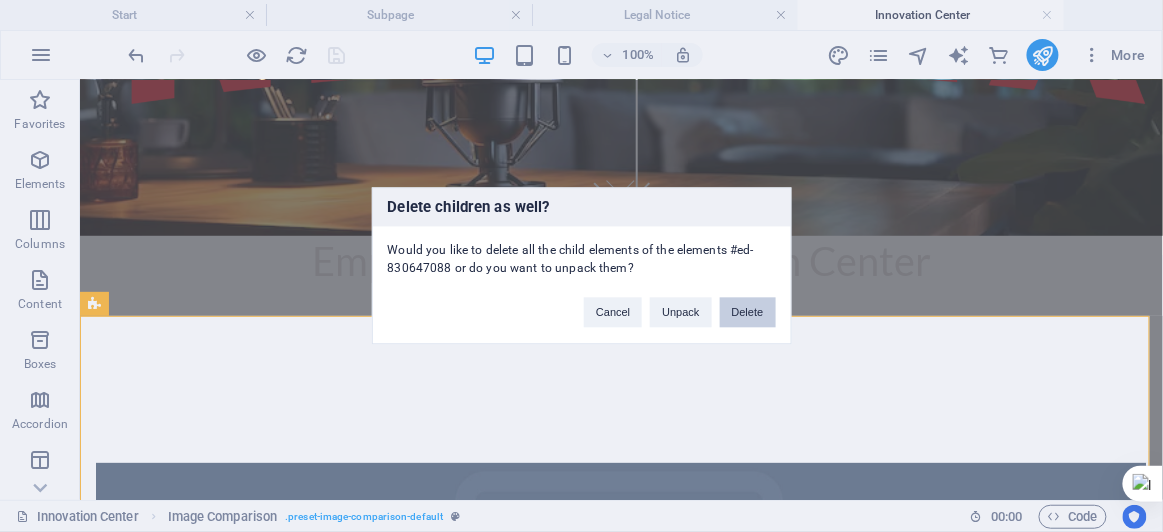 click on "Delete" at bounding box center [748, 313] 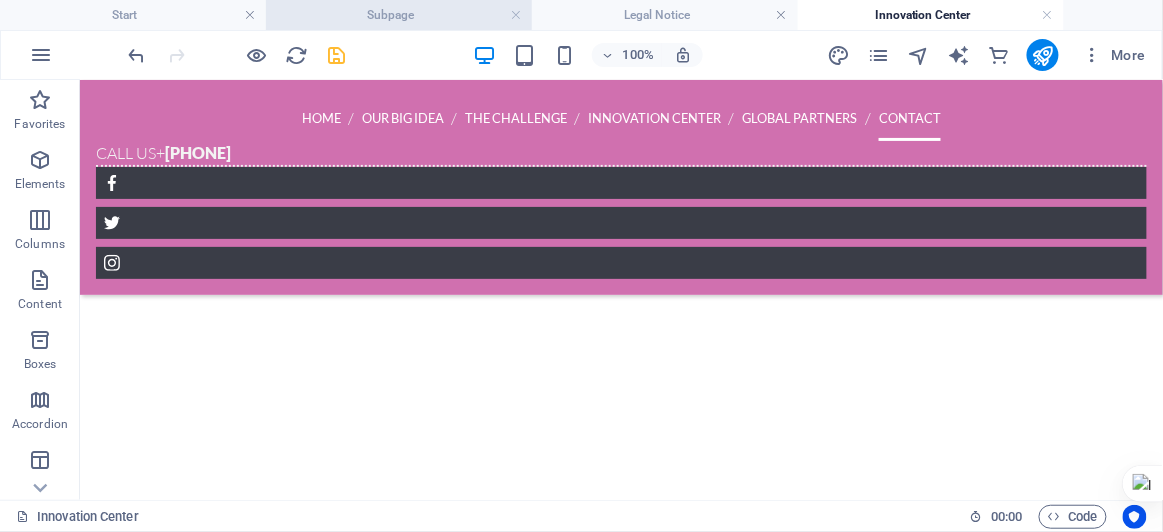 scroll, scrollTop: 1306, scrollLeft: 0, axis: vertical 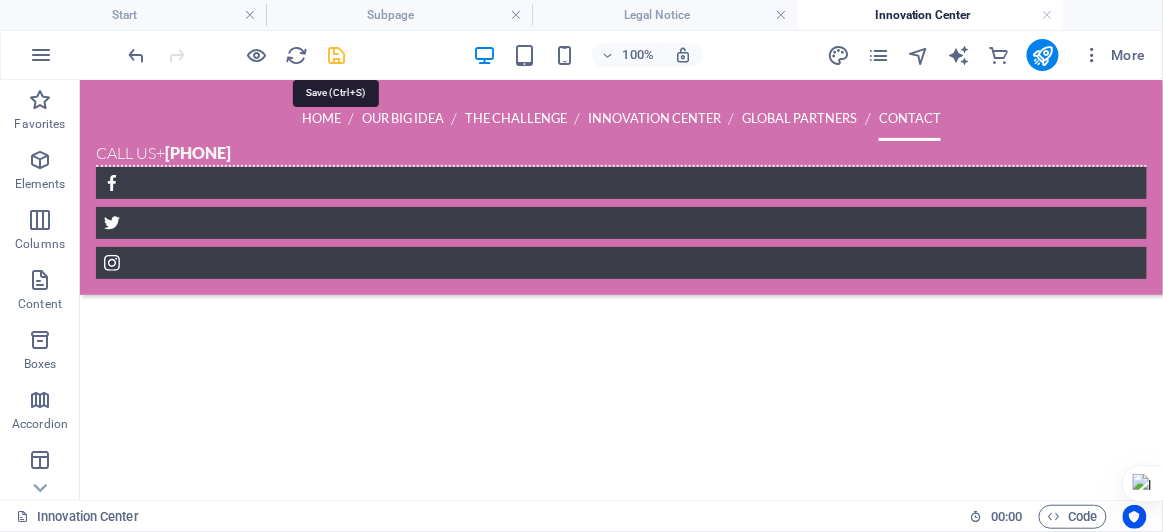 click at bounding box center (337, 55) 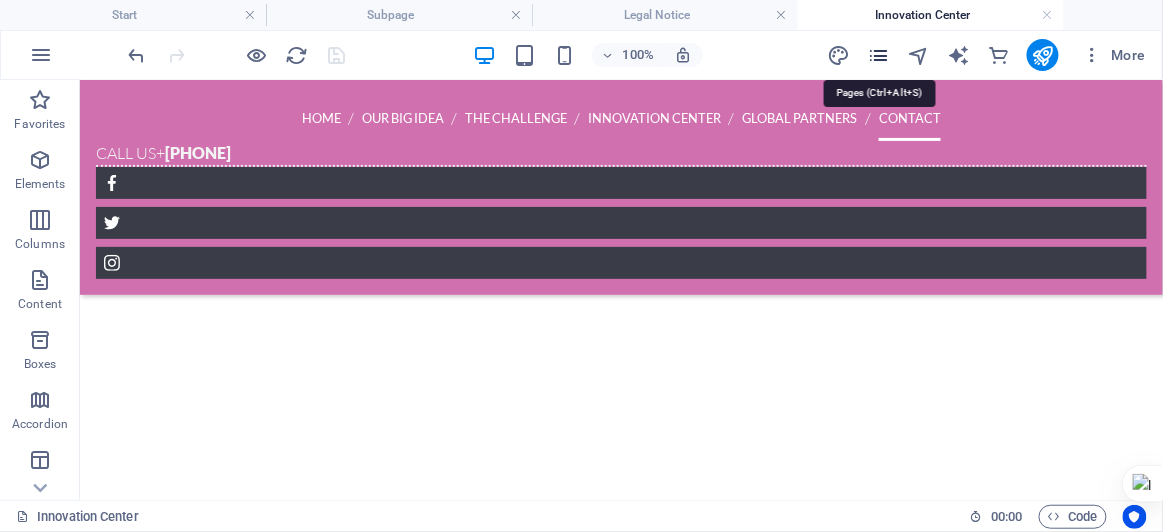 click at bounding box center [878, 55] 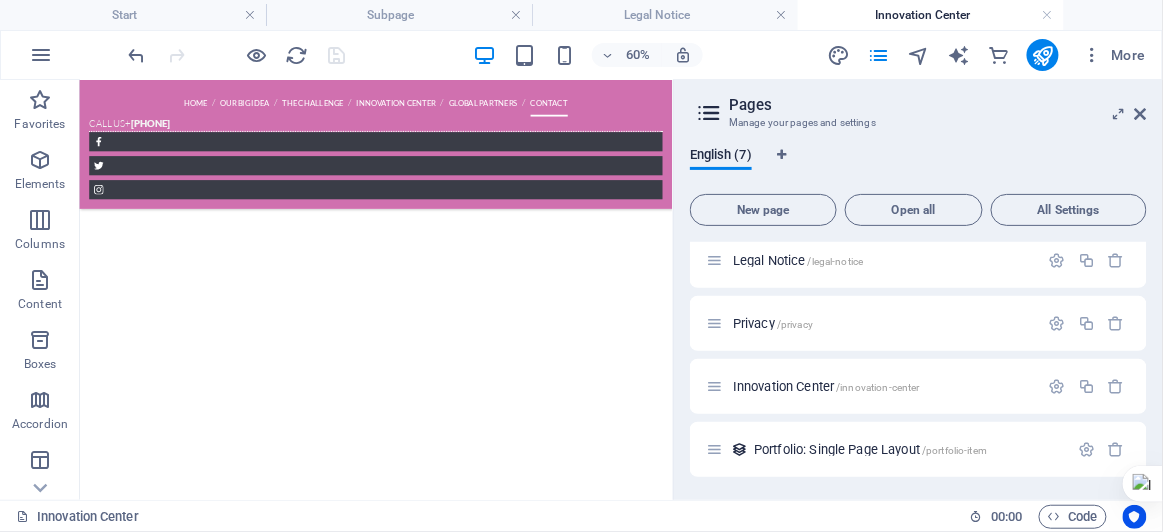 scroll, scrollTop: 0, scrollLeft: 0, axis: both 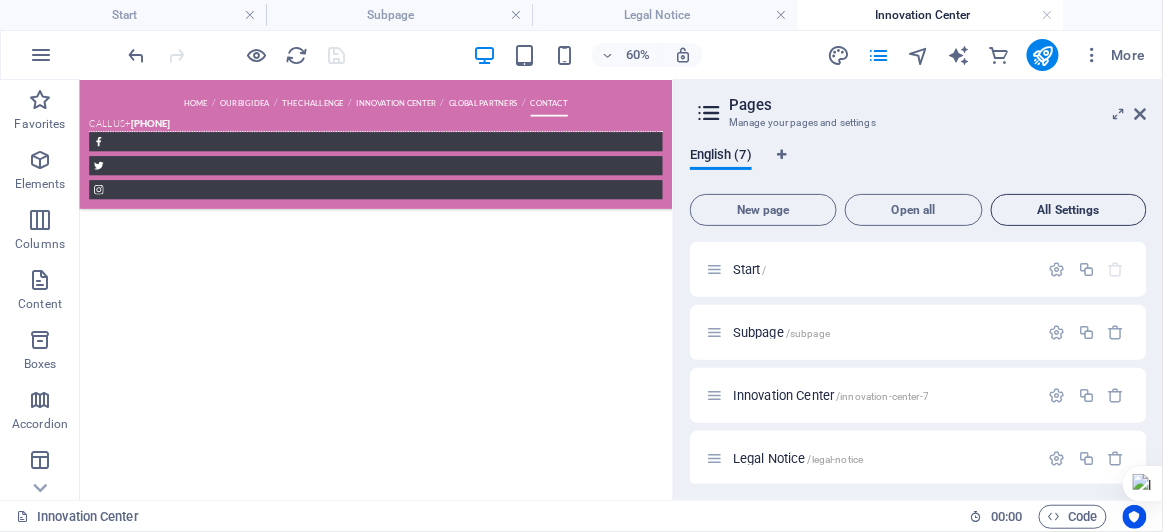 click on "All Settings" at bounding box center (1069, 210) 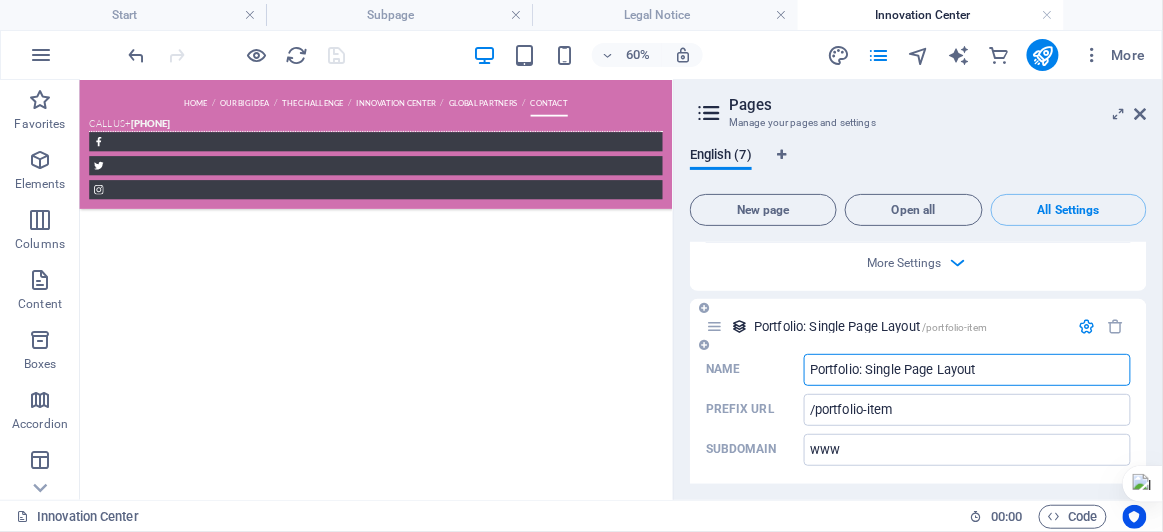 scroll, scrollTop: 4856, scrollLeft: 0, axis: vertical 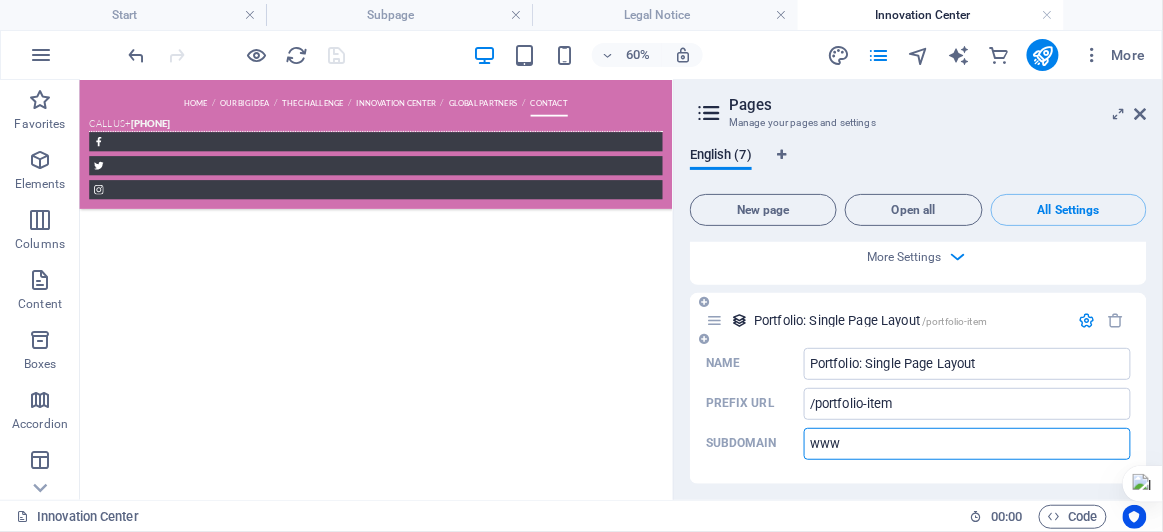 click on "www" at bounding box center [967, 444] 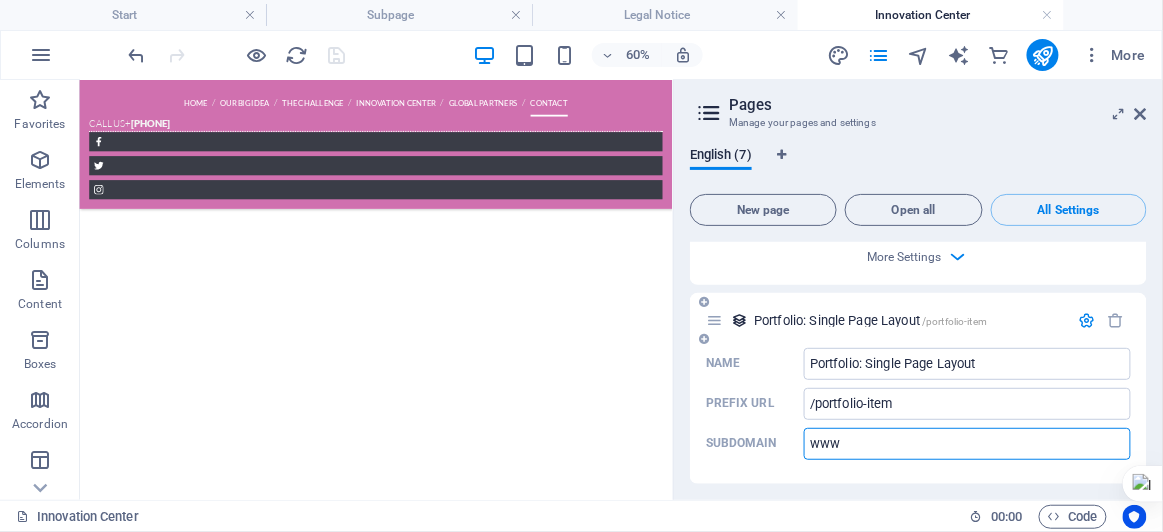 scroll, scrollTop: 4856, scrollLeft: 0, axis: vertical 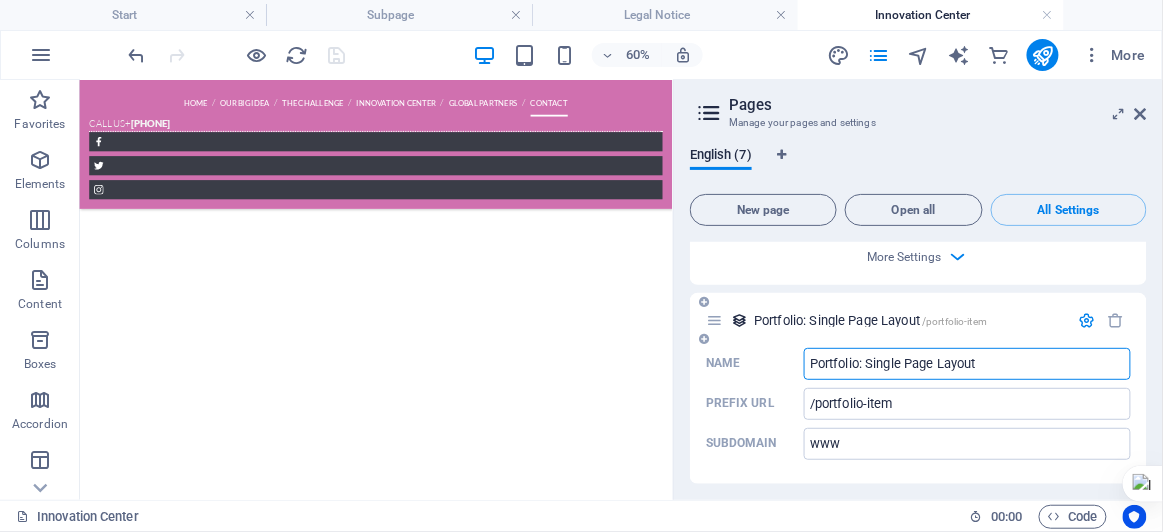 click on "Portfolio: Single Page Layout" at bounding box center (967, 364) 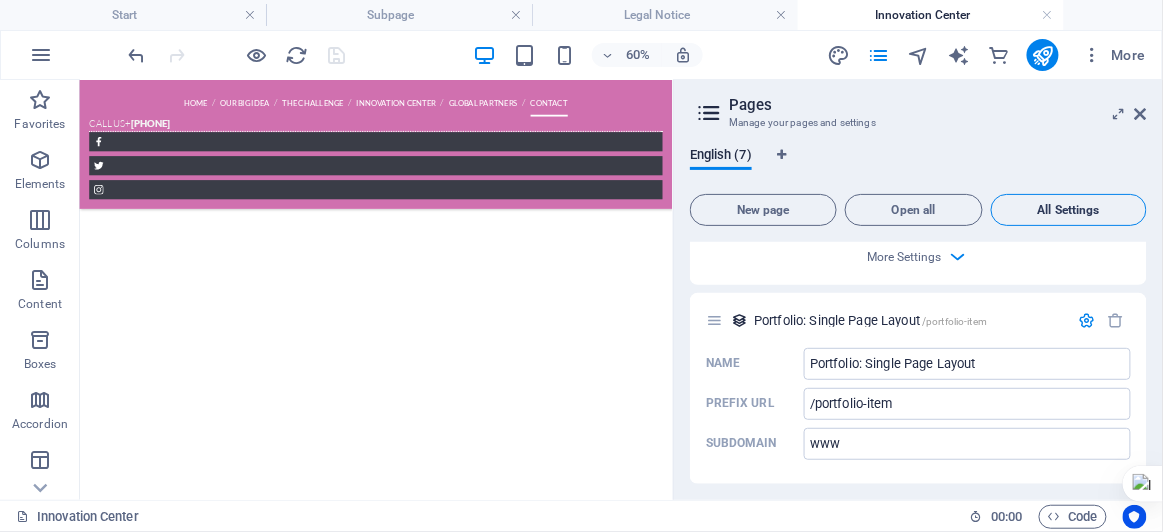click on "All Settings" at bounding box center (1069, 210) 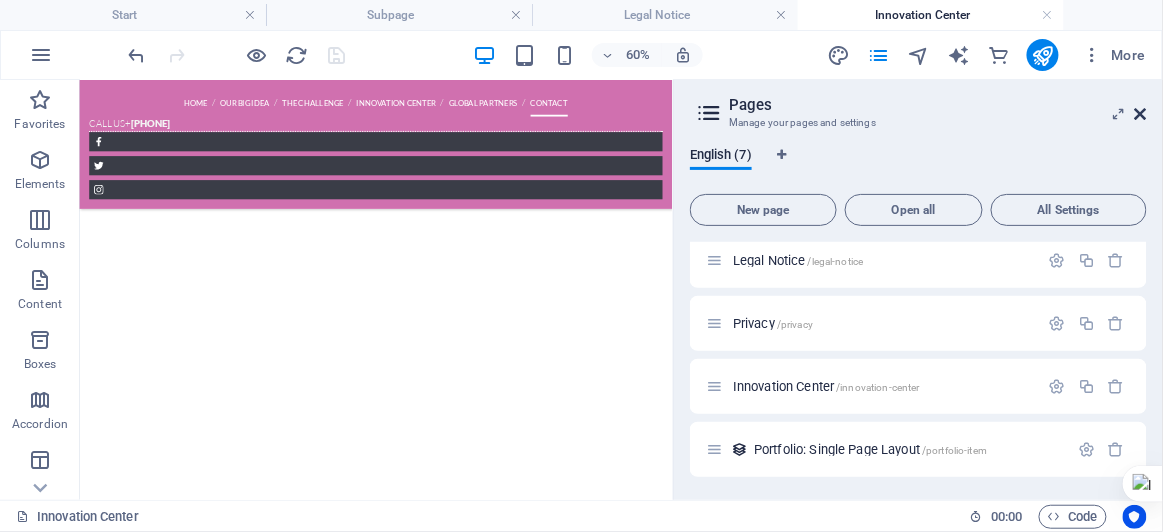 click at bounding box center (1141, 114) 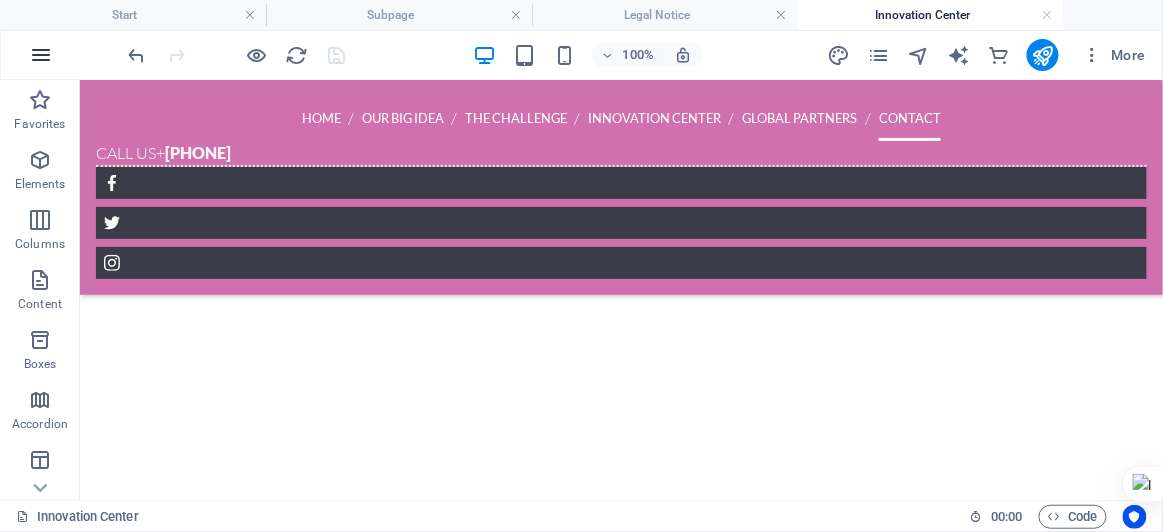 click at bounding box center (41, 55) 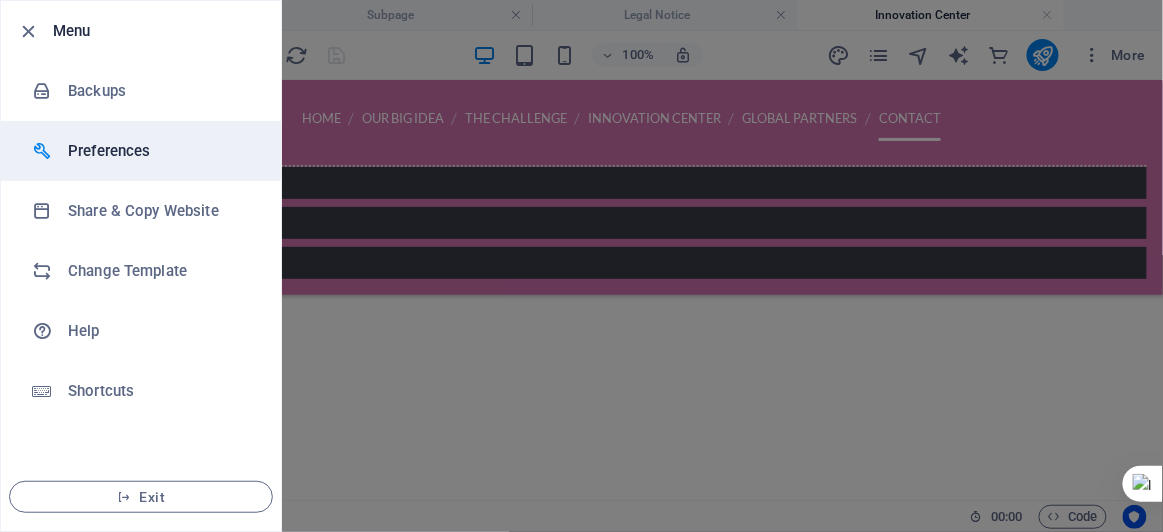 click on "Preferences" at bounding box center [160, 151] 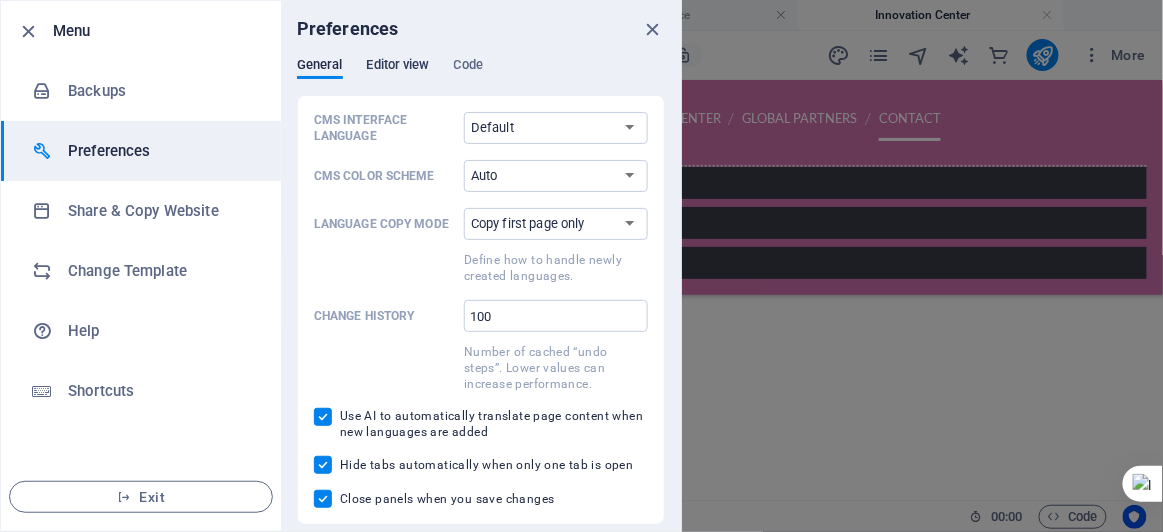 click on "Editor view" at bounding box center [398, 67] 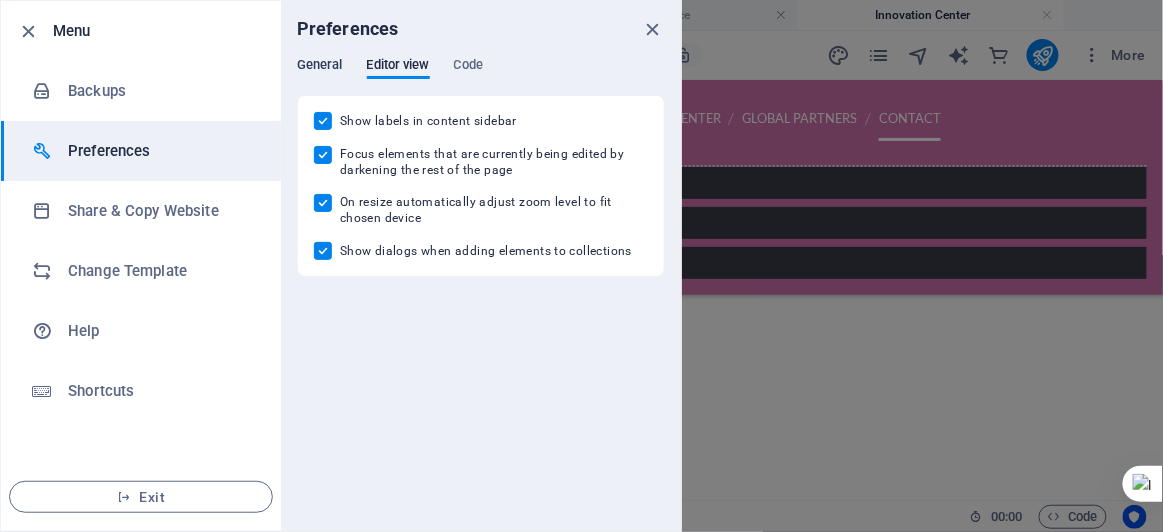 click on "General" at bounding box center [320, 67] 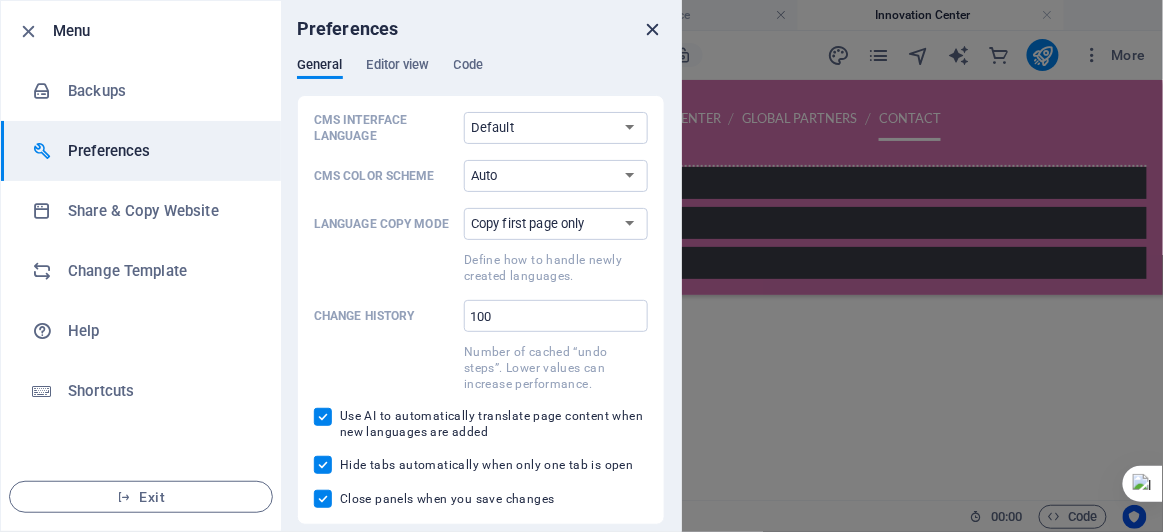click at bounding box center [653, 29] 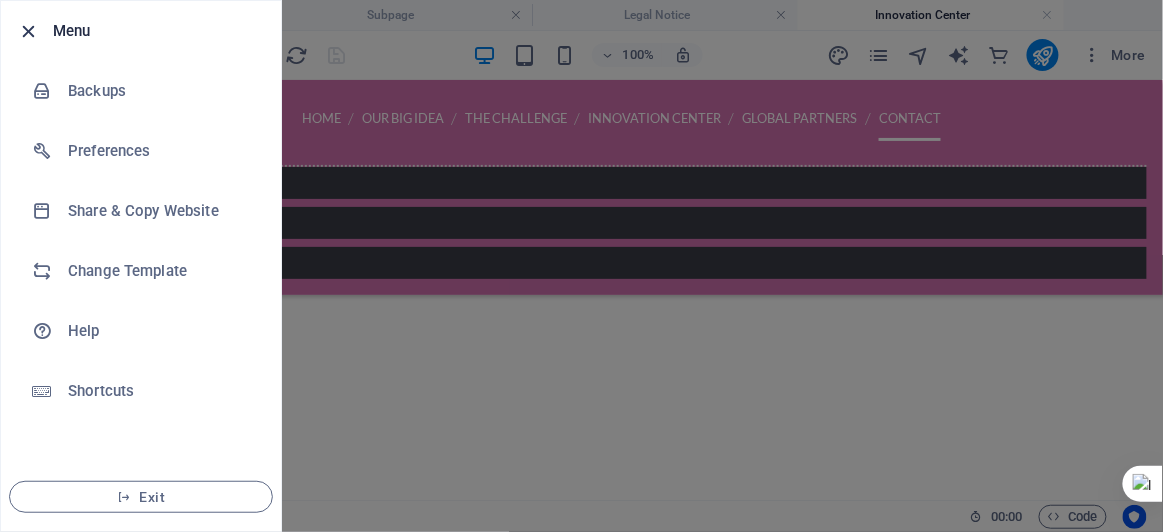 click at bounding box center (29, 31) 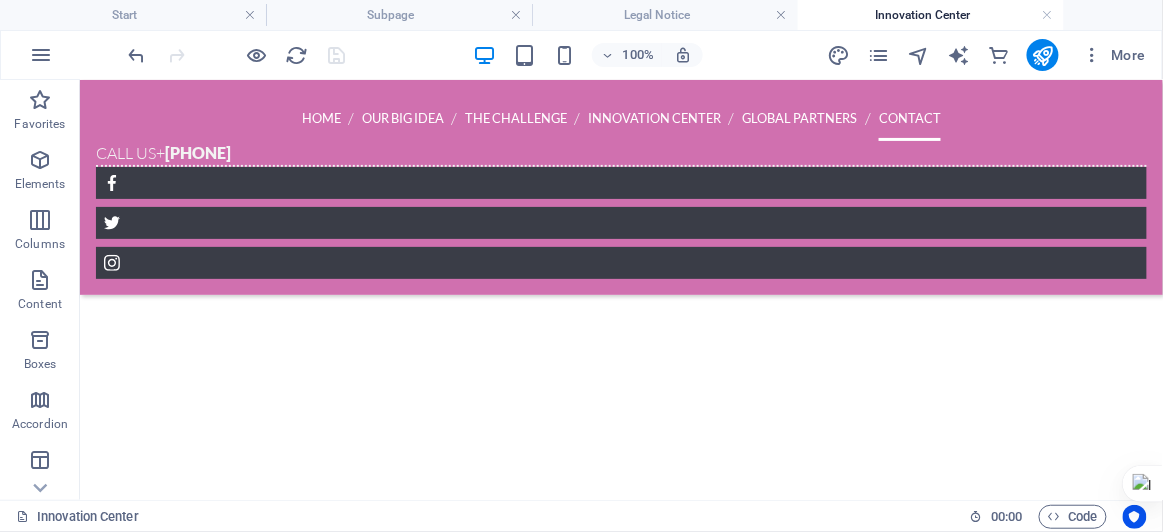 click on "100% More" at bounding box center [639, 55] 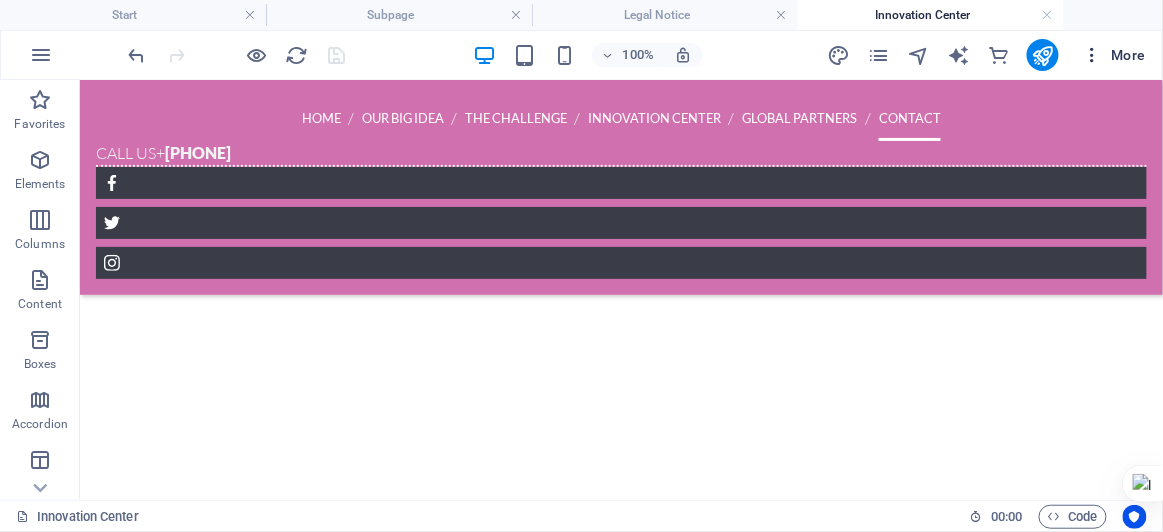 click at bounding box center (1093, 55) 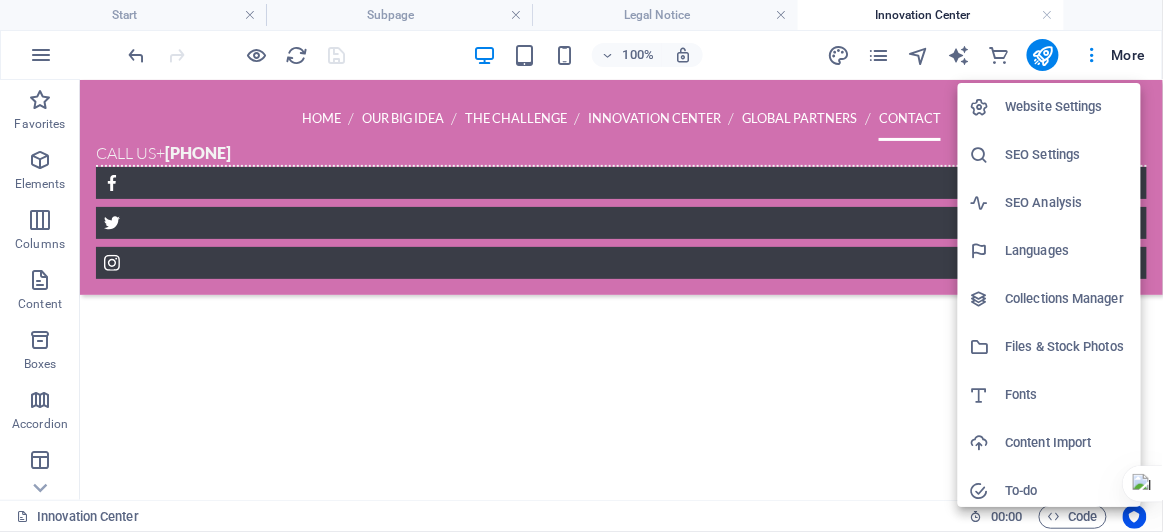 click at bounding box center (581, 266) 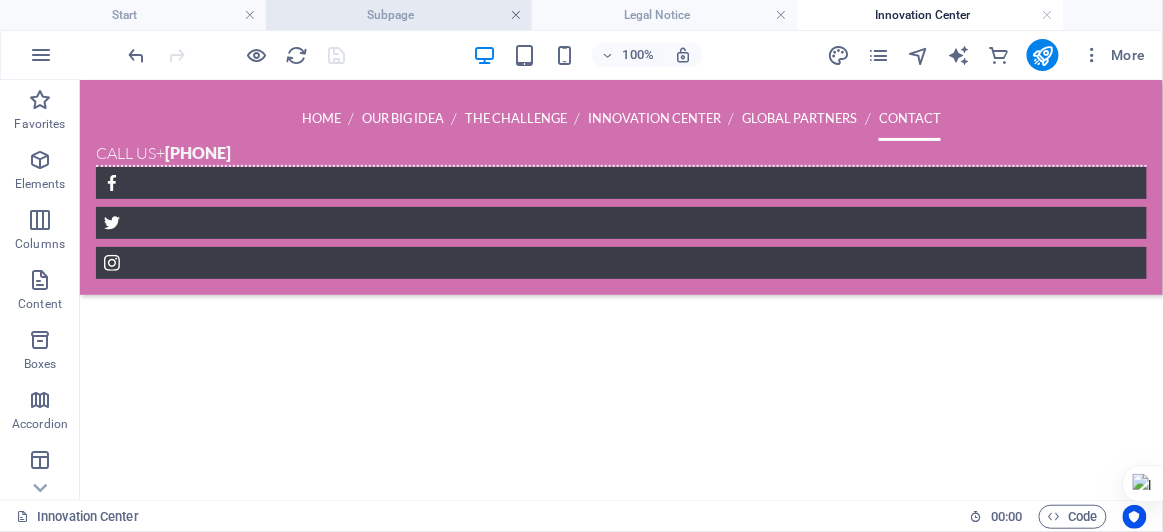 click at bounding box center (516, 15) 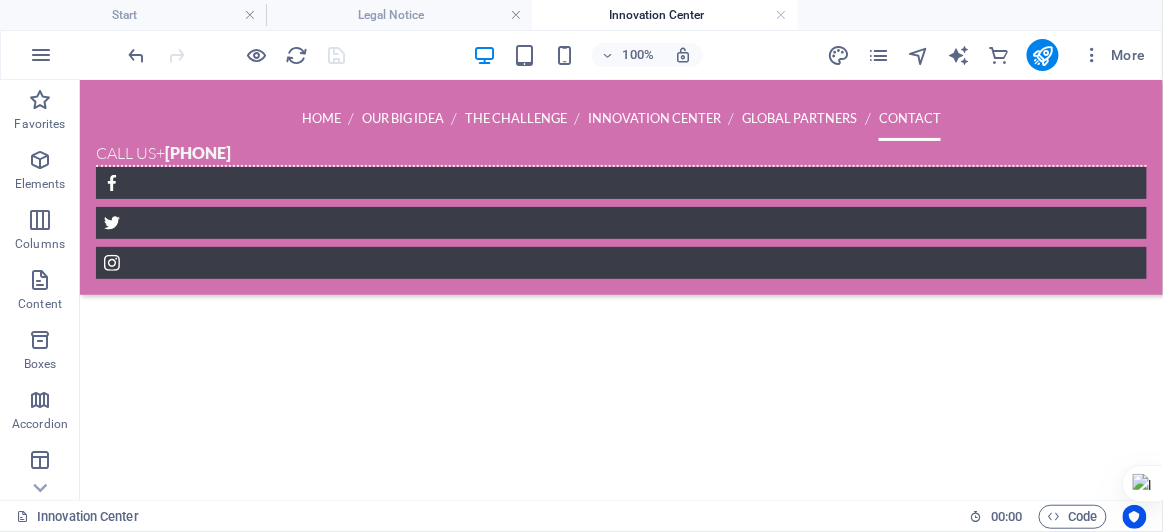 click at bounding box center (516, 15) 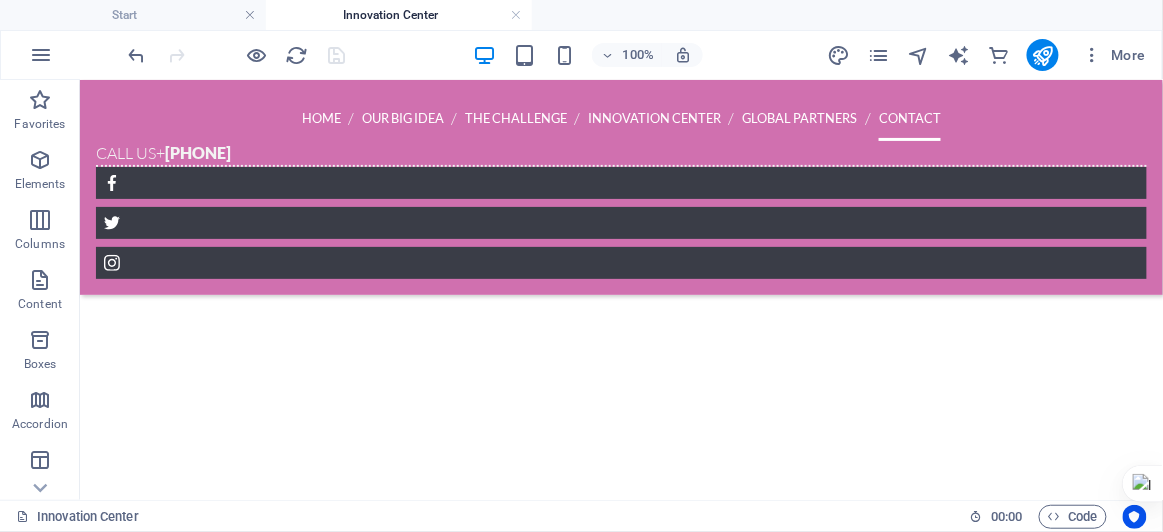 click at bounding box center [516, 15] 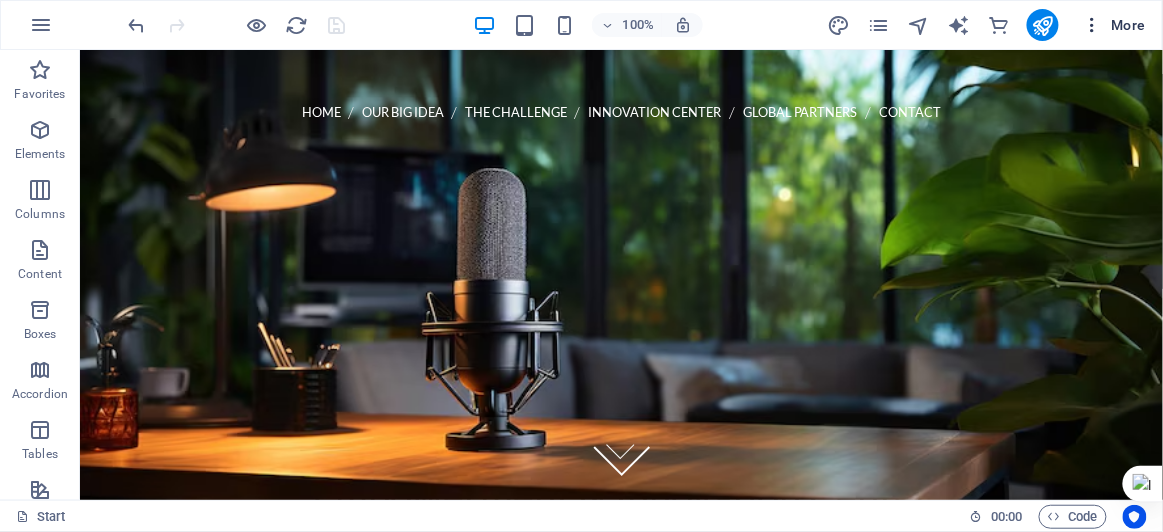 click on "More" at bounding box center [1114, 25] 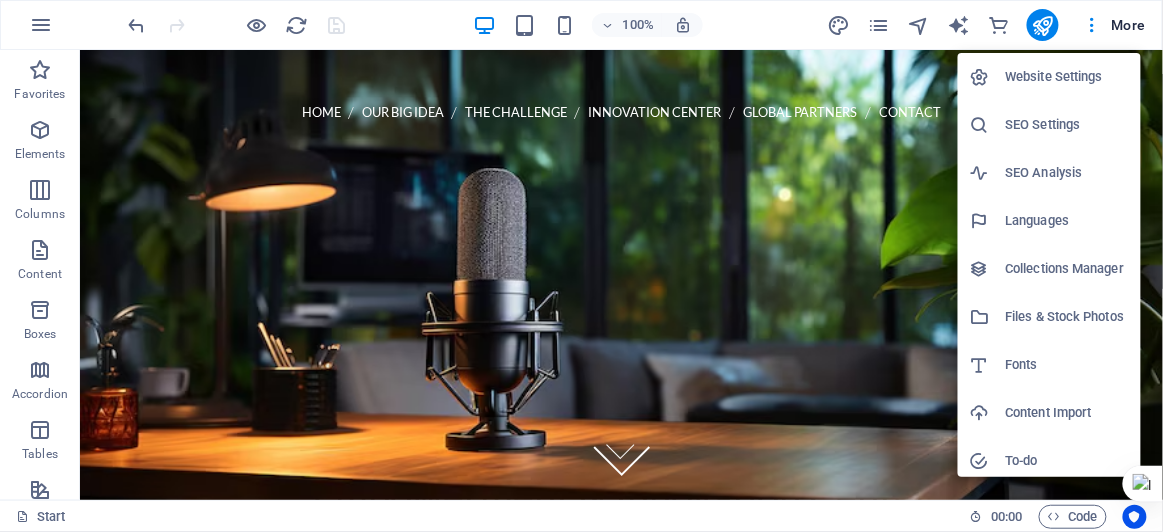 click on "Website Settings" at bounding box center [1067, 77] 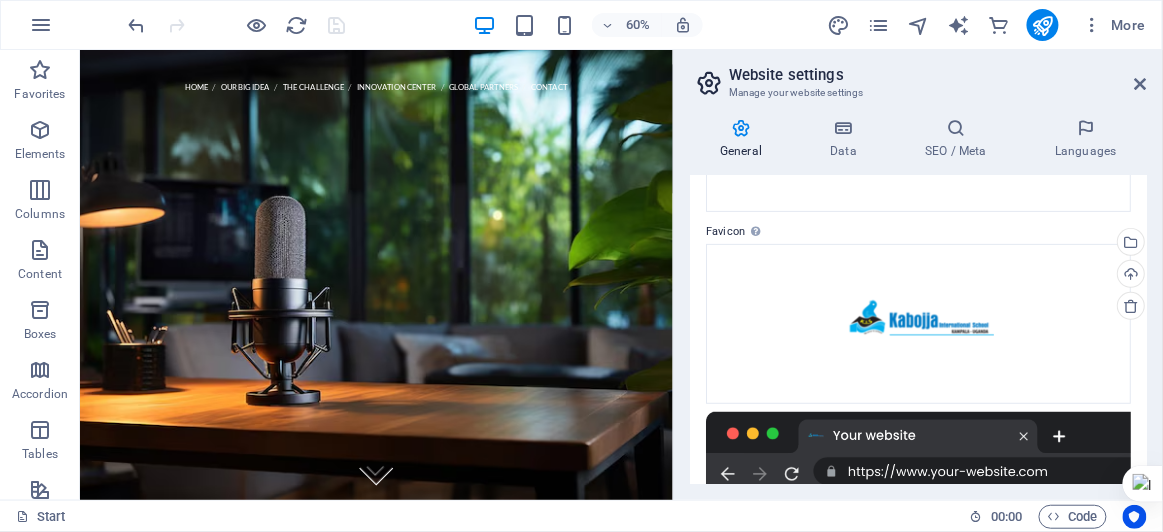 scroll, scrollTop: 181, scrollLeft: 0, axis: vertical 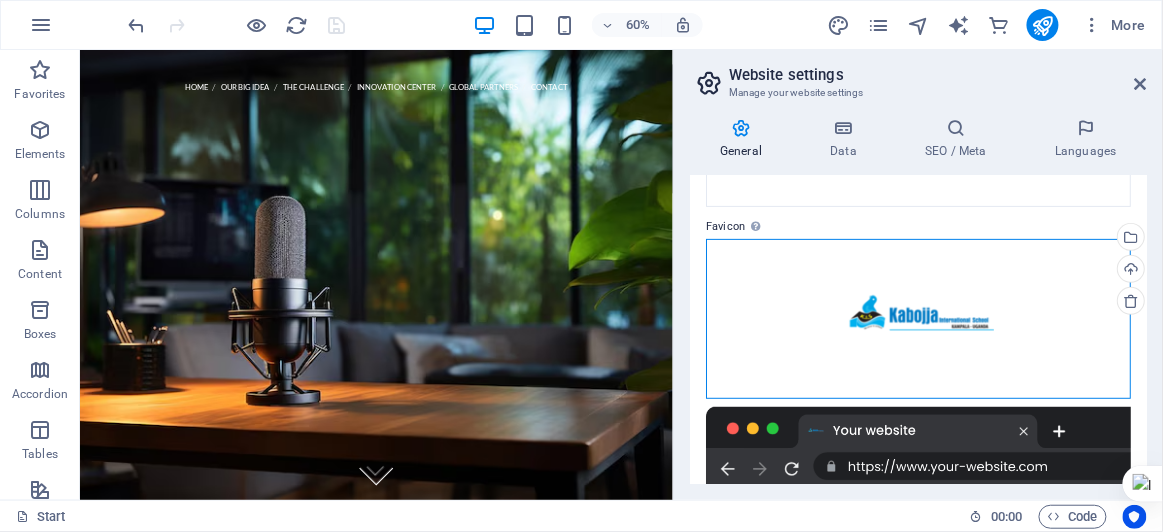 click on "Drag files here, click to choose files or select files from Files or our free stock photos & videos" at bounding box center (918, 319) 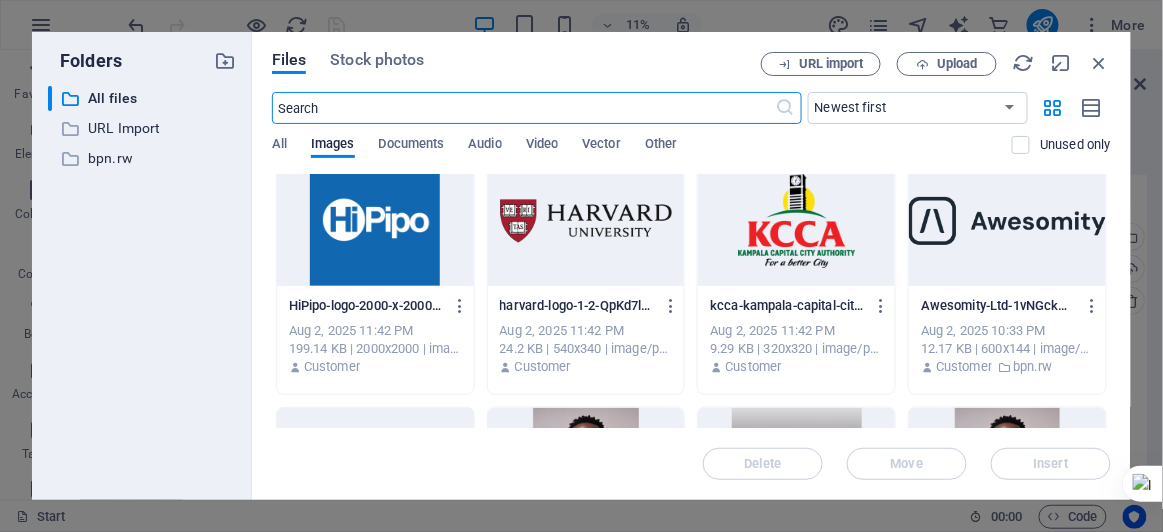 scroll, scrollTop: 728, scrollLeft: 0, axis: vertical 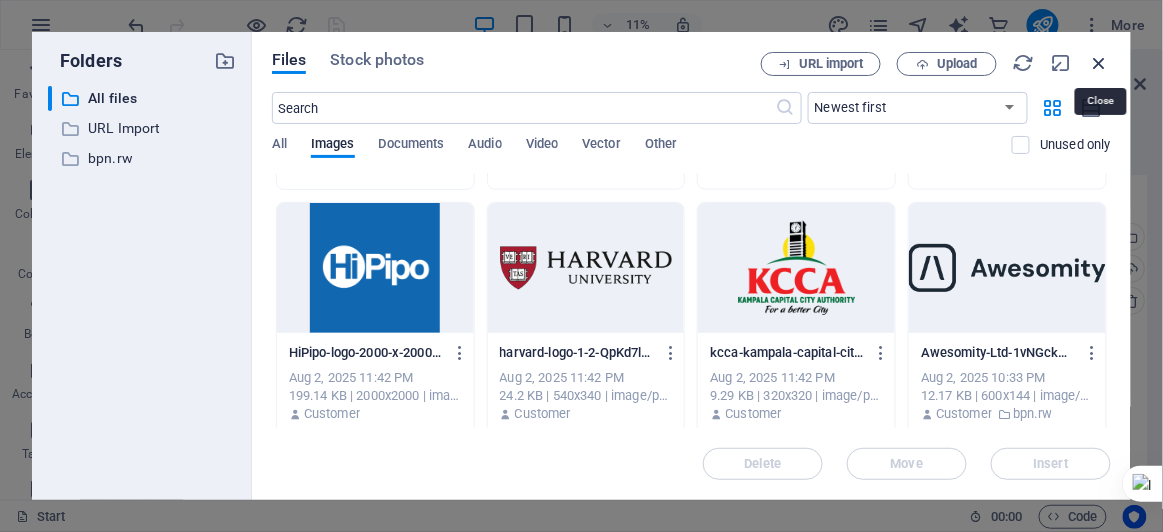 click at bounding box center [1100, 63] 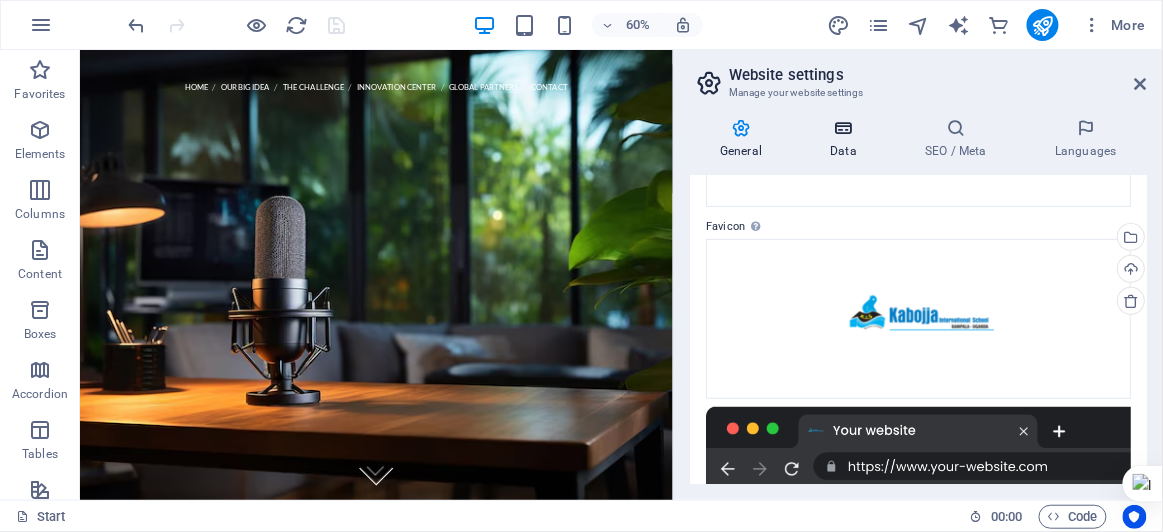 click on "Data" at bounding box center (847, 139) 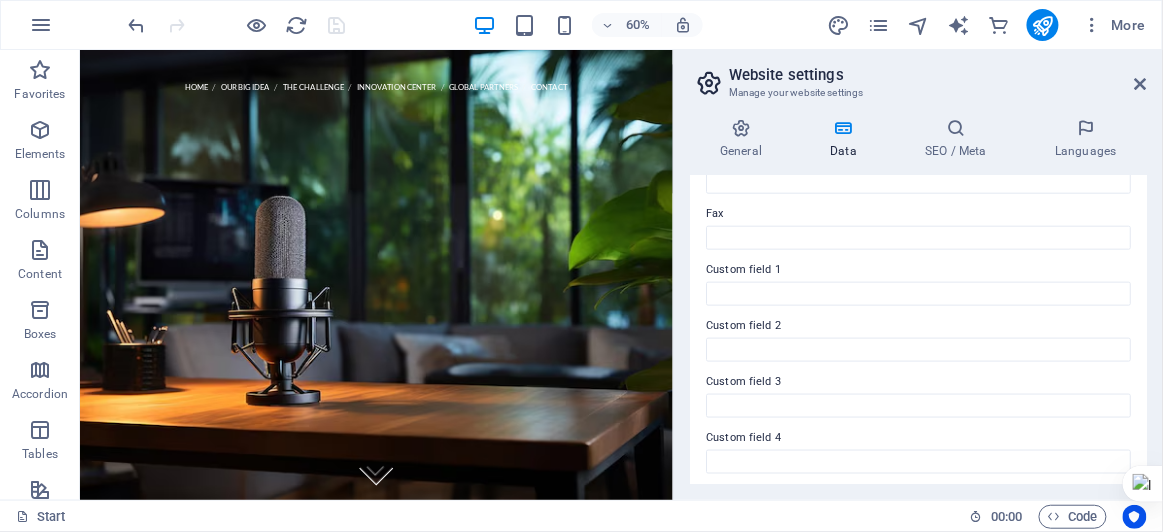 scroll, scrollTop: 652, scrollLeft: 0, axis: vertical 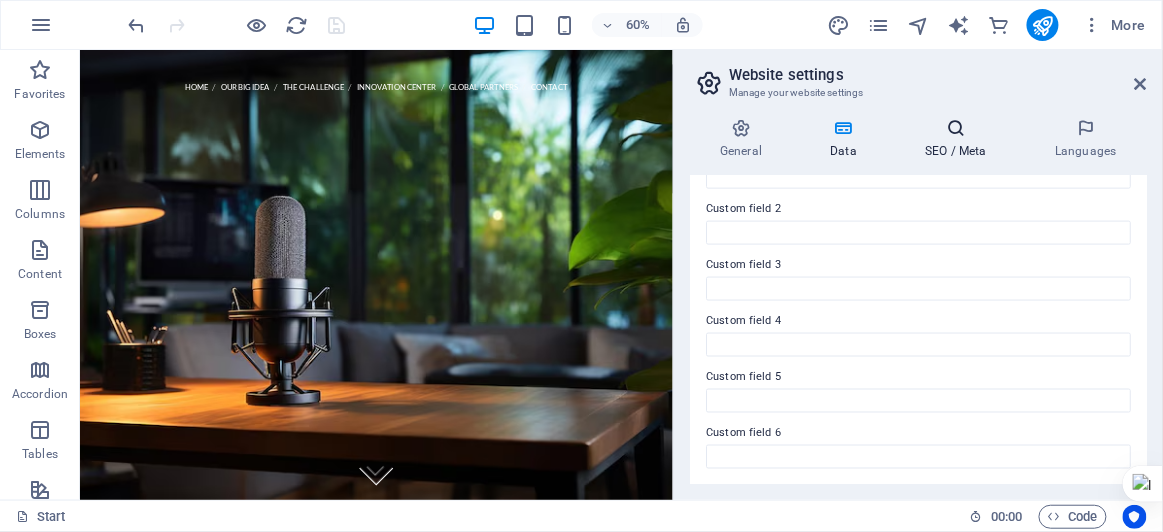 click at bounding box center [956, 128] 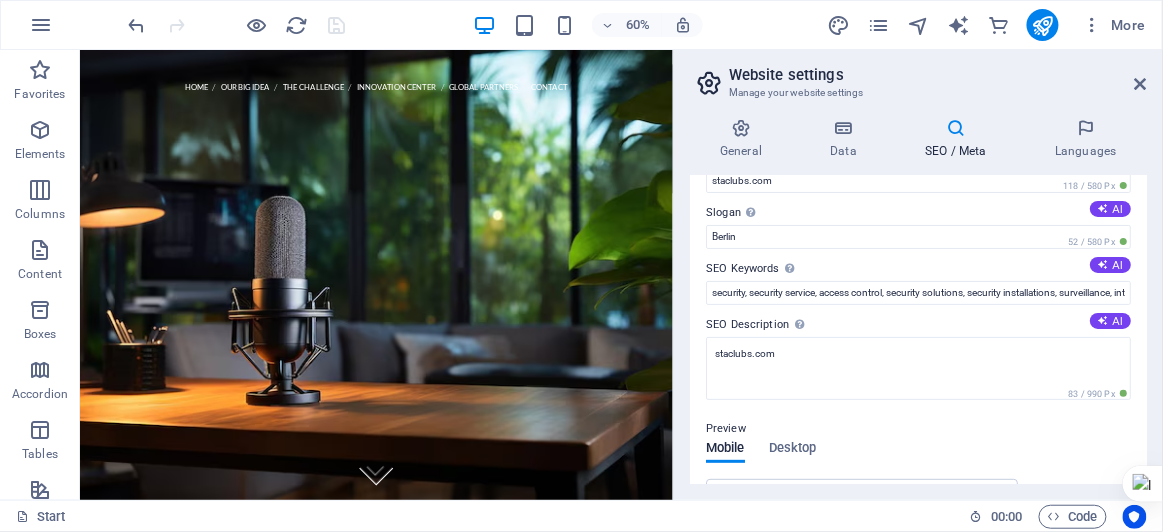 scroll, scrollTop: 0, scrollLeft: 0, axis: both 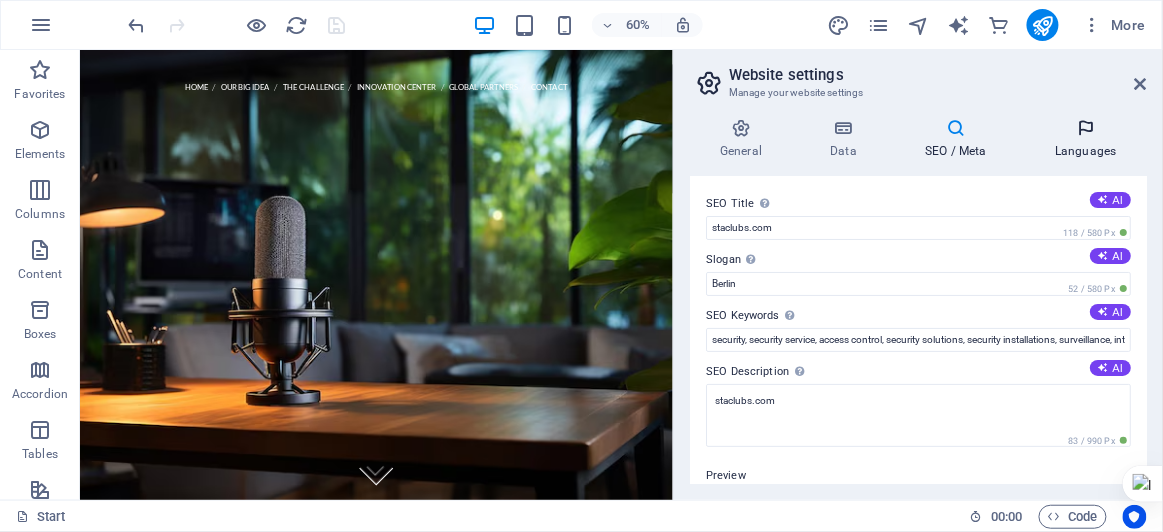 click on "Languages" at bounding box center [1086, 139] 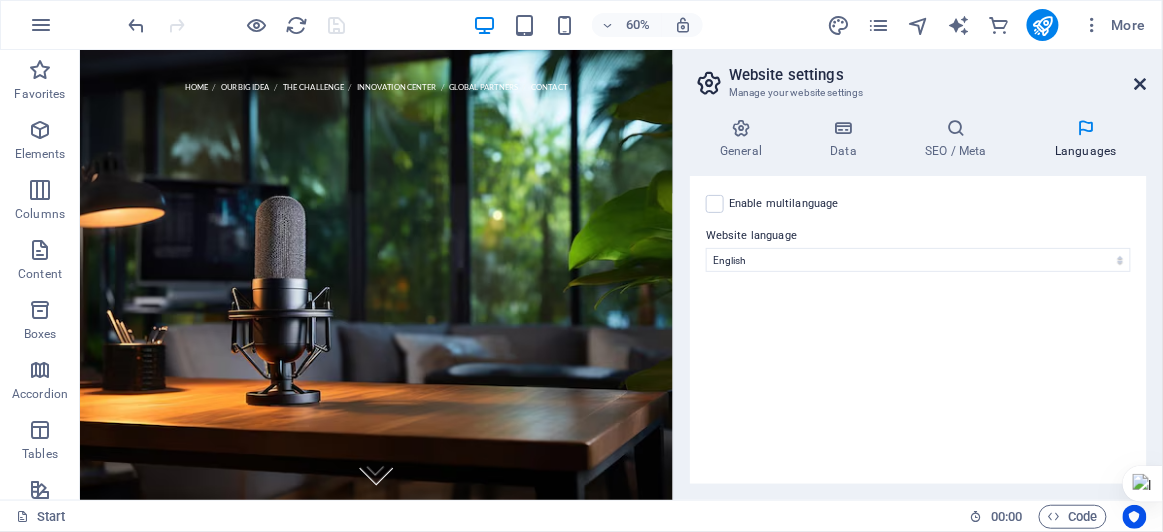 click at bounding box center [1141, 84] 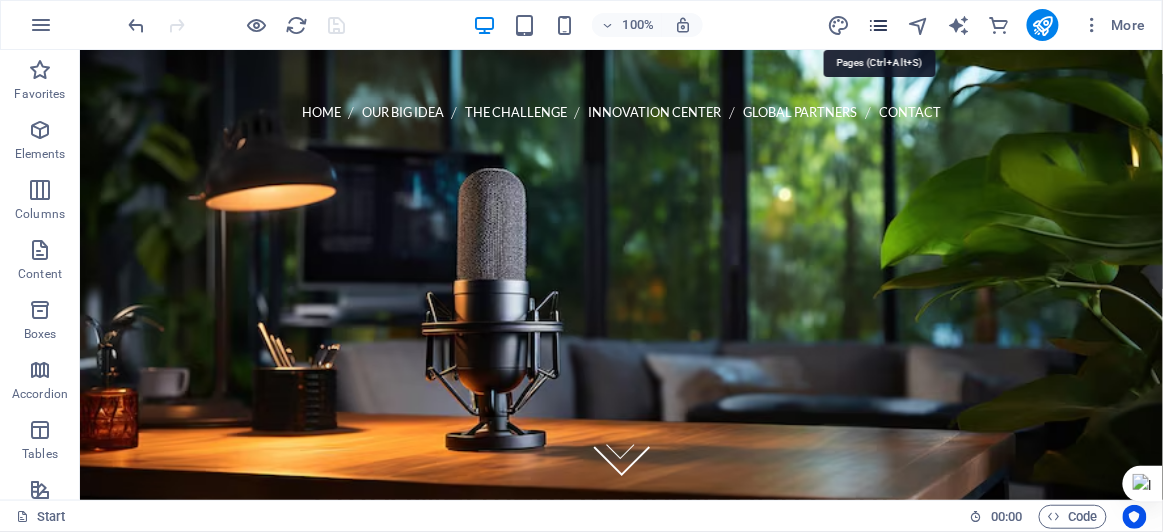 click at bounding box center (878, 25) 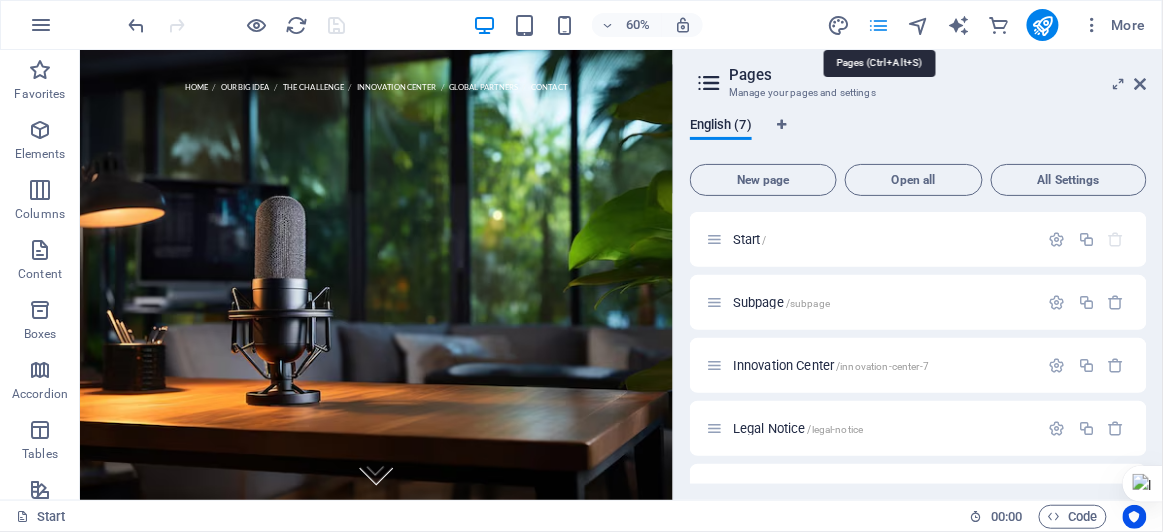 click at bounding box center [878, 25] 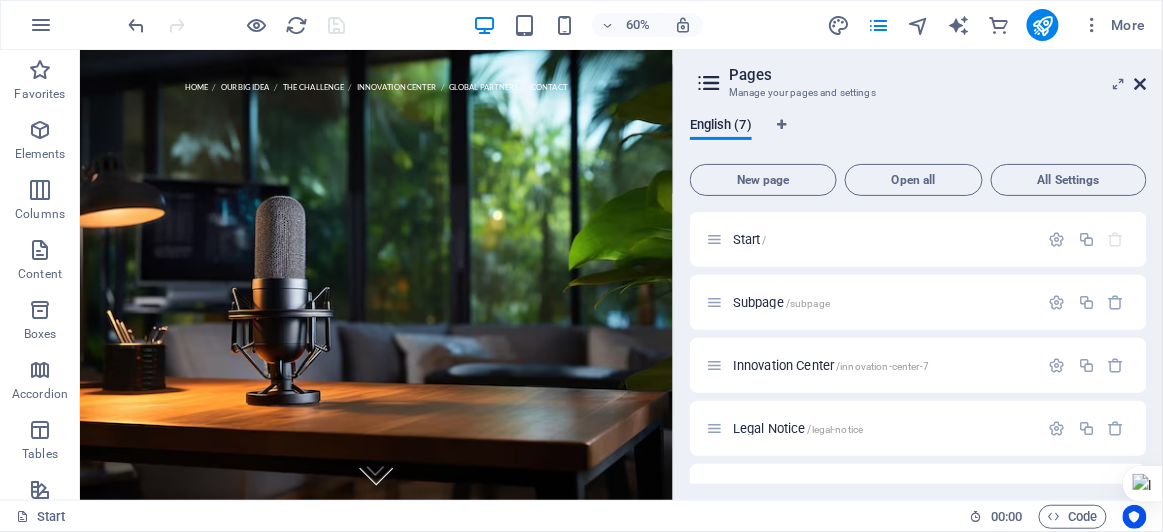 click at bounding box center (1141, 84) 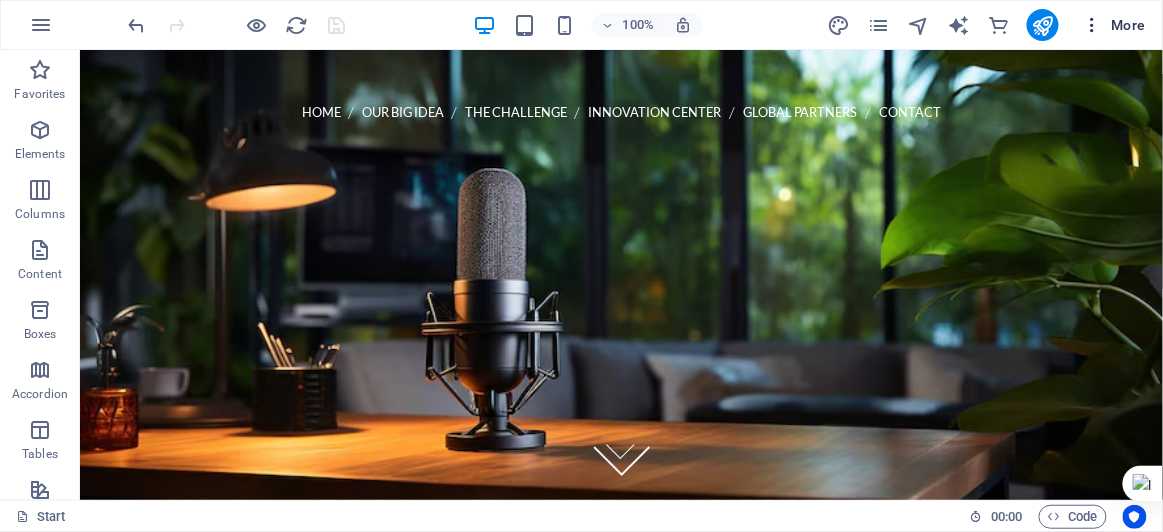 click on "More" at bounding box center (1114, 25) 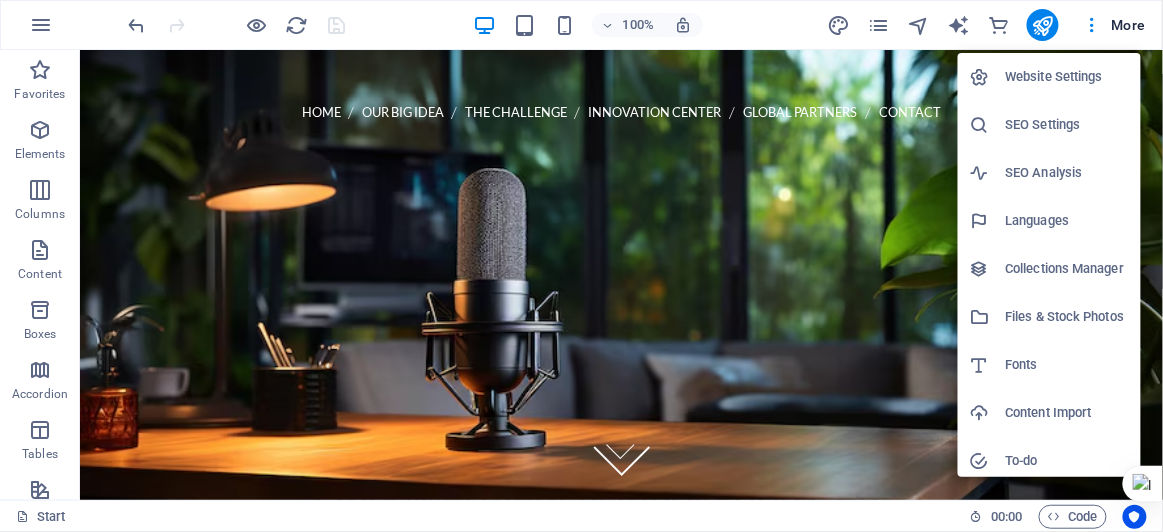 click on "Content Import" at bounding box center [1067, 413] 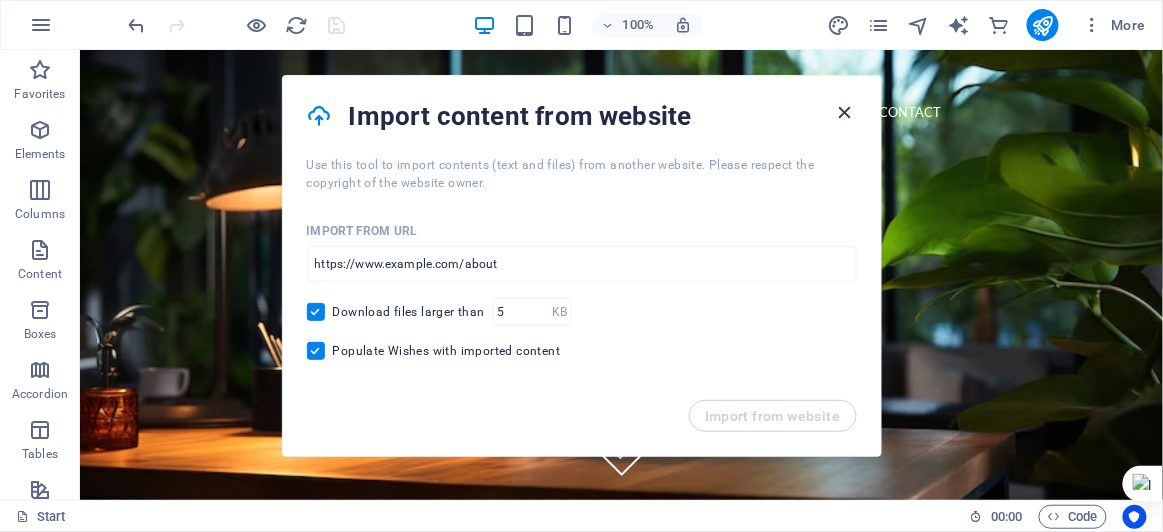 click at bounding box center (844, 112) 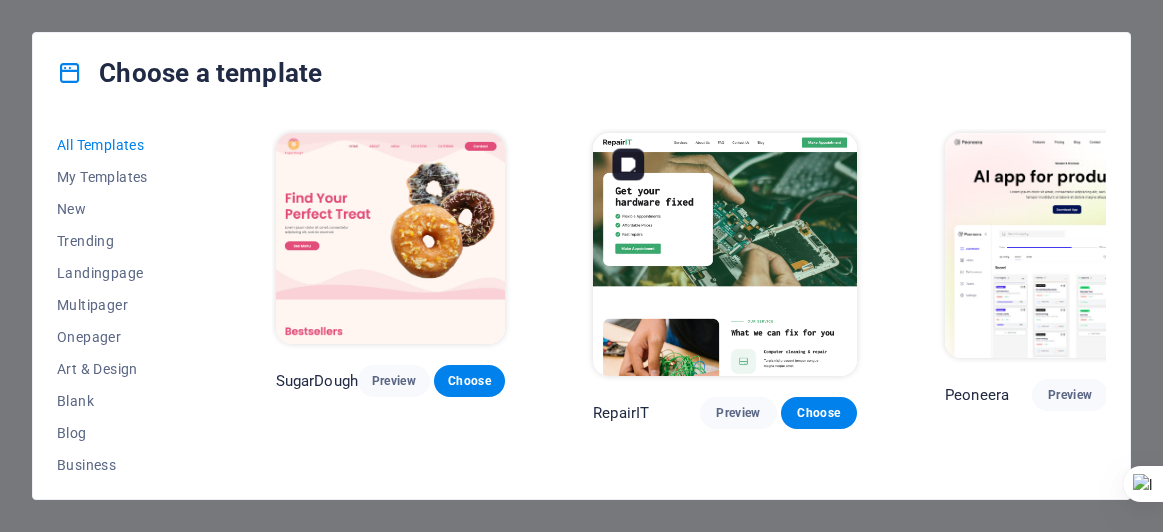 scroll, scrollTop: 0, scrollLeft: 0, axis: both 